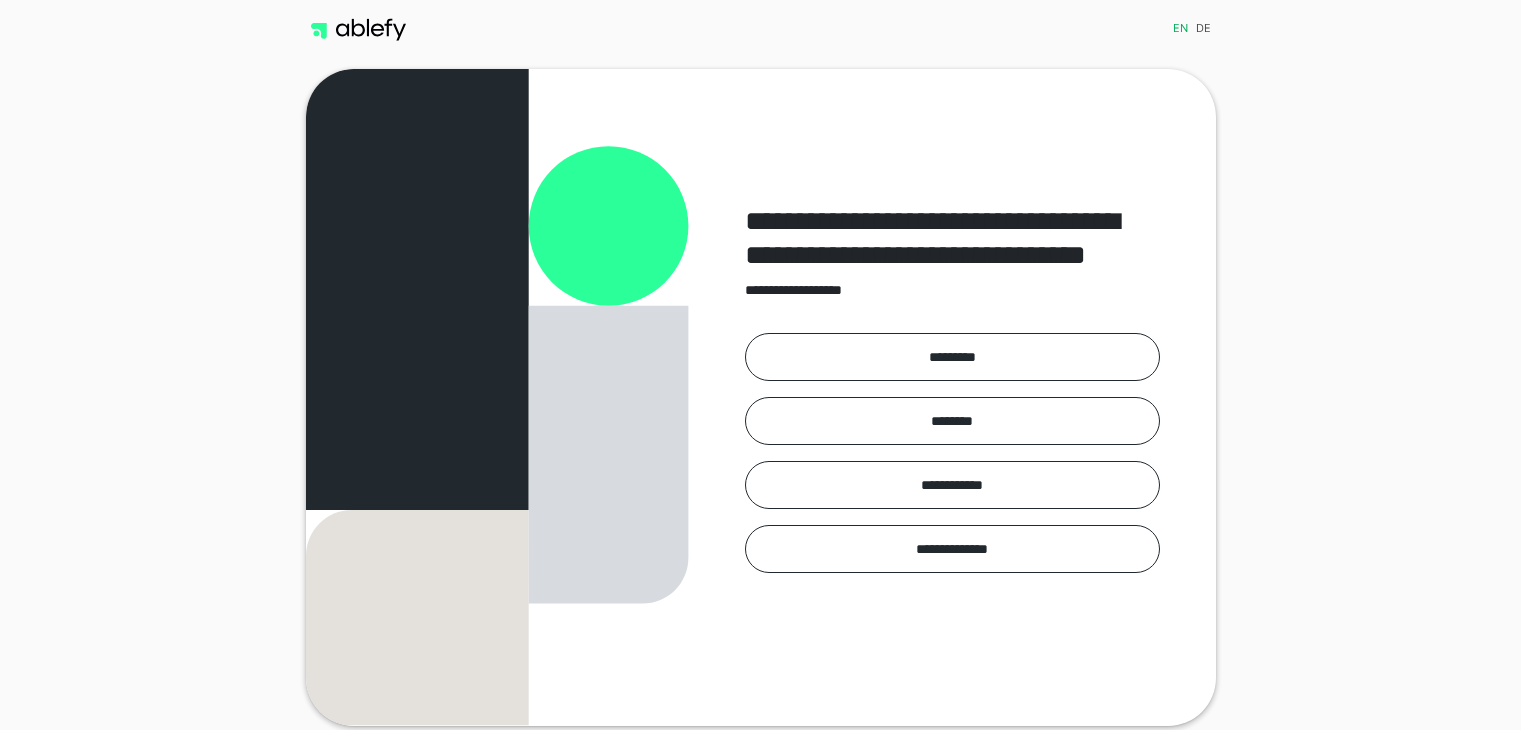 scroll, scrollTop: 0, scrollLeft: 0, axis: both 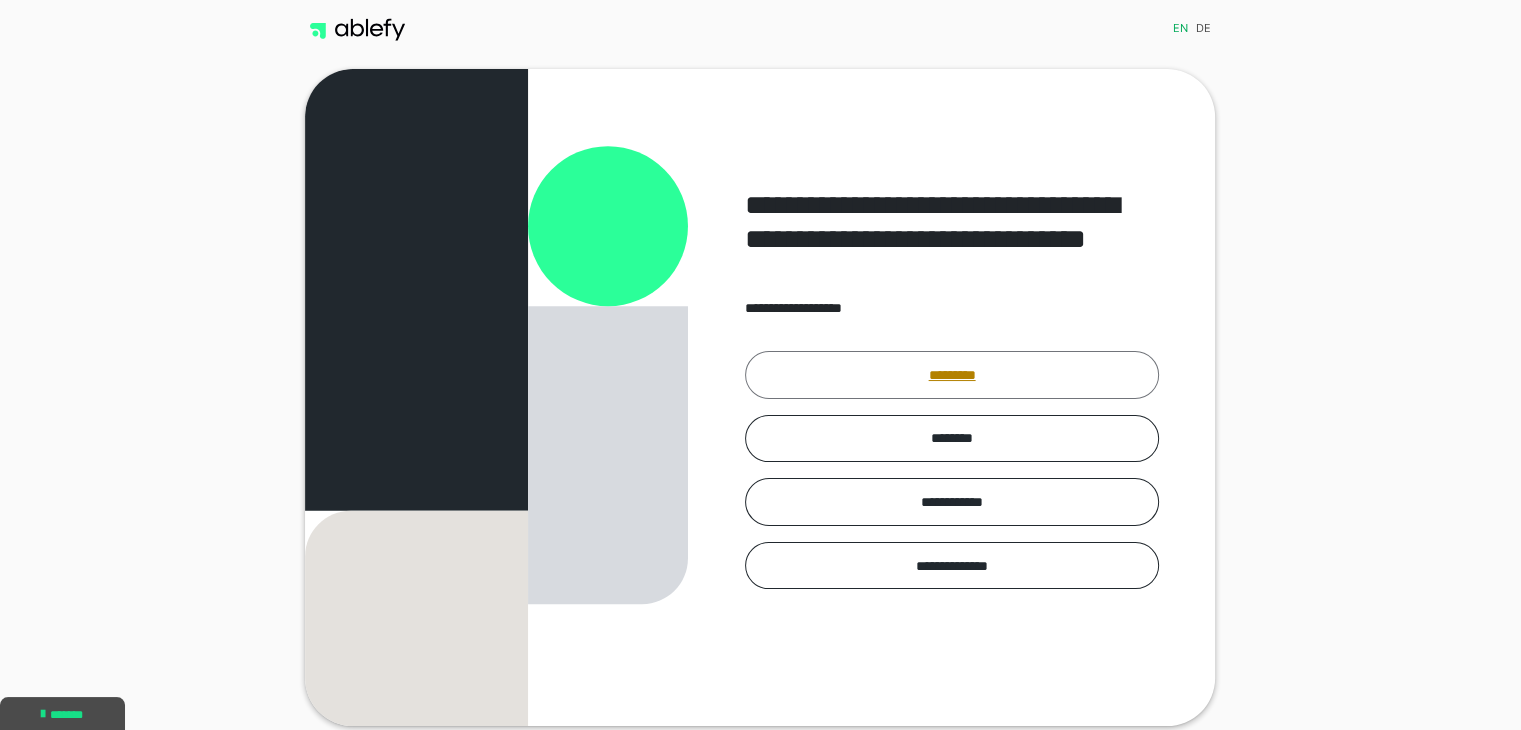 click on "*********" at bounding box center (952, 375) 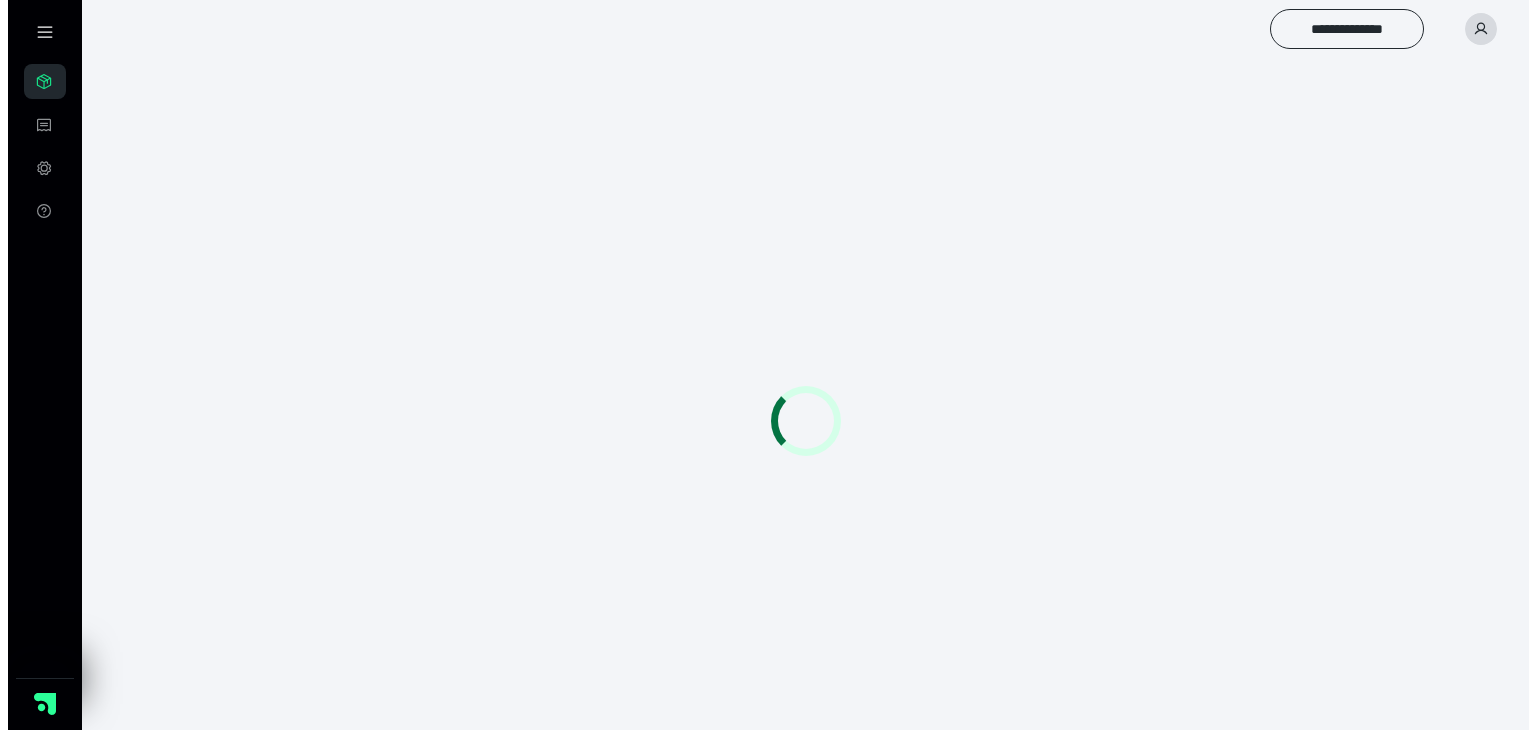 scroll, scrollTop: 0, scrollLeft: 0, axis: both 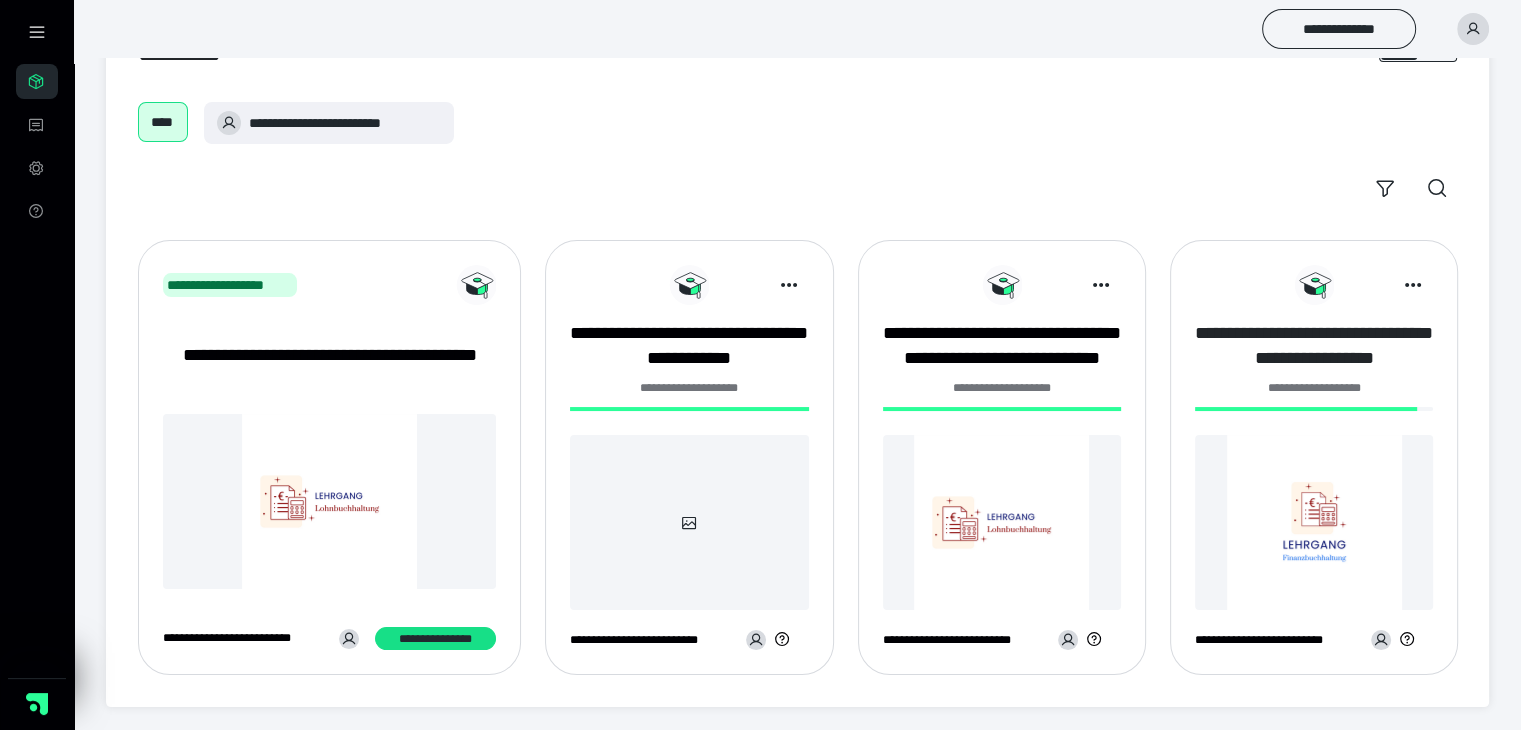 click on "**********" at bounding box center (1314, 346) 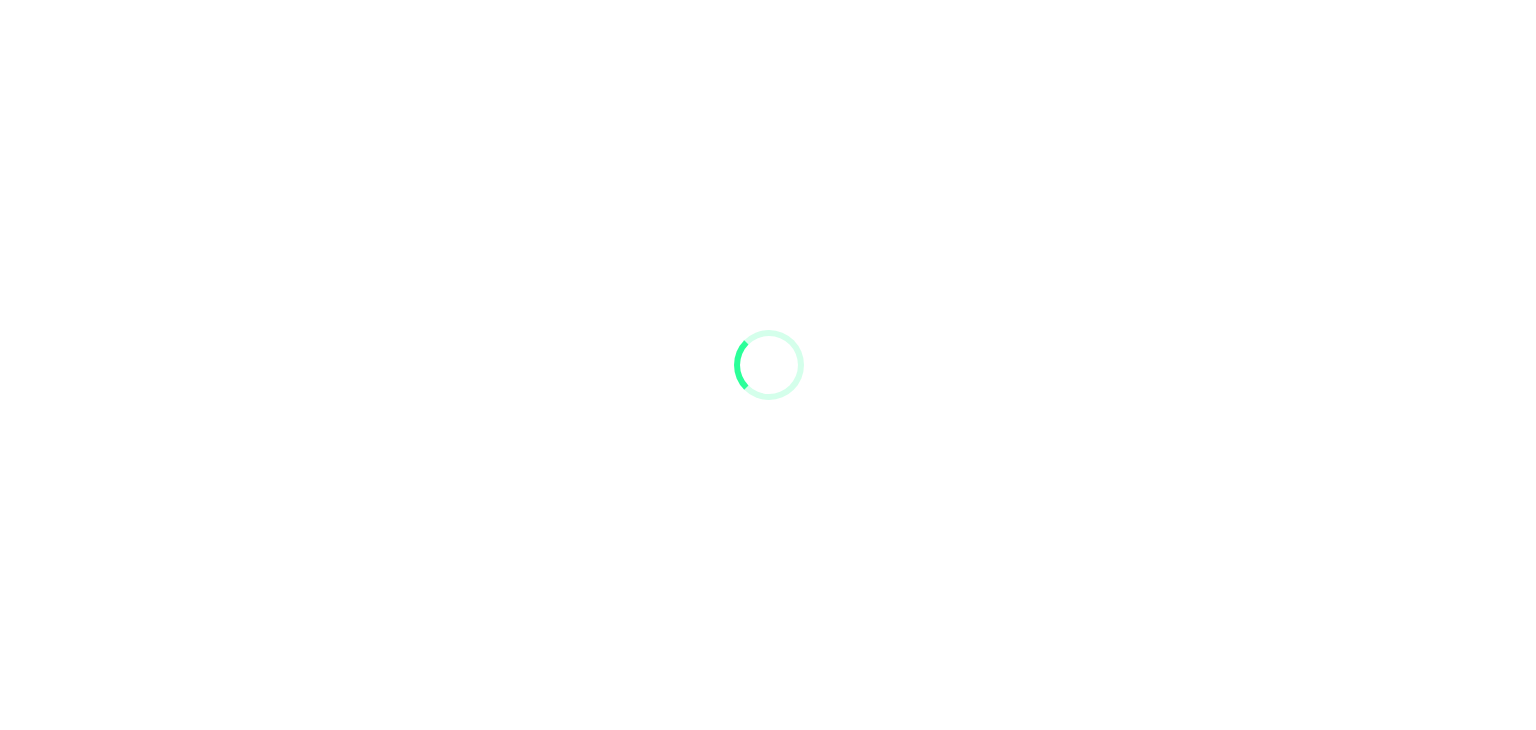scroll, scrollTop: 0, scrollLeft: 0, axis: both 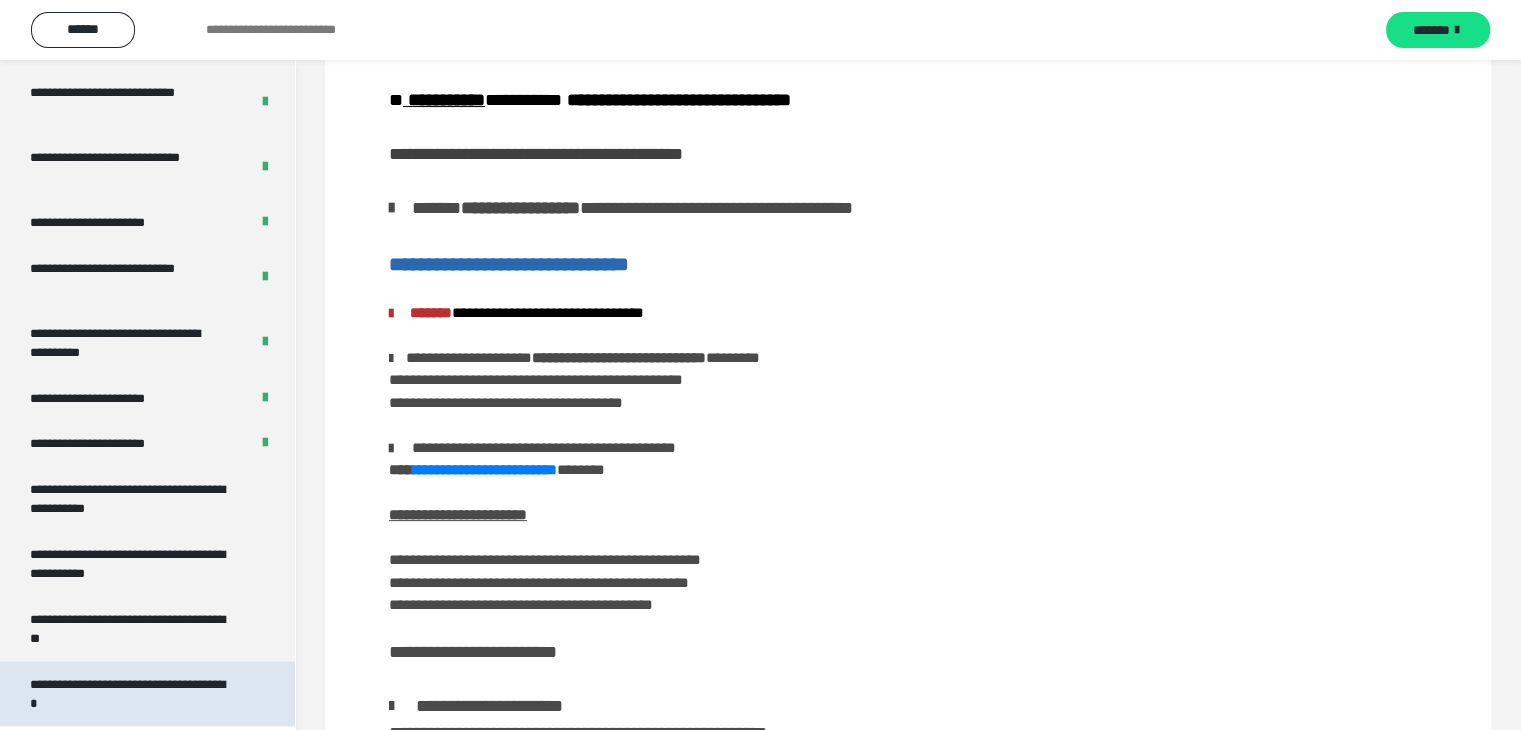 click on "**********" at bounding box center (132, 694) 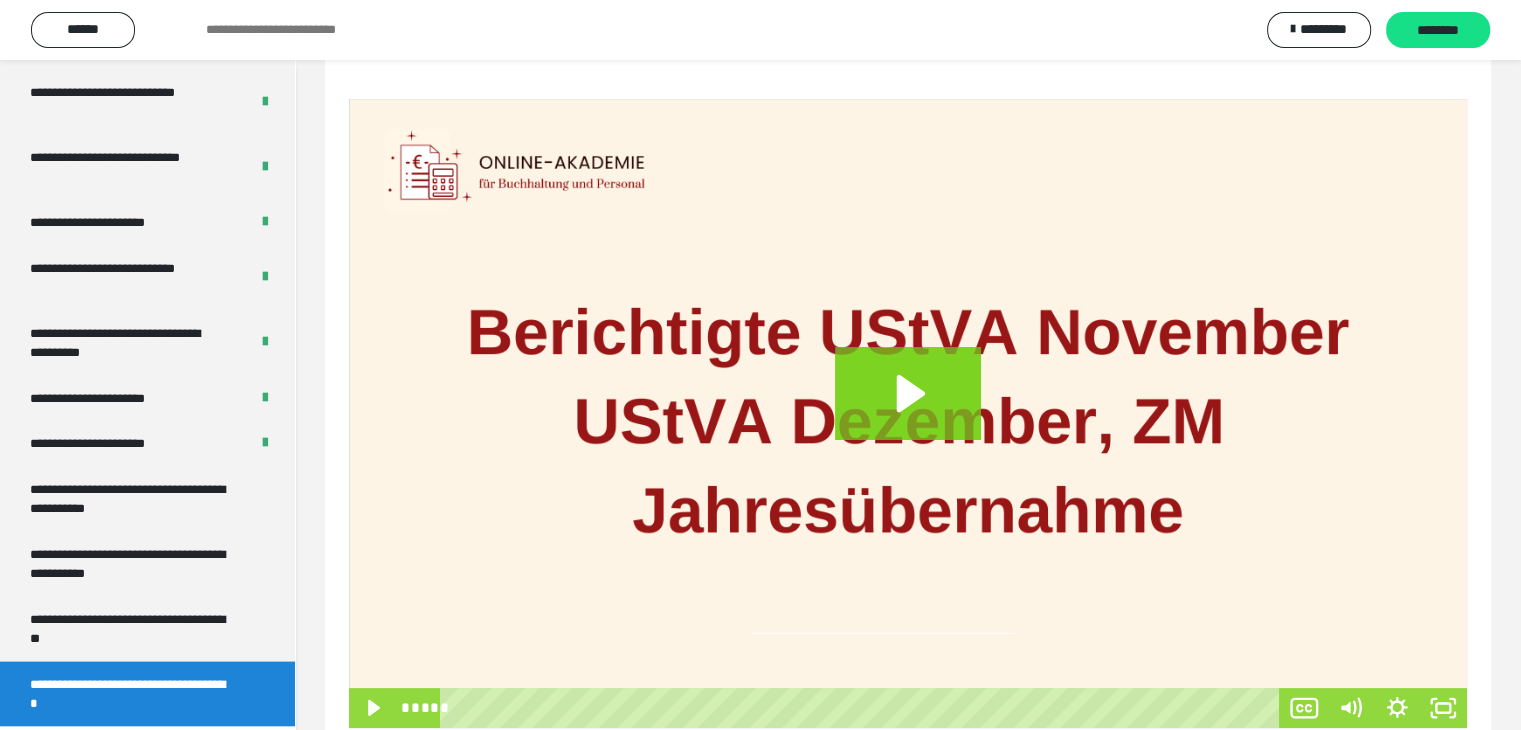scroll, scrollTop: 312, scrollLeft: 0, axis: vertical 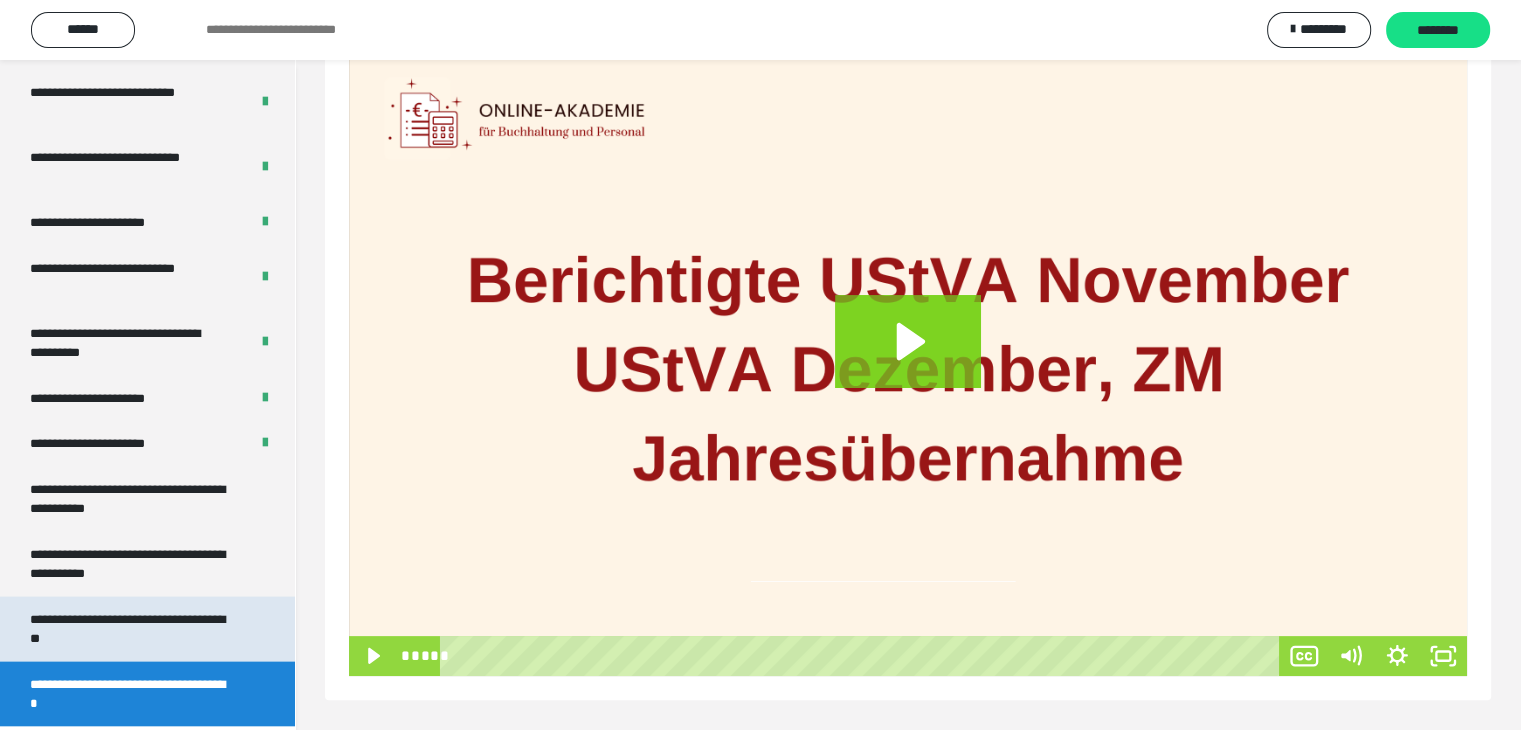 click on "**********" at bounding box center [132, 629] 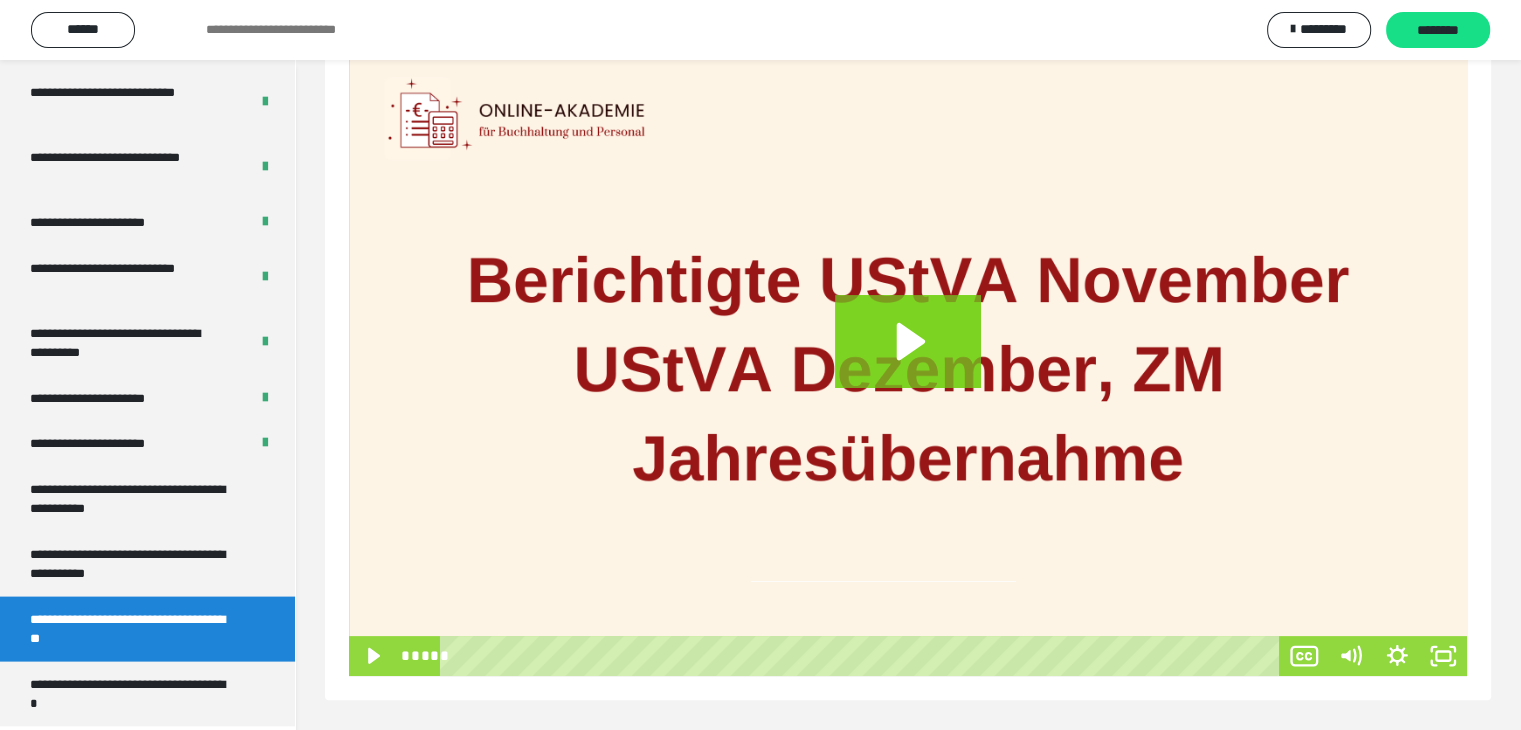 scroll, scrollTop: 60, scrollLeft: 0, axis: vertical 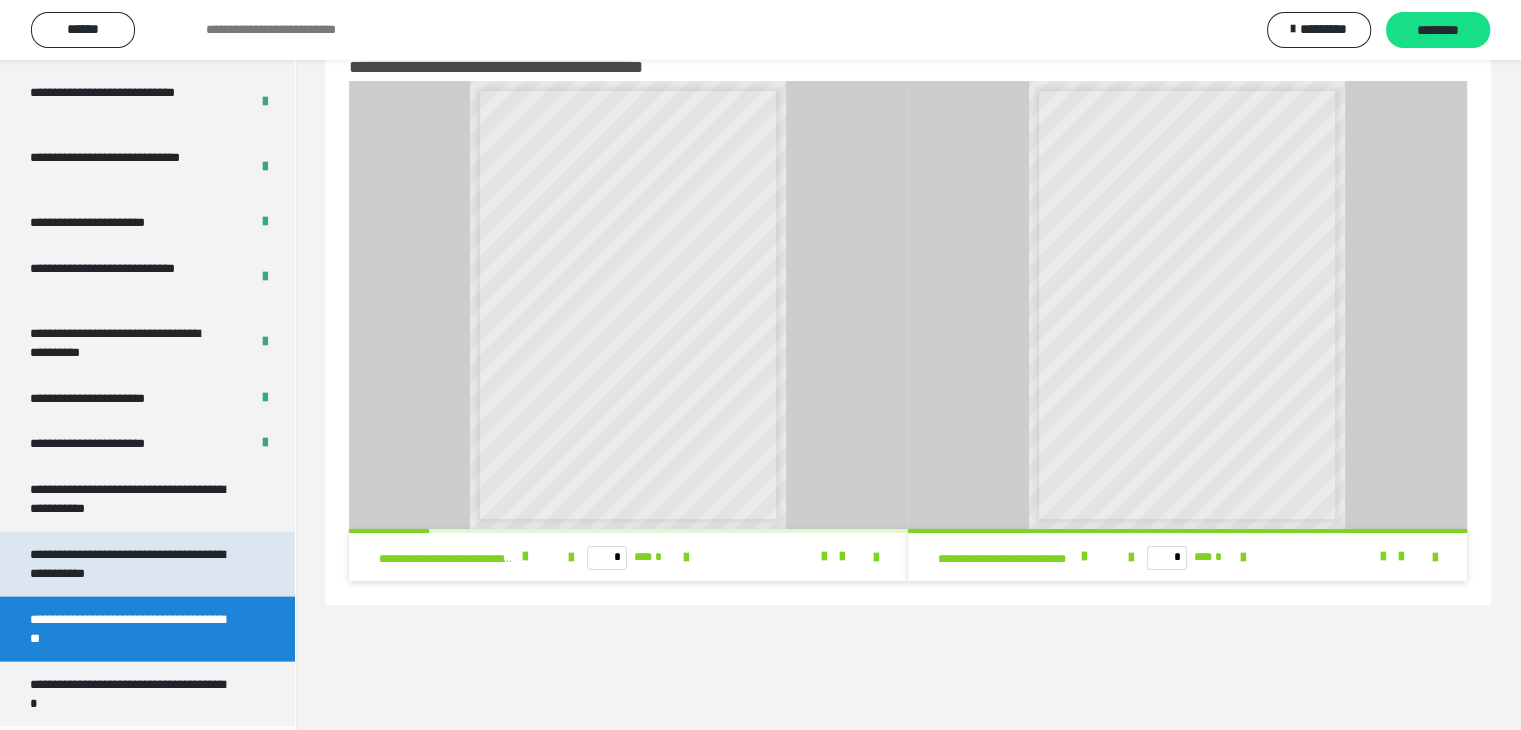 click on "**********" at bounding box center [132, 564] 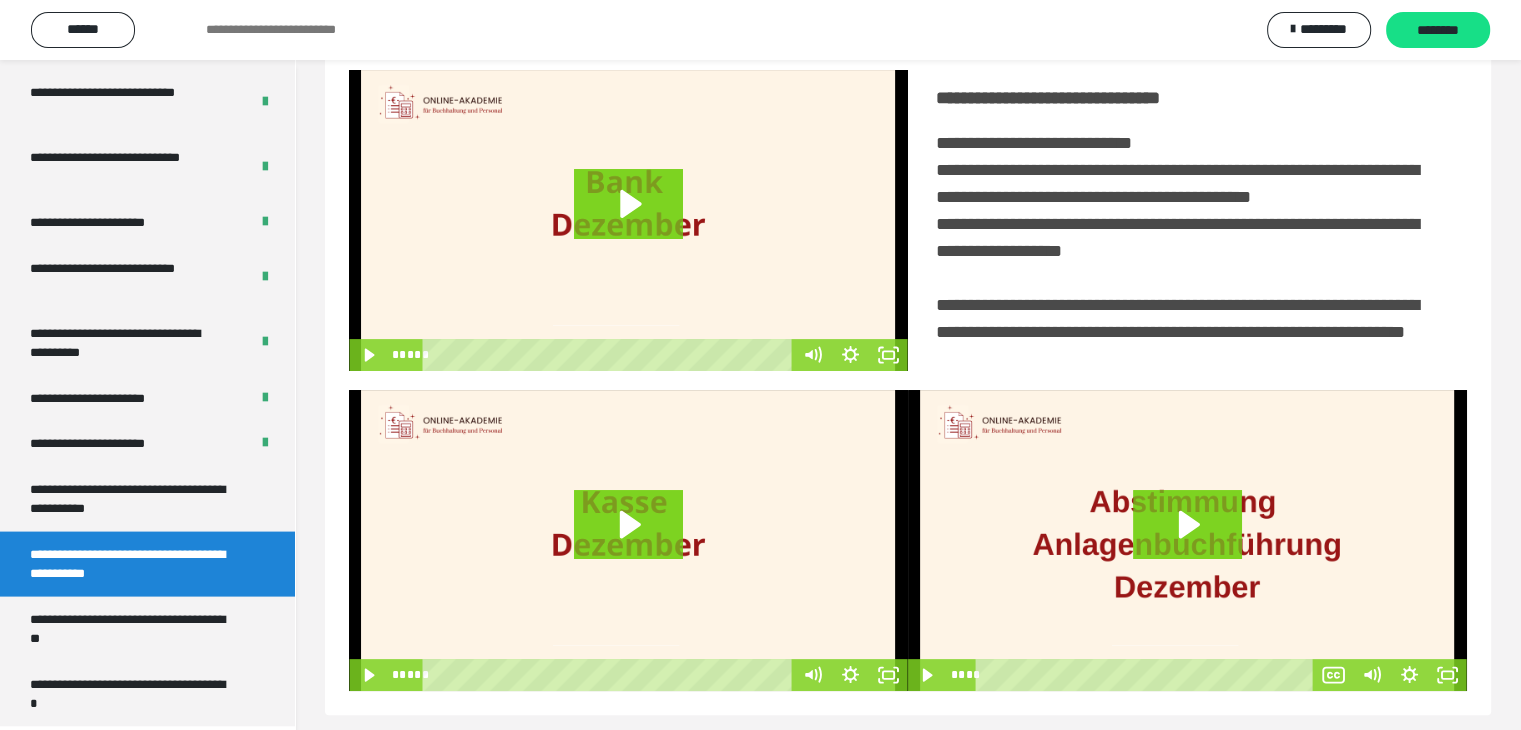 scroll, scrollTop: 460, scrollLeft: 0, axis: vertical 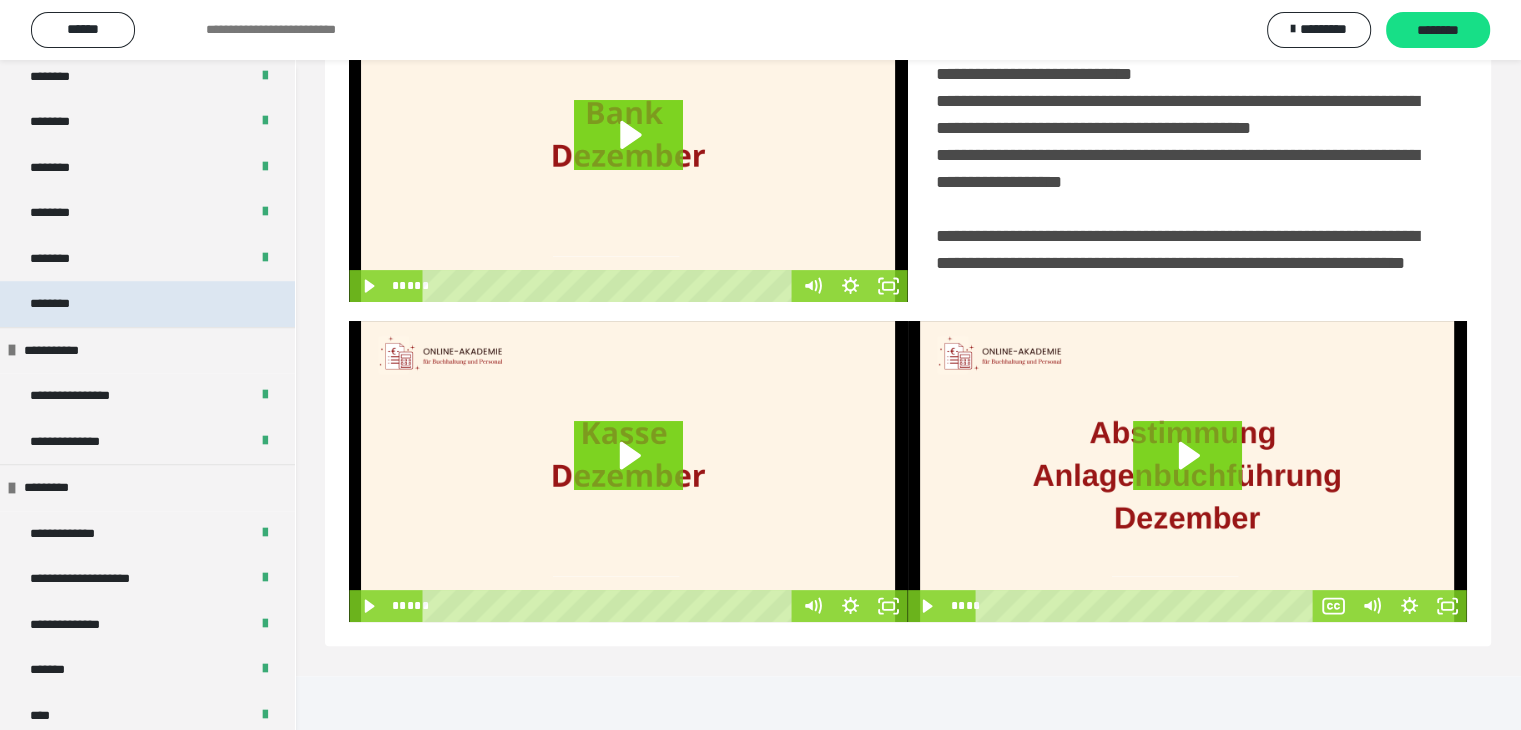 click on "********" at bounding box center [147, 304] 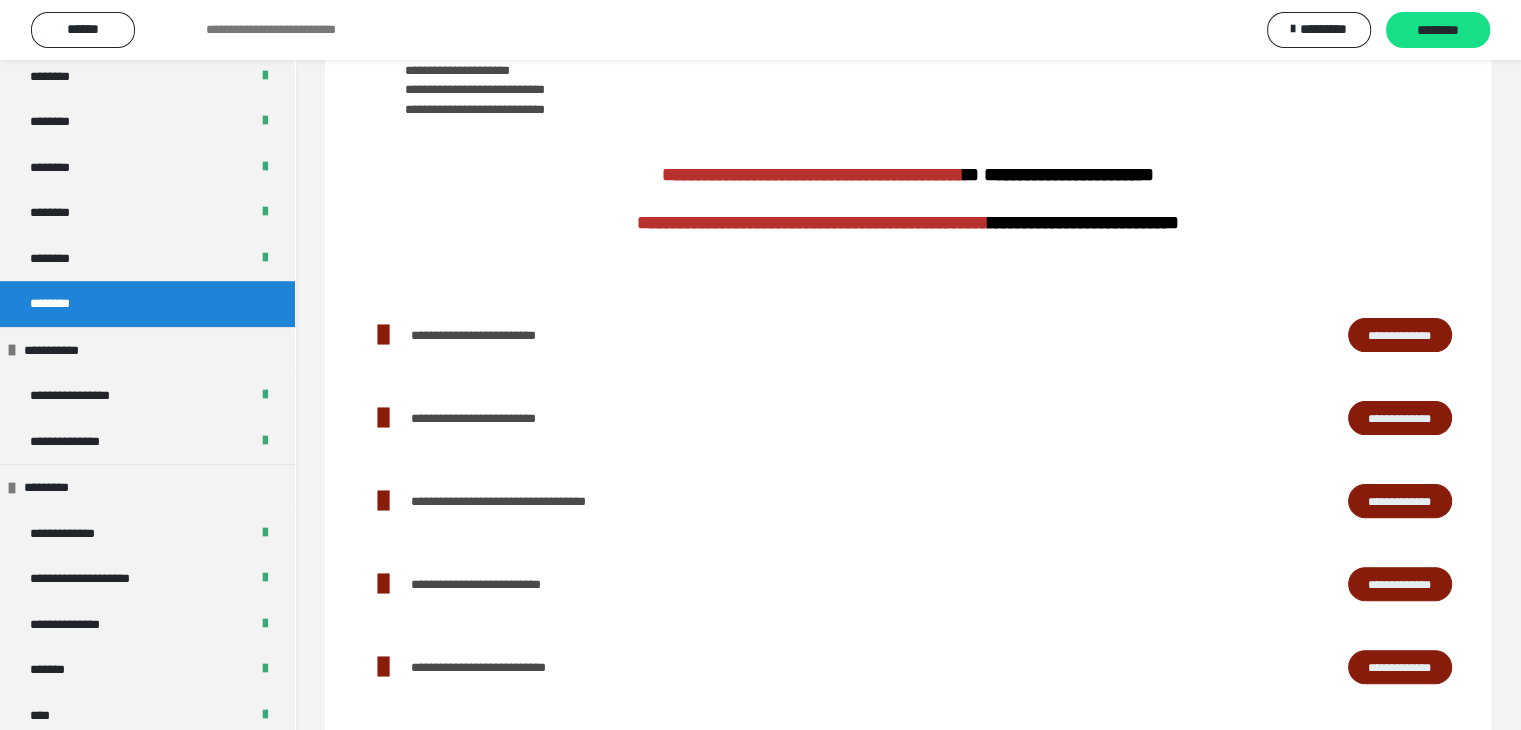 click on "**********" at bounding box center (1400, 418) 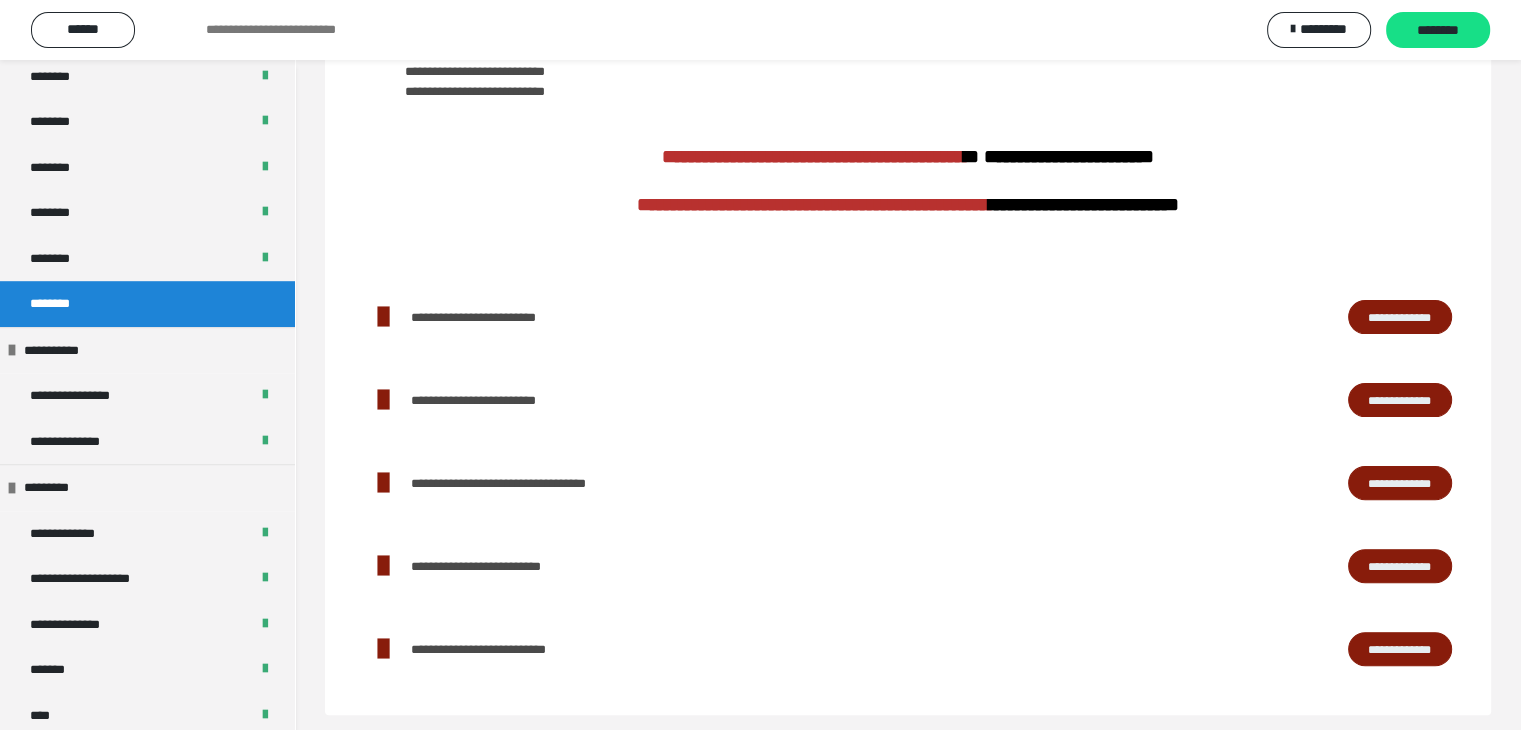 scroll, scrollTop: 492, scrollLeft: 0, axis: vertical 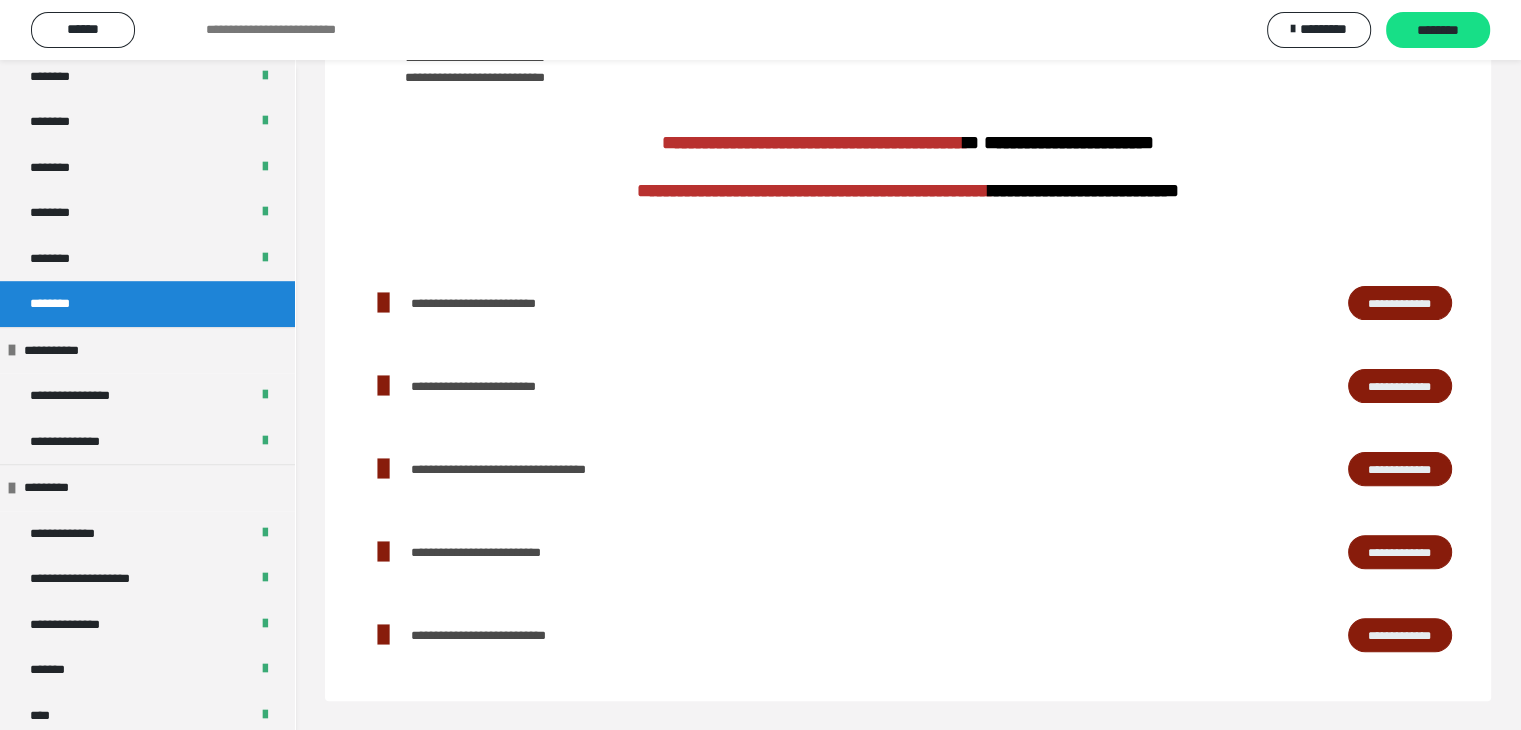 click on "**********" at bounding box center (1400, 303) 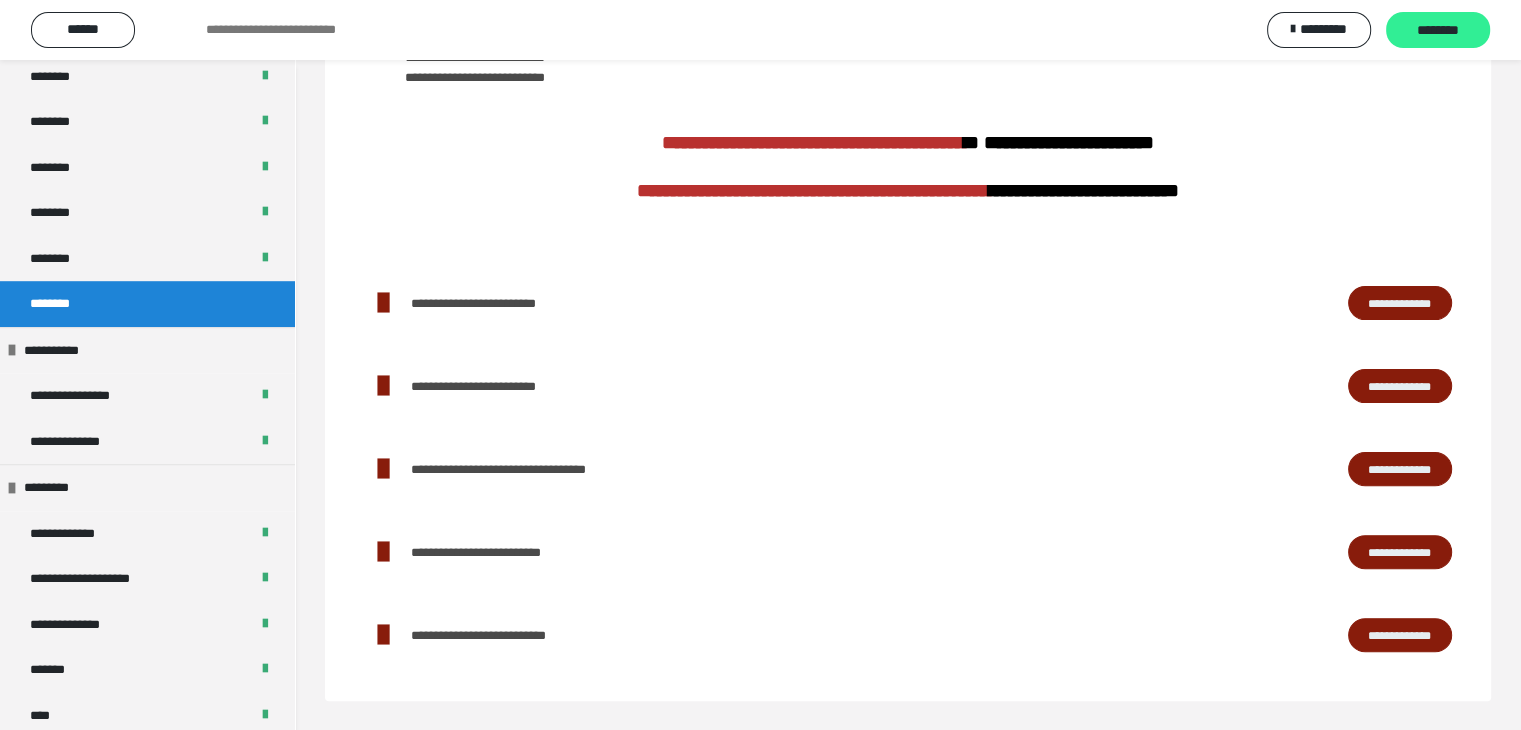 click on "********" at bounding box center [1438, 31] 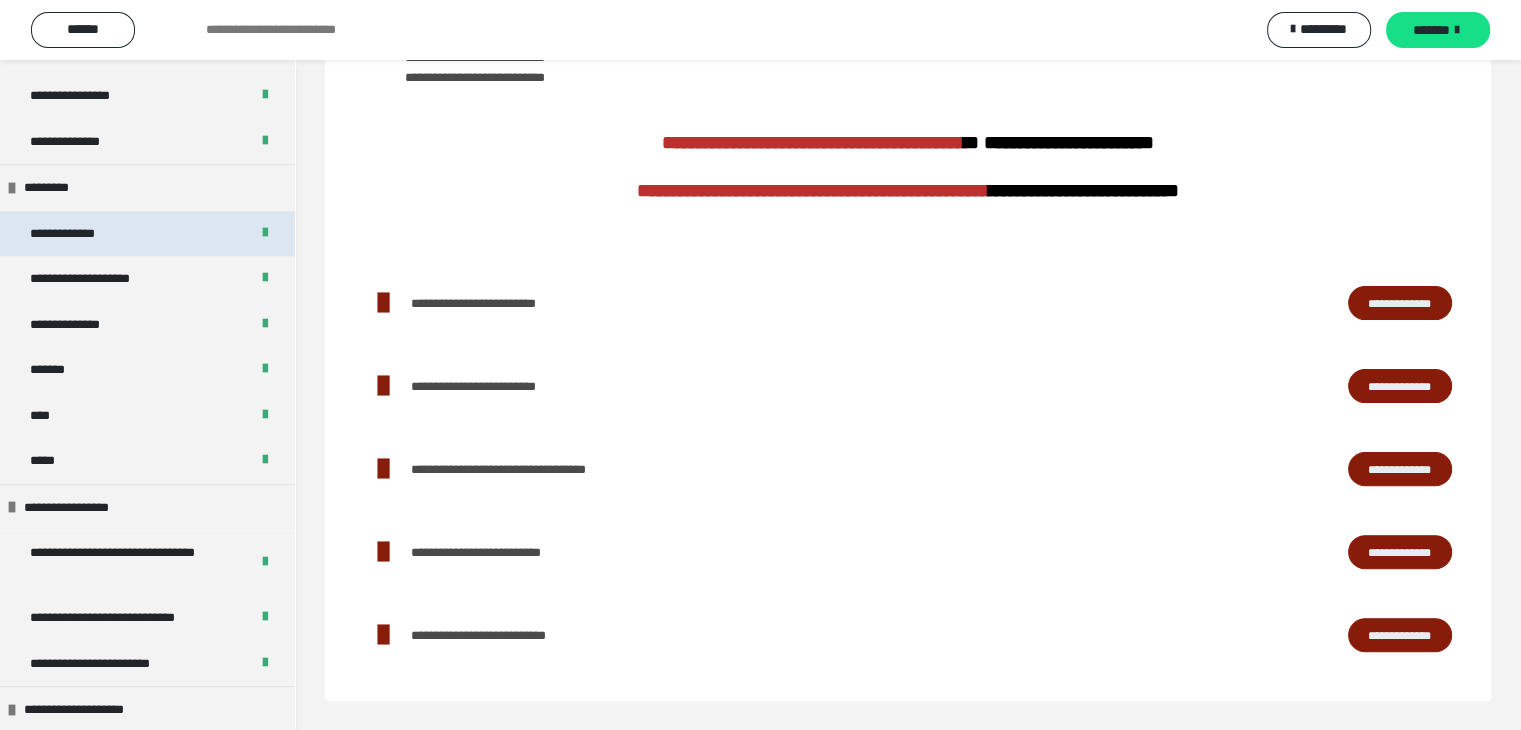 scroll, scrollTop: 1703, scrollLeft: 0, axis: vertical 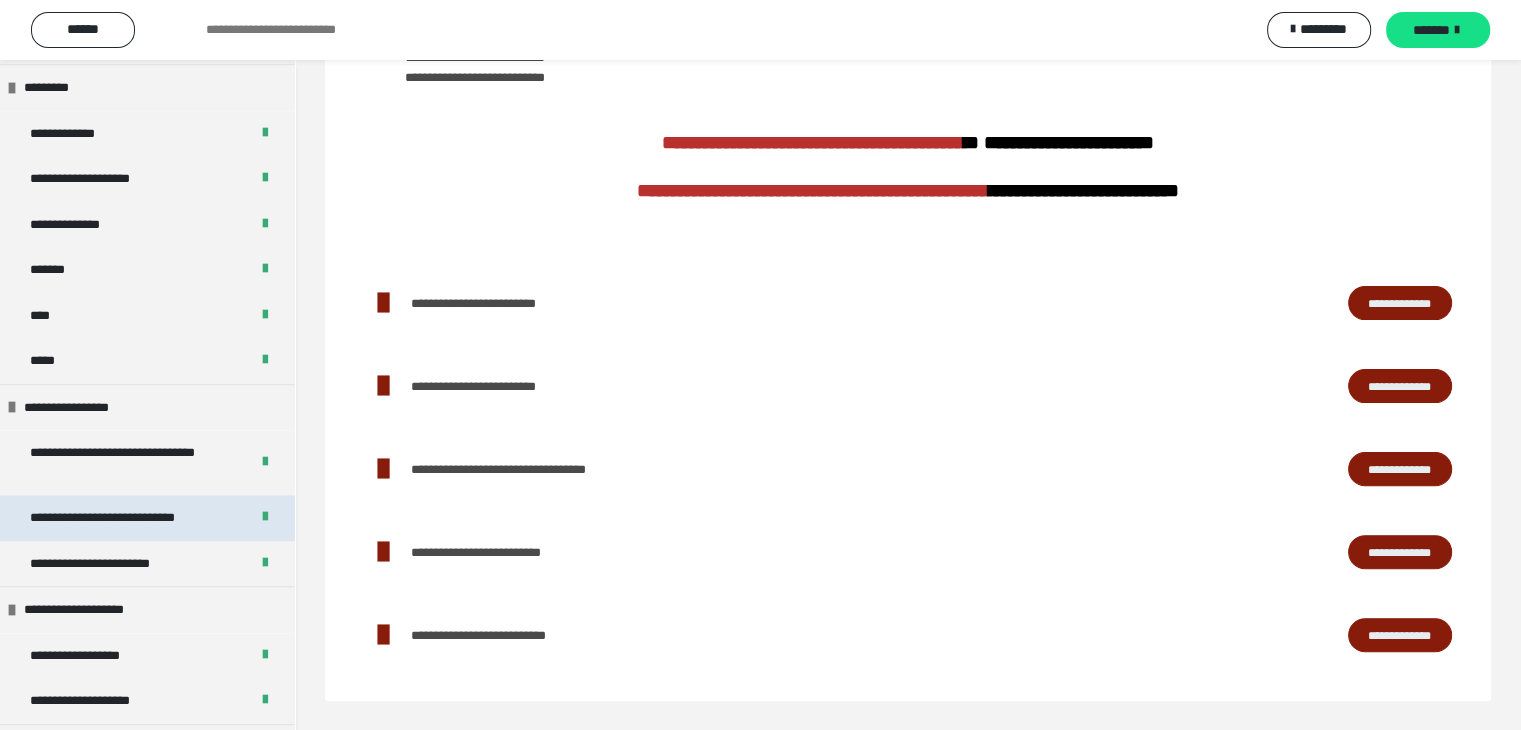 click on "**********" at bounding box center (131, 518) 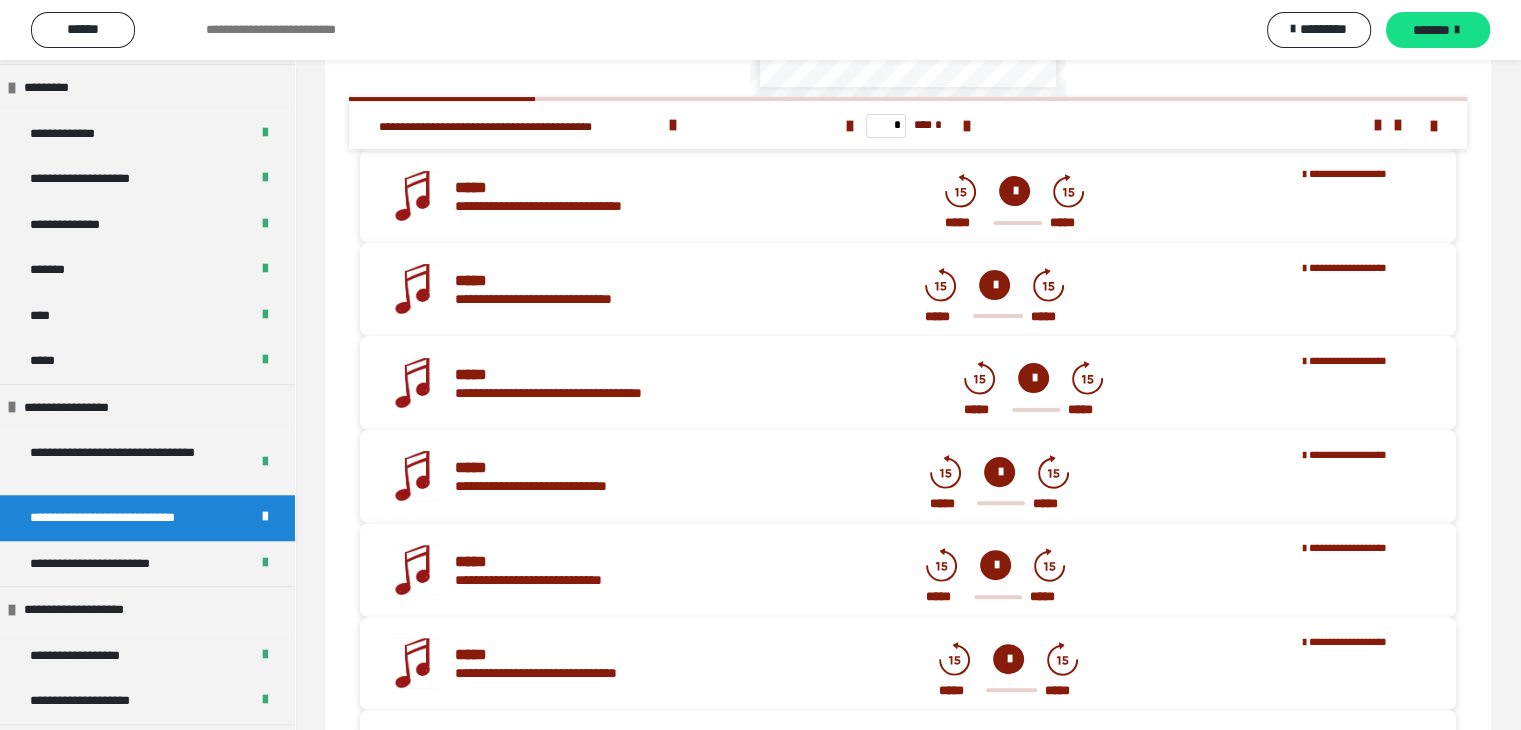 scroll, scrollTop: 2003, scrollLeft: 0, axis: vertical 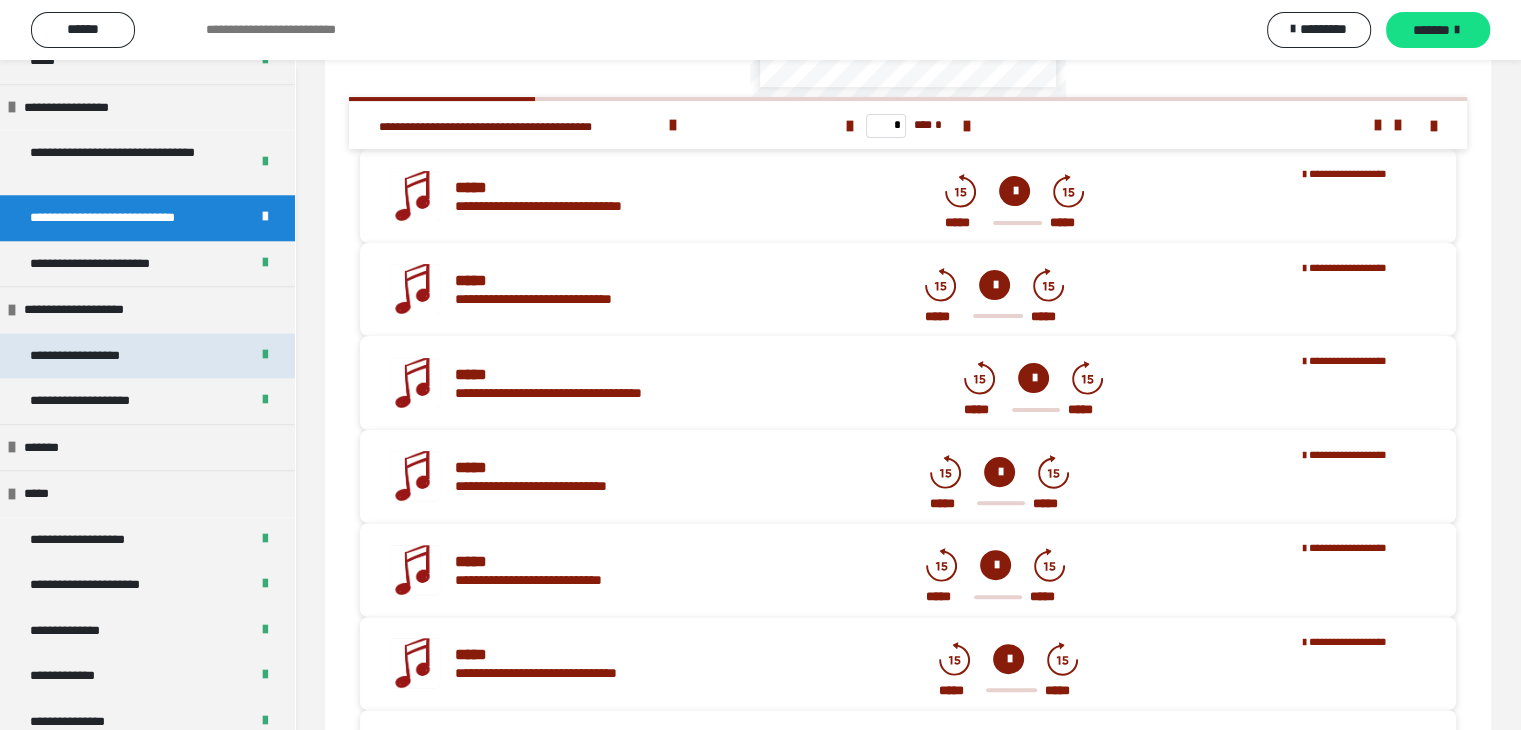 click on "**********" at bounding box center (98, 356) 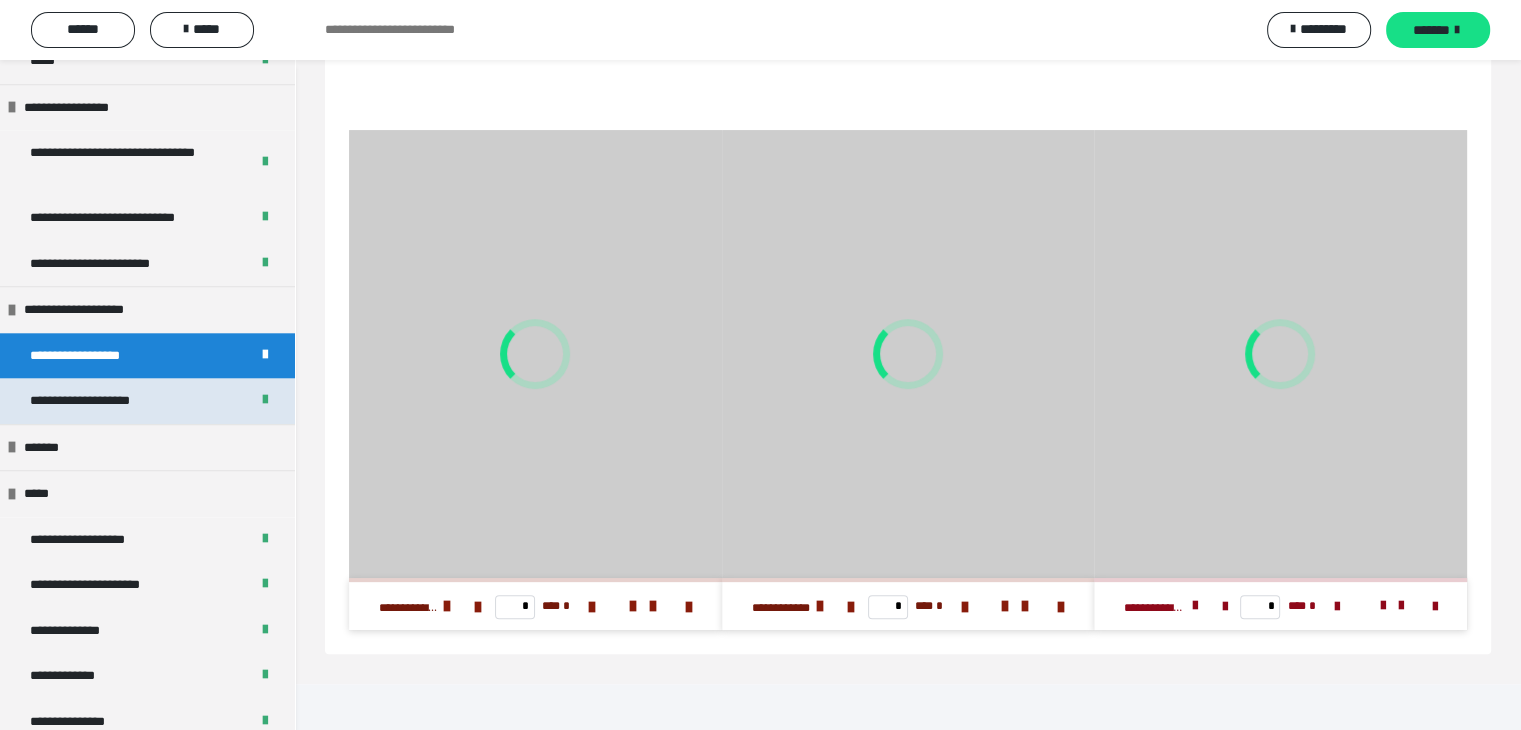 scroll, scrollTop: 446, scrollLeft: 0, axis: vertical 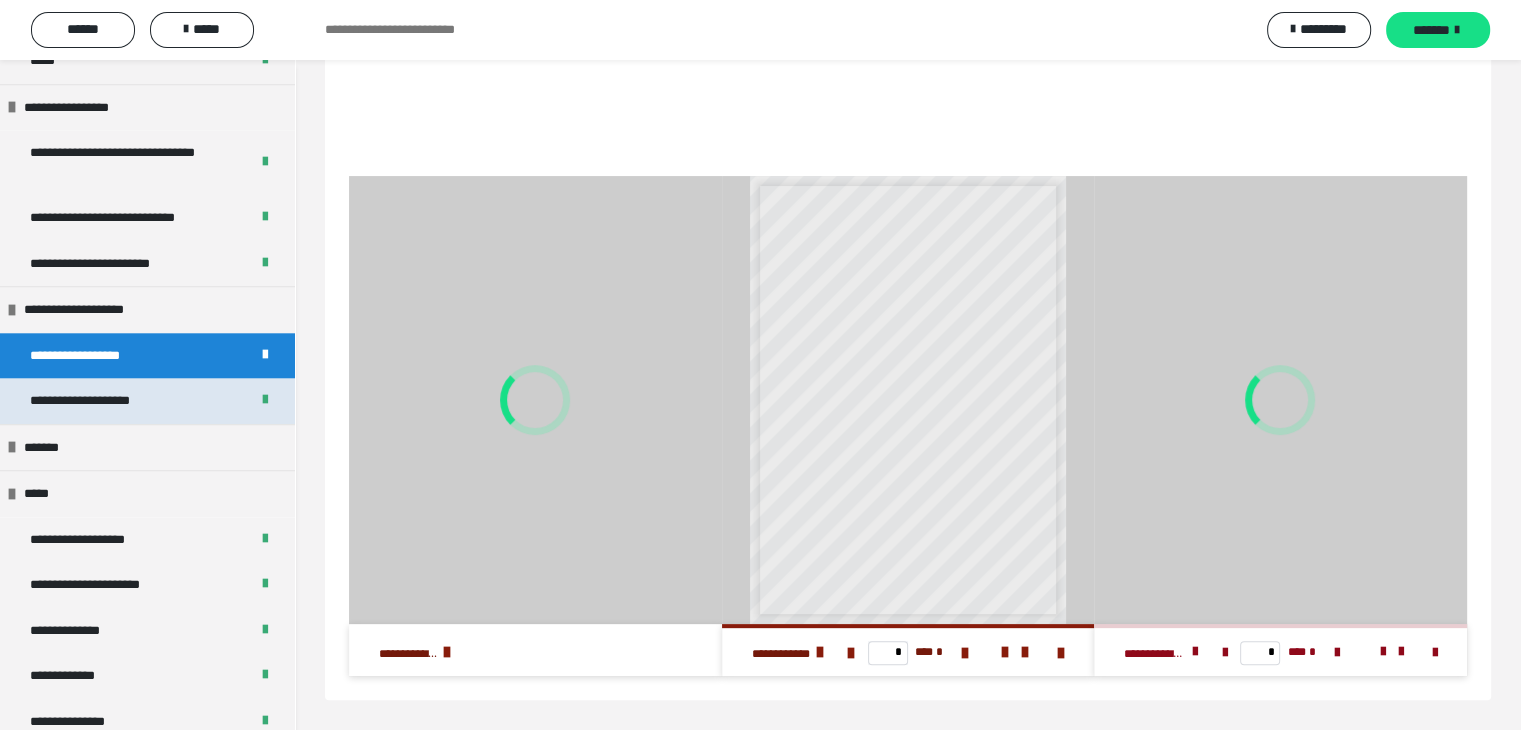 click on "**********" at bounding box center [102, 401] 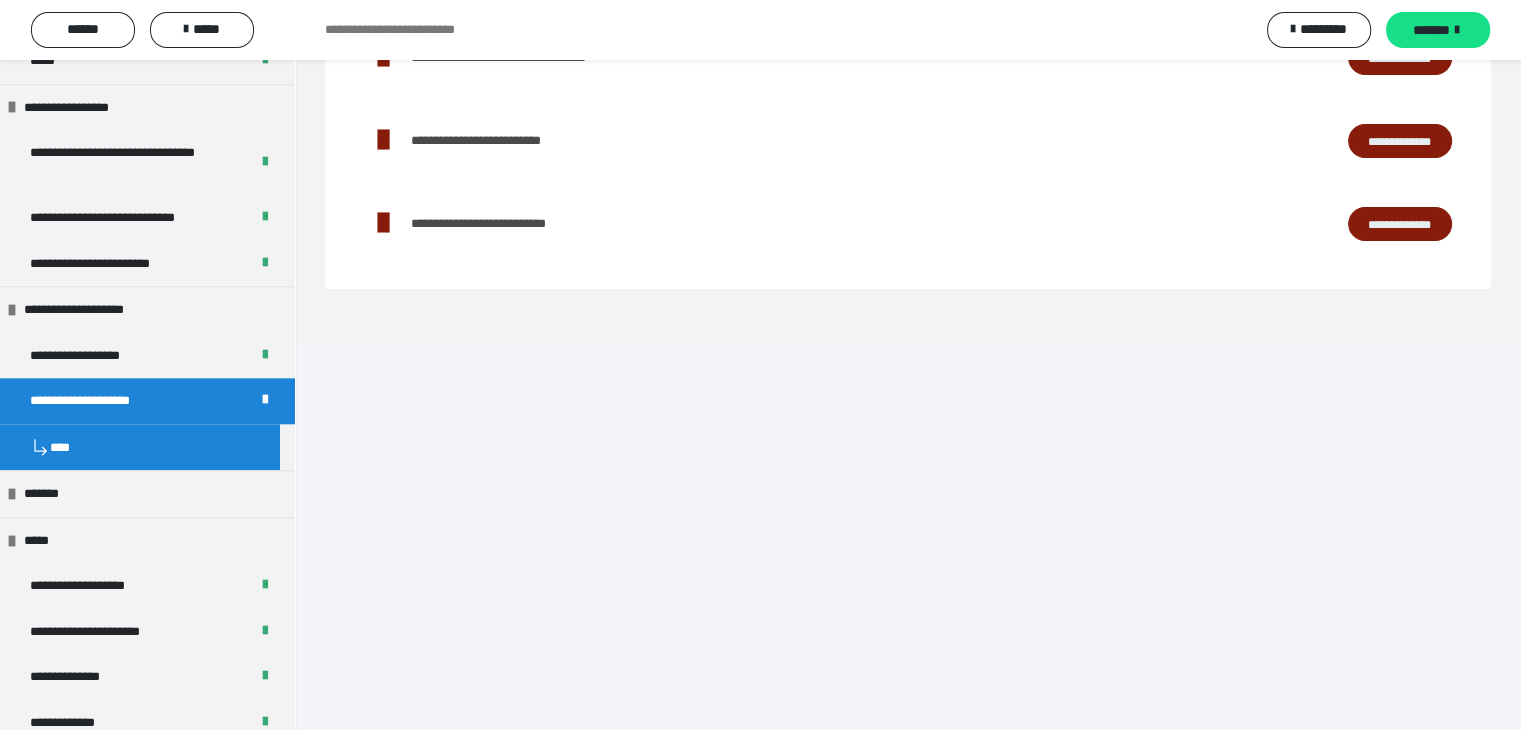 scroll, scrollTop: 60, scrollLeft: 0, axis: vertical 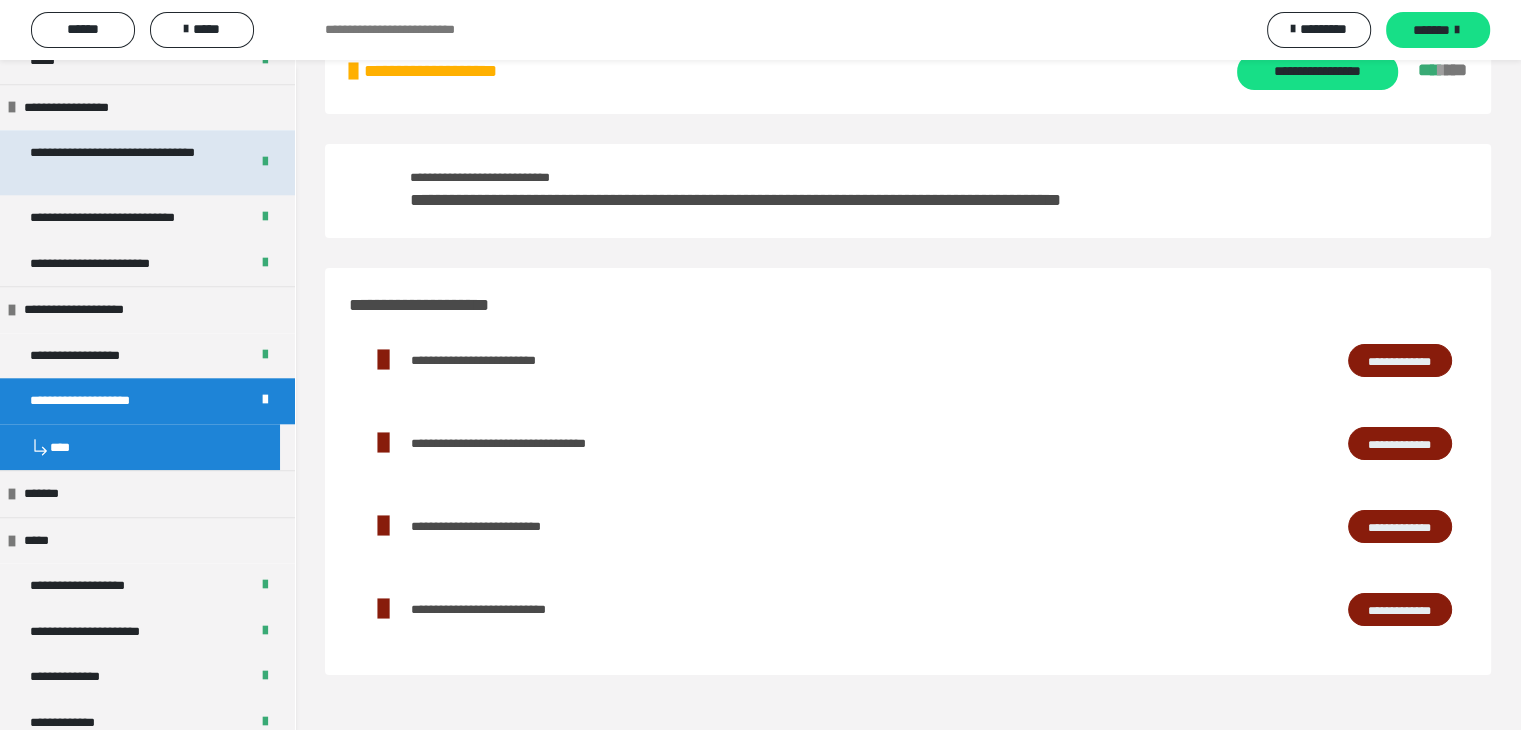 click on "**********" at bounding box center (124, 162) 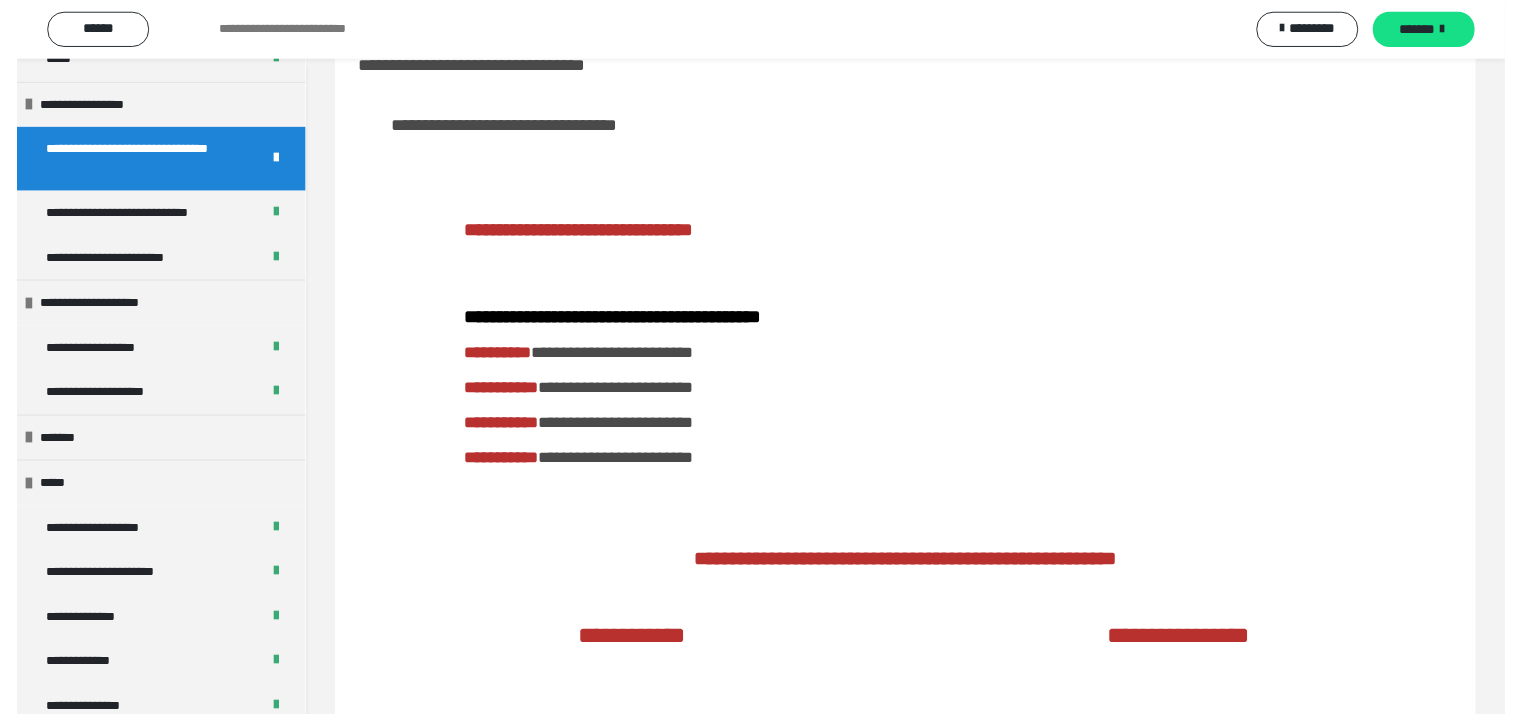 scroll, scrollTop: 492, scrollLeft: 0, axis: vertical 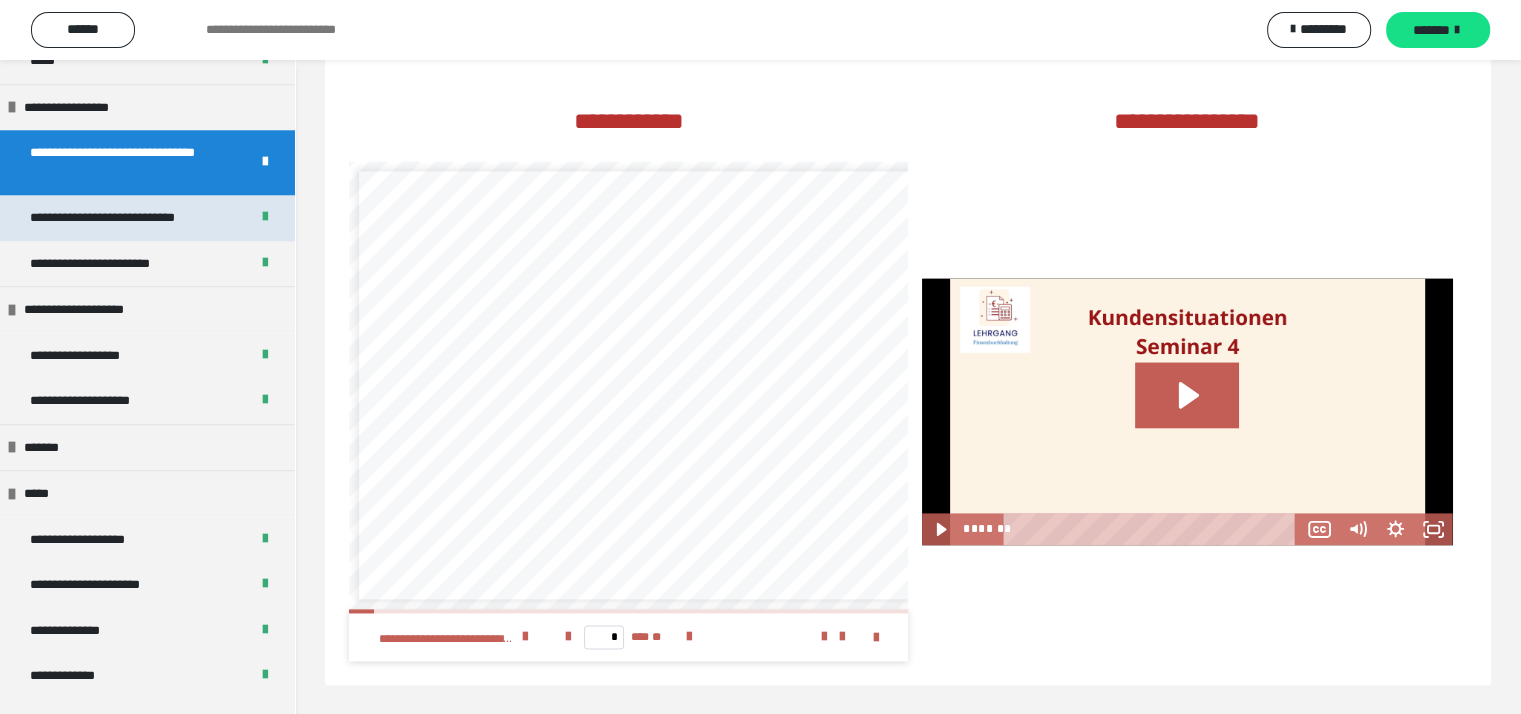 click on "**********" at bounding box center [131, 218] 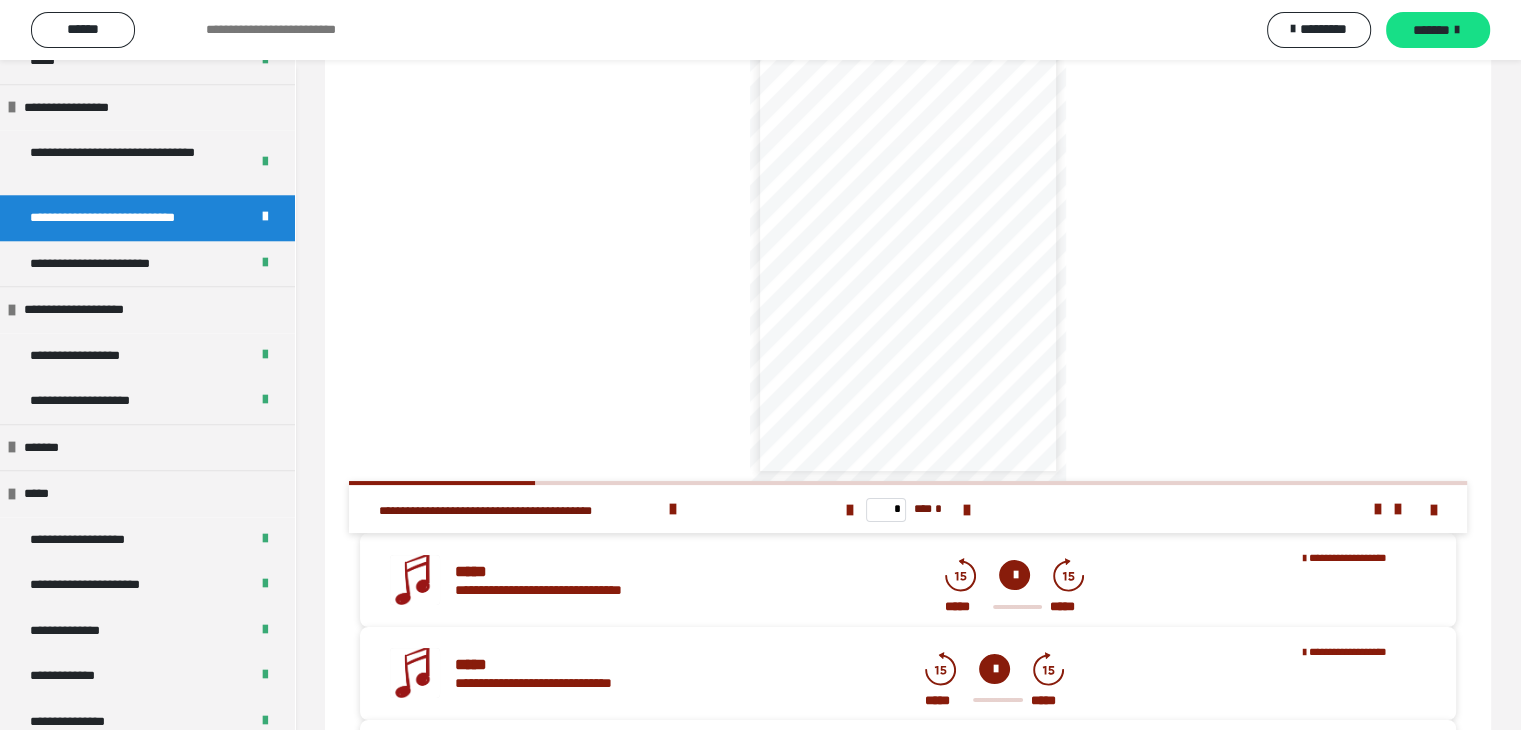 scroll, scrollTop: 0, scrollLeft: 0, axis: both 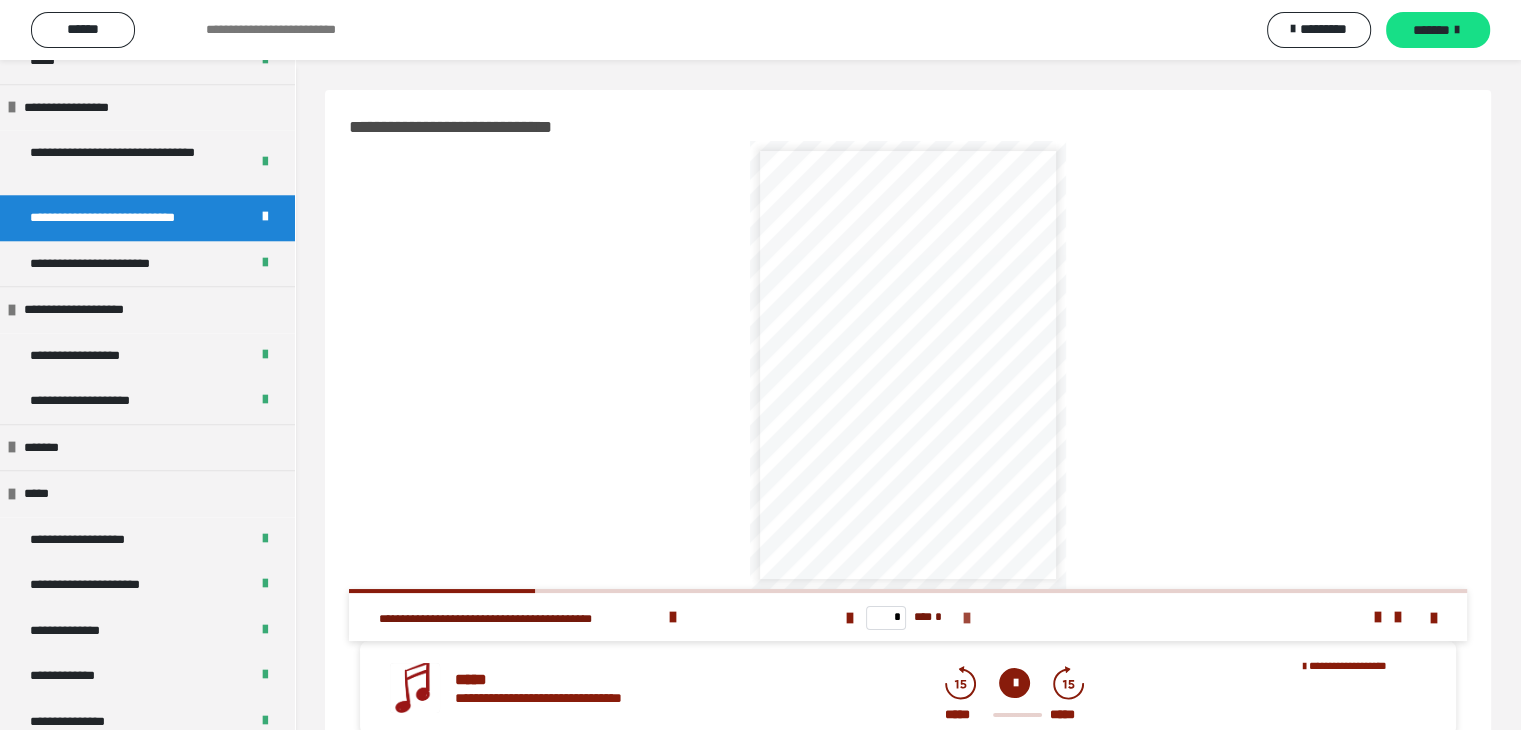 click at bounding box center [966, 618] 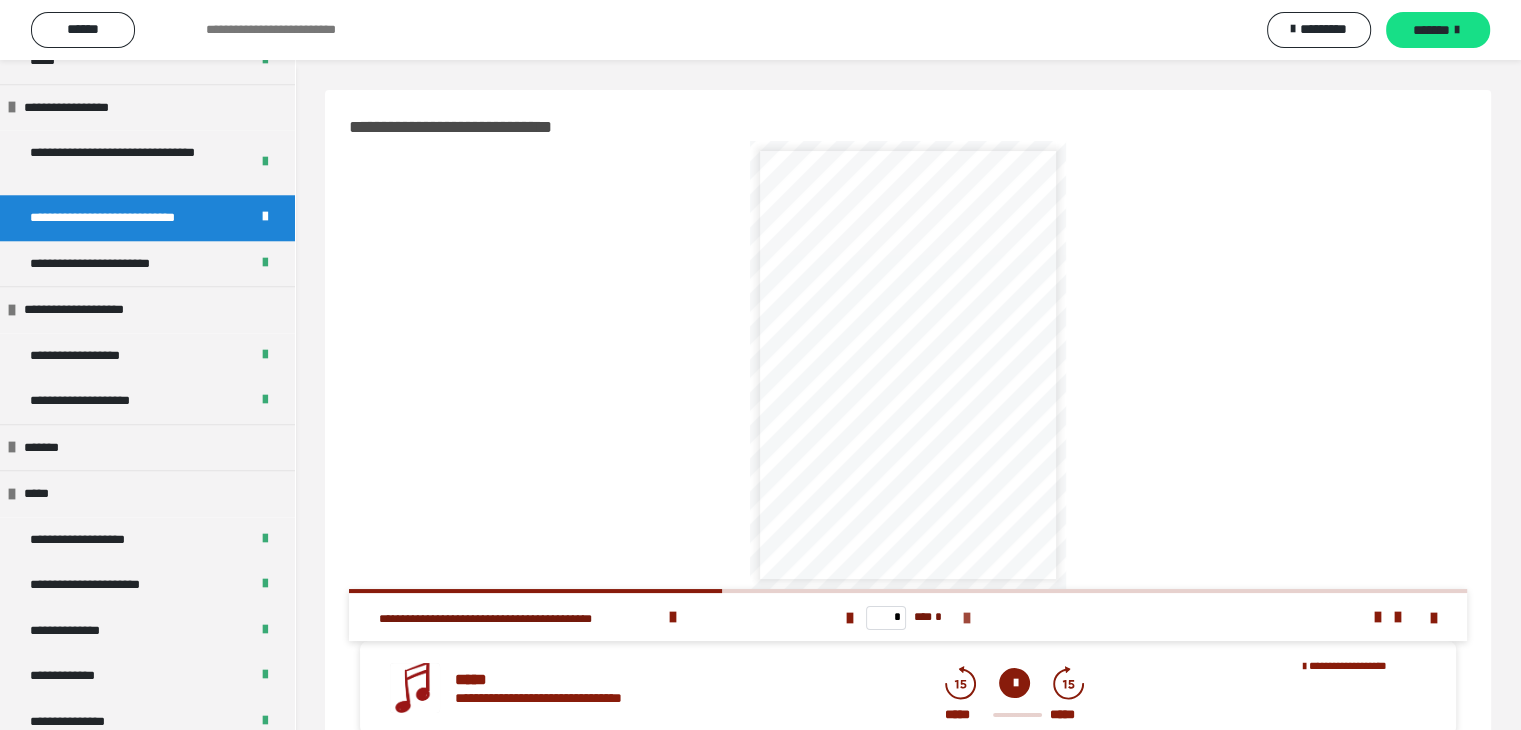 click at bounding box center [966, 618] 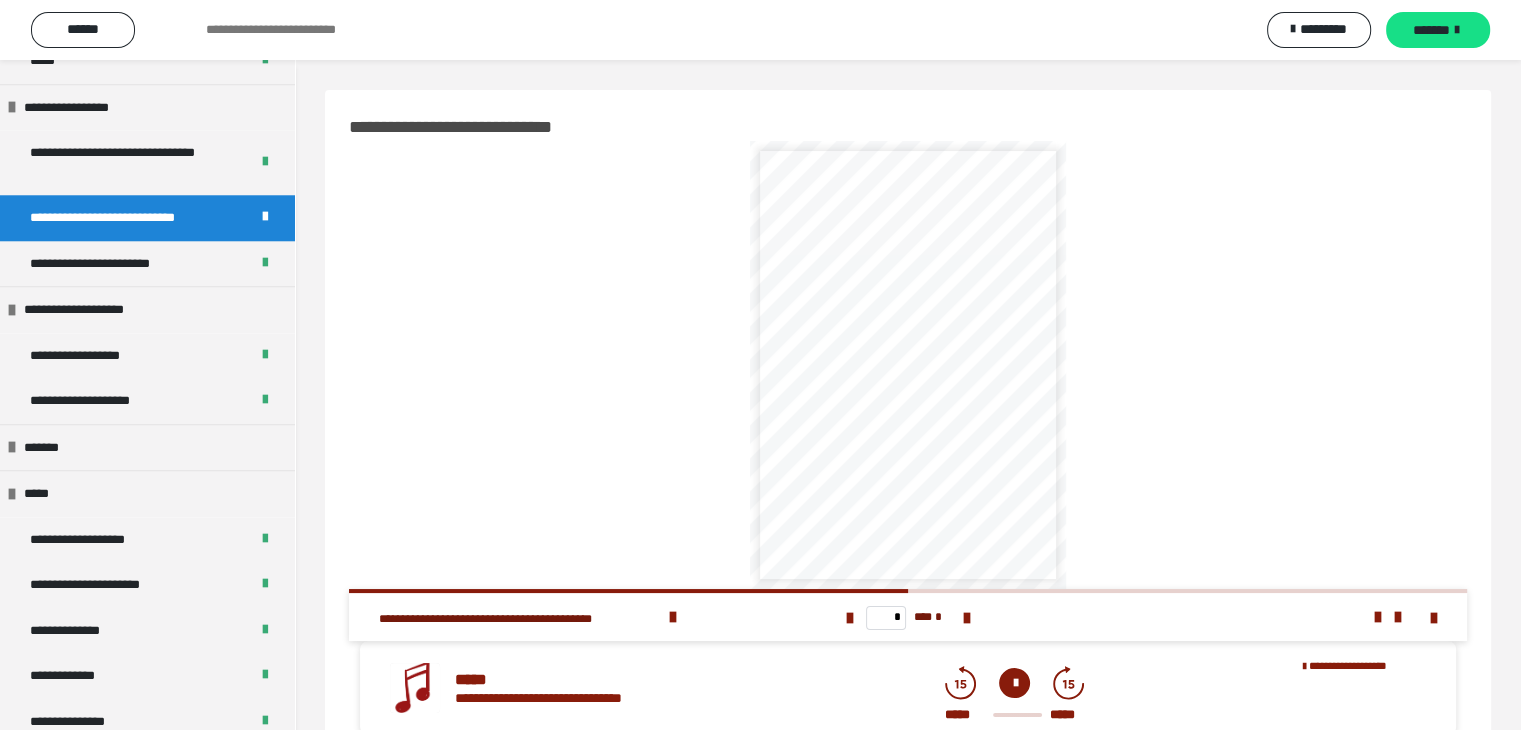 click on "* *** *" at bounding box center [908, 617] 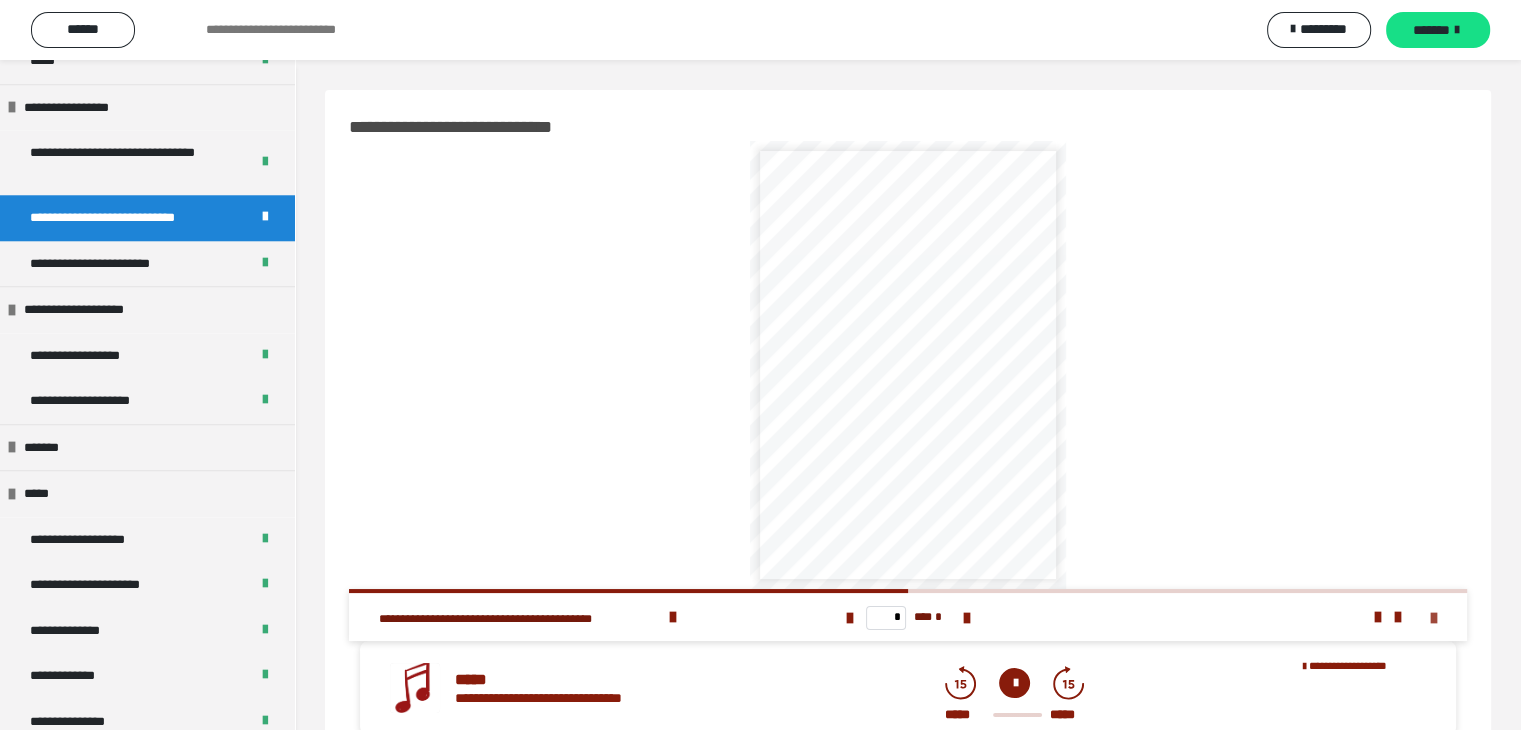 click at bounding box center [1434, 618] 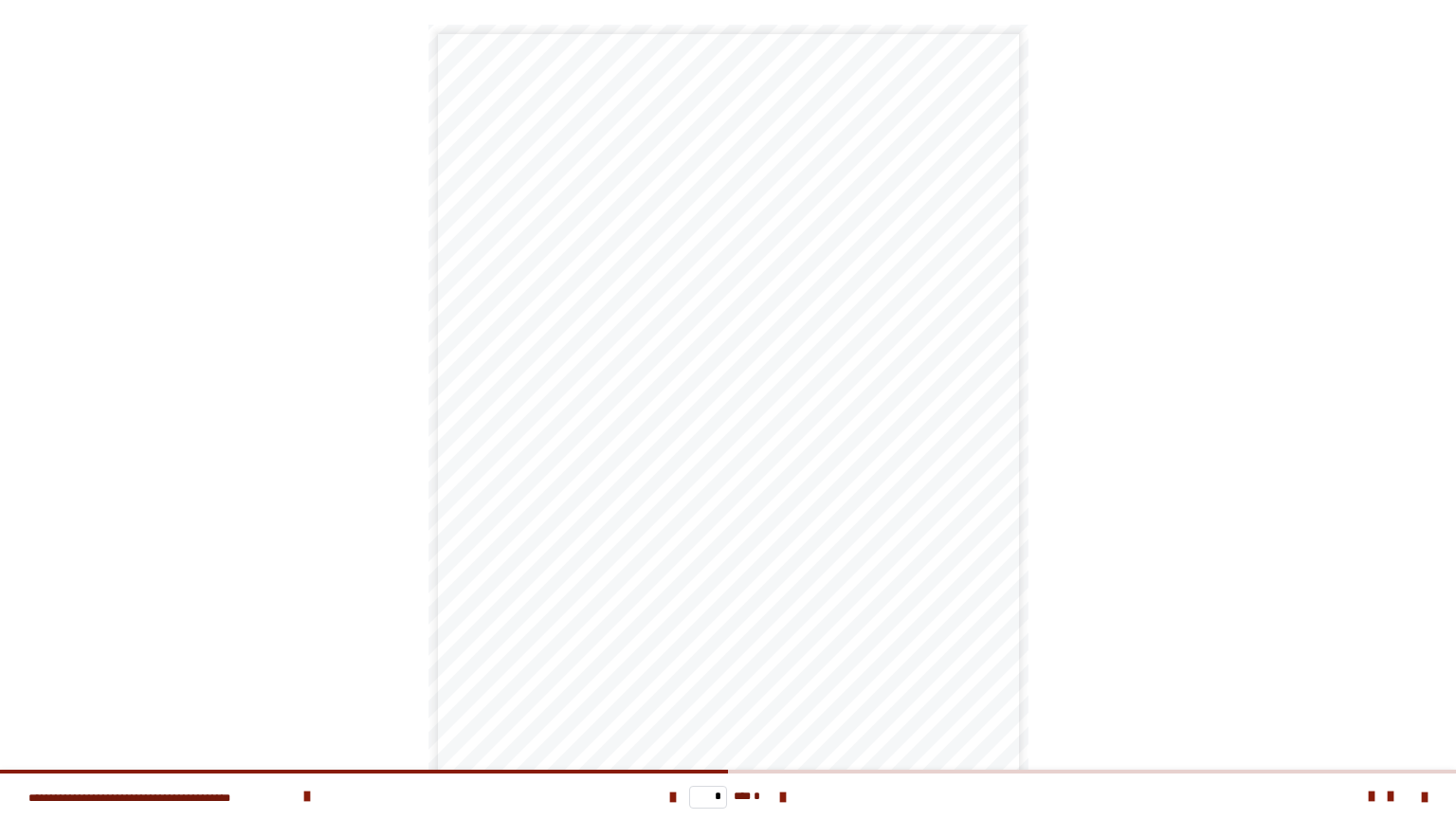 click on "**********" at bounding box center (728, 410) 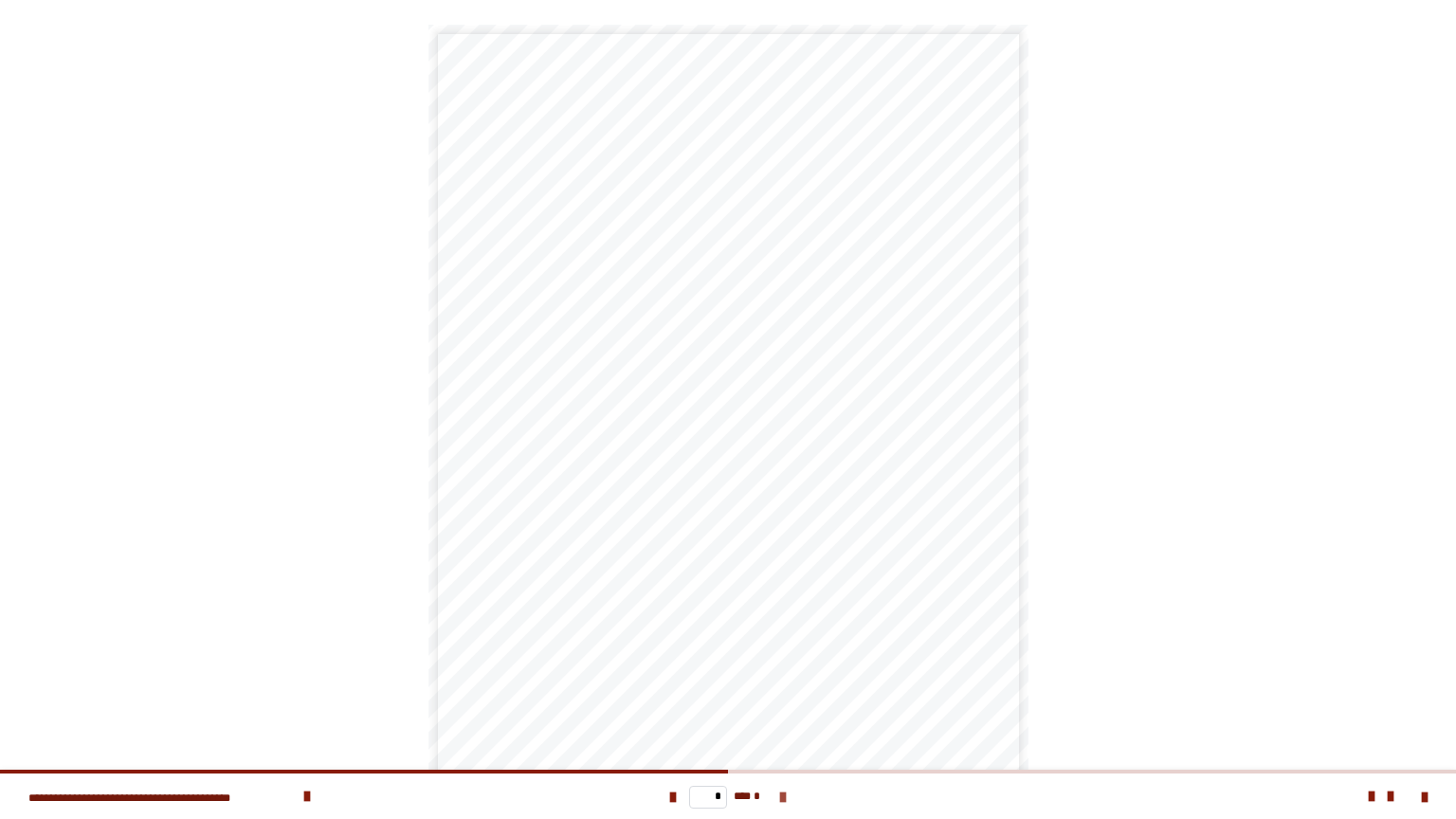 click at bounding box center (783, 797) 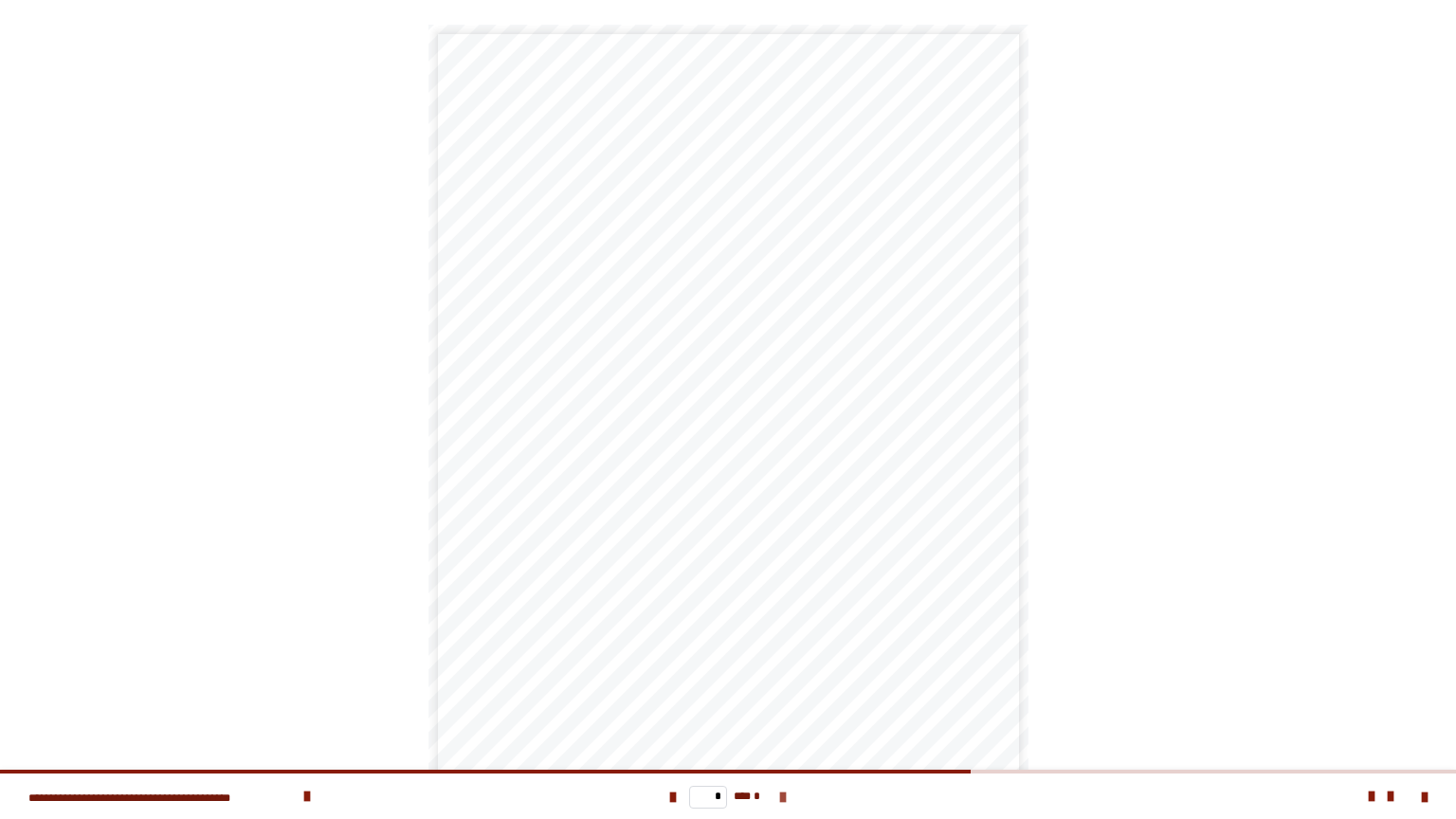 click at bounding box center [783, 797] 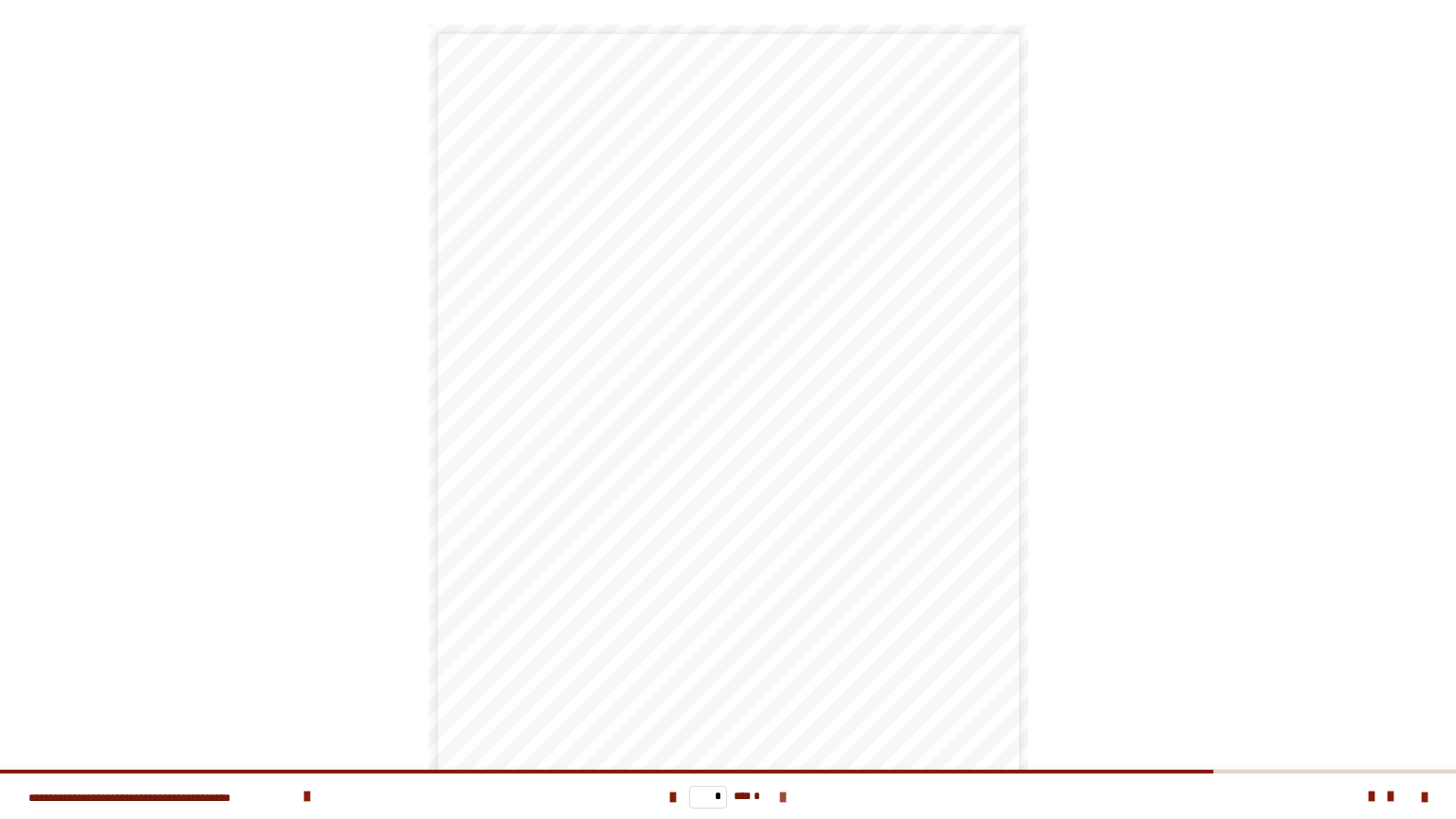 click at bounding box center (783, 797) 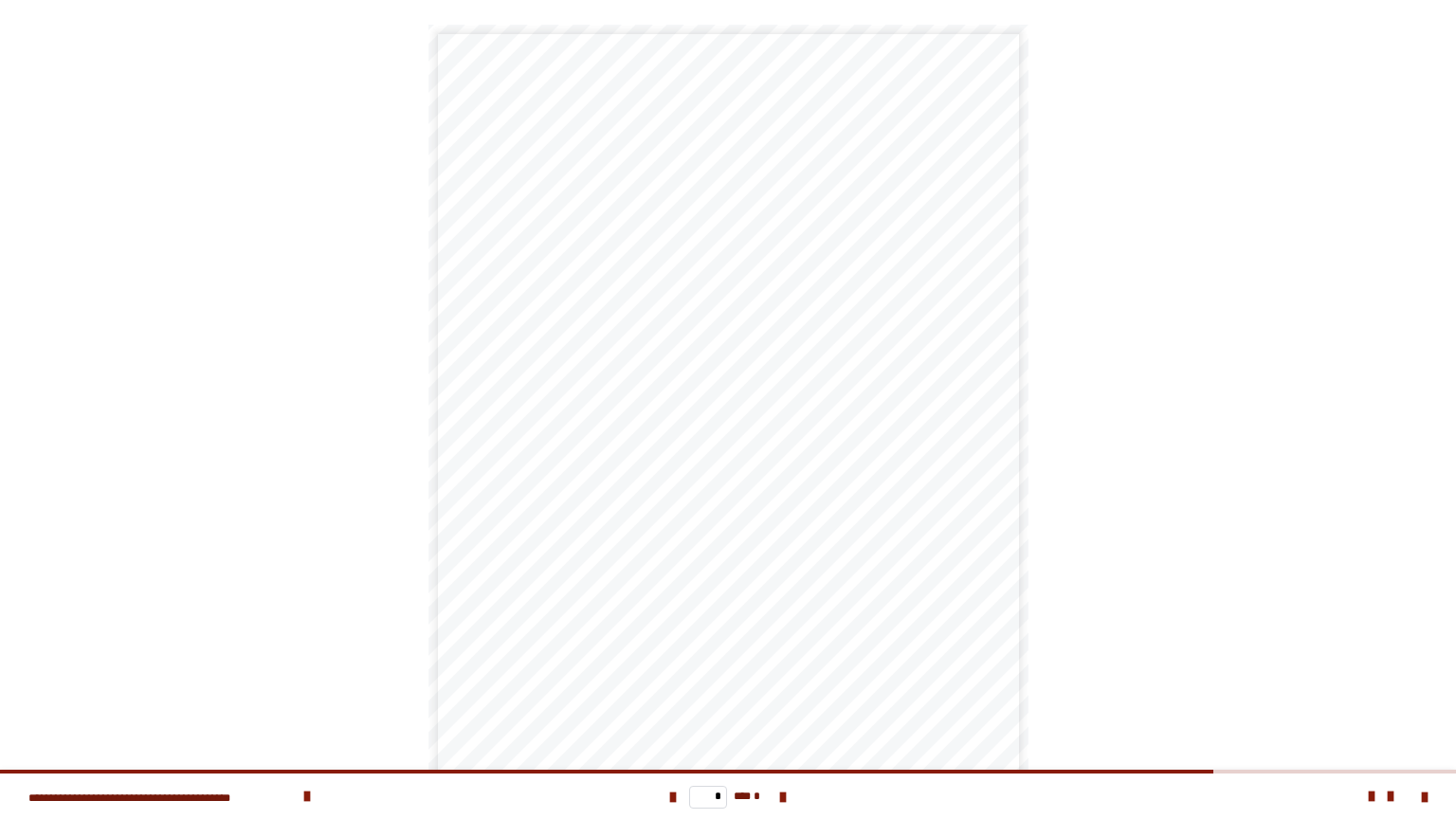 type on "*" 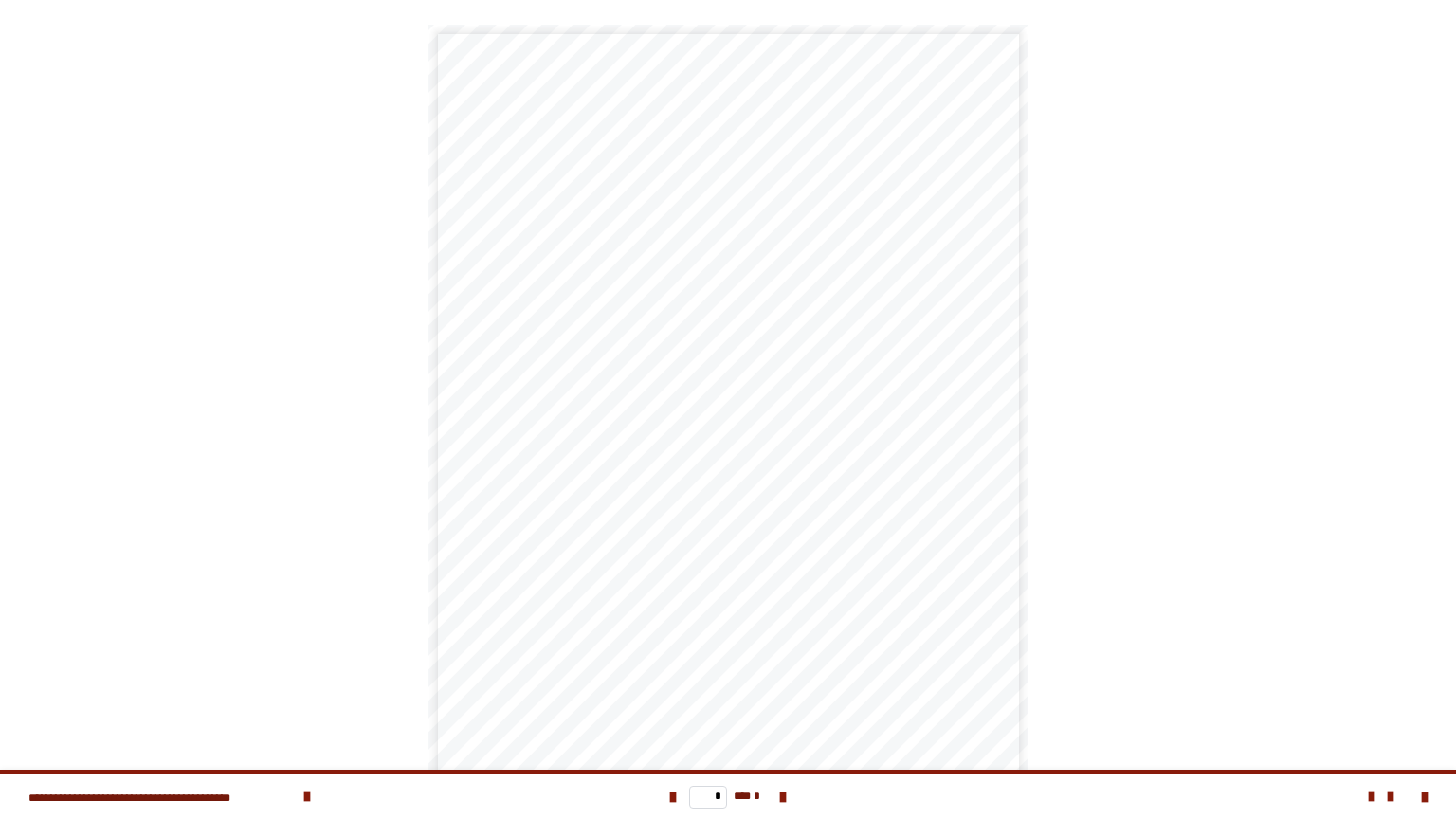 click at bounding box center (1287, 796) 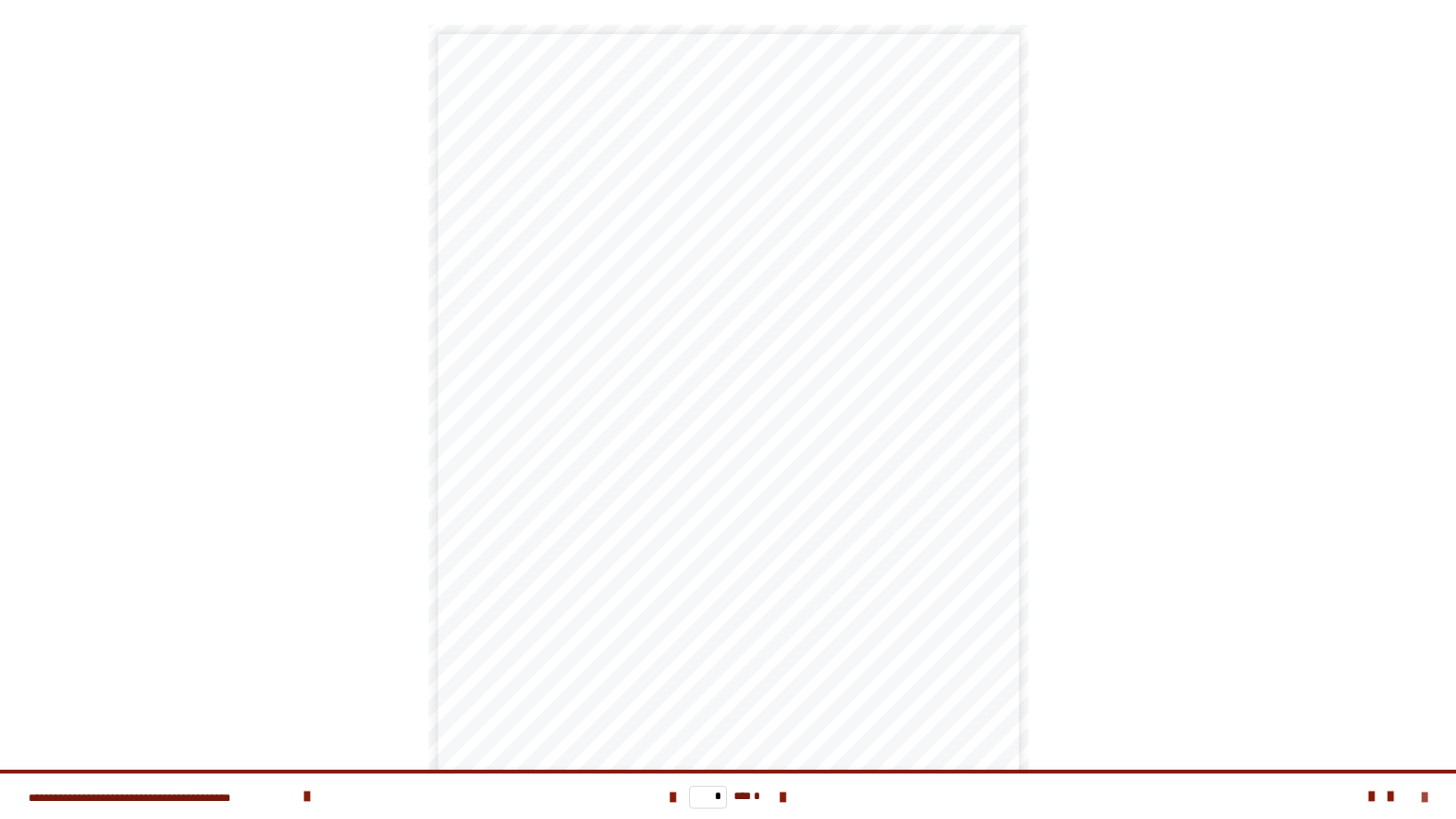 click at bounding box center (1425, 797) 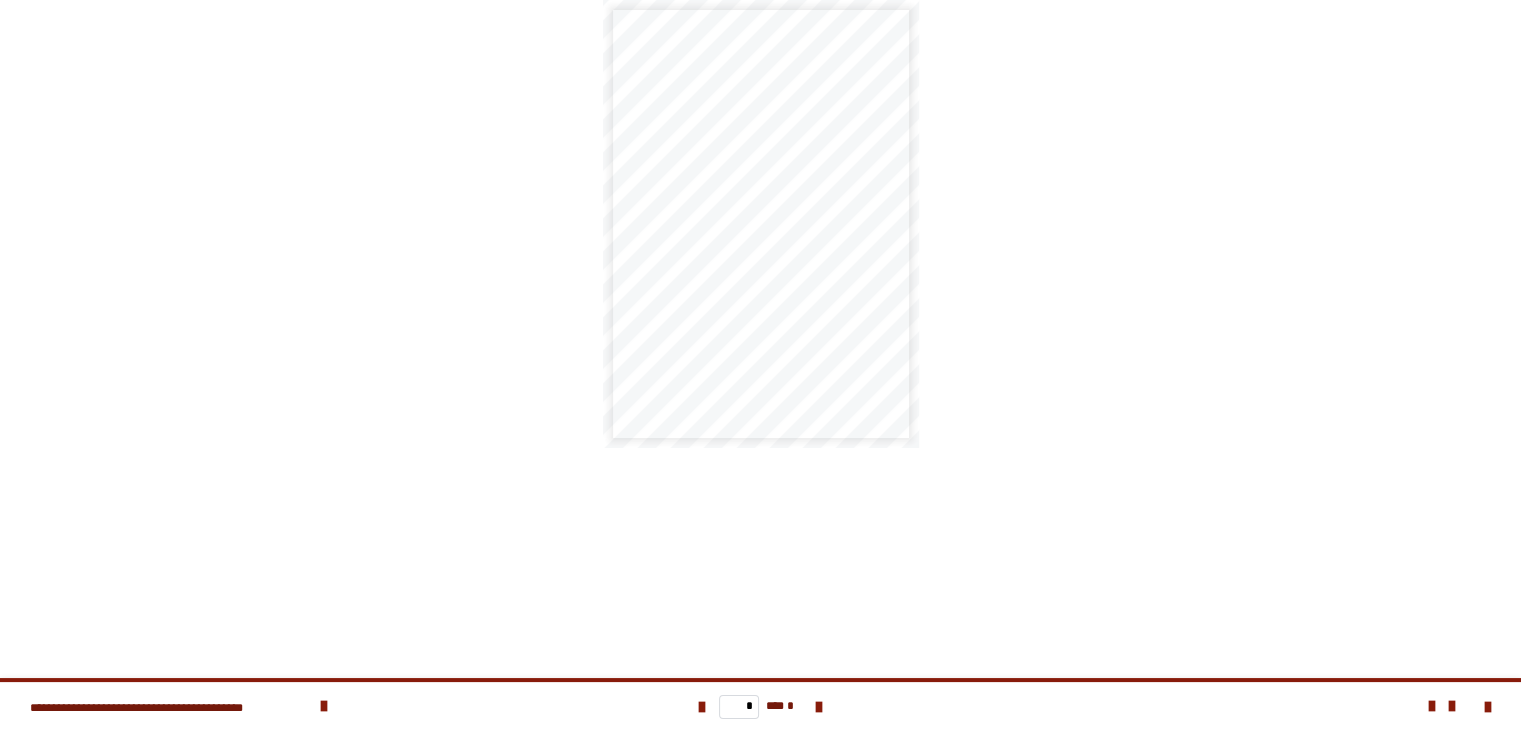 scroll, scrollTop: 1303, scrollLeft: 0, axis: vertical 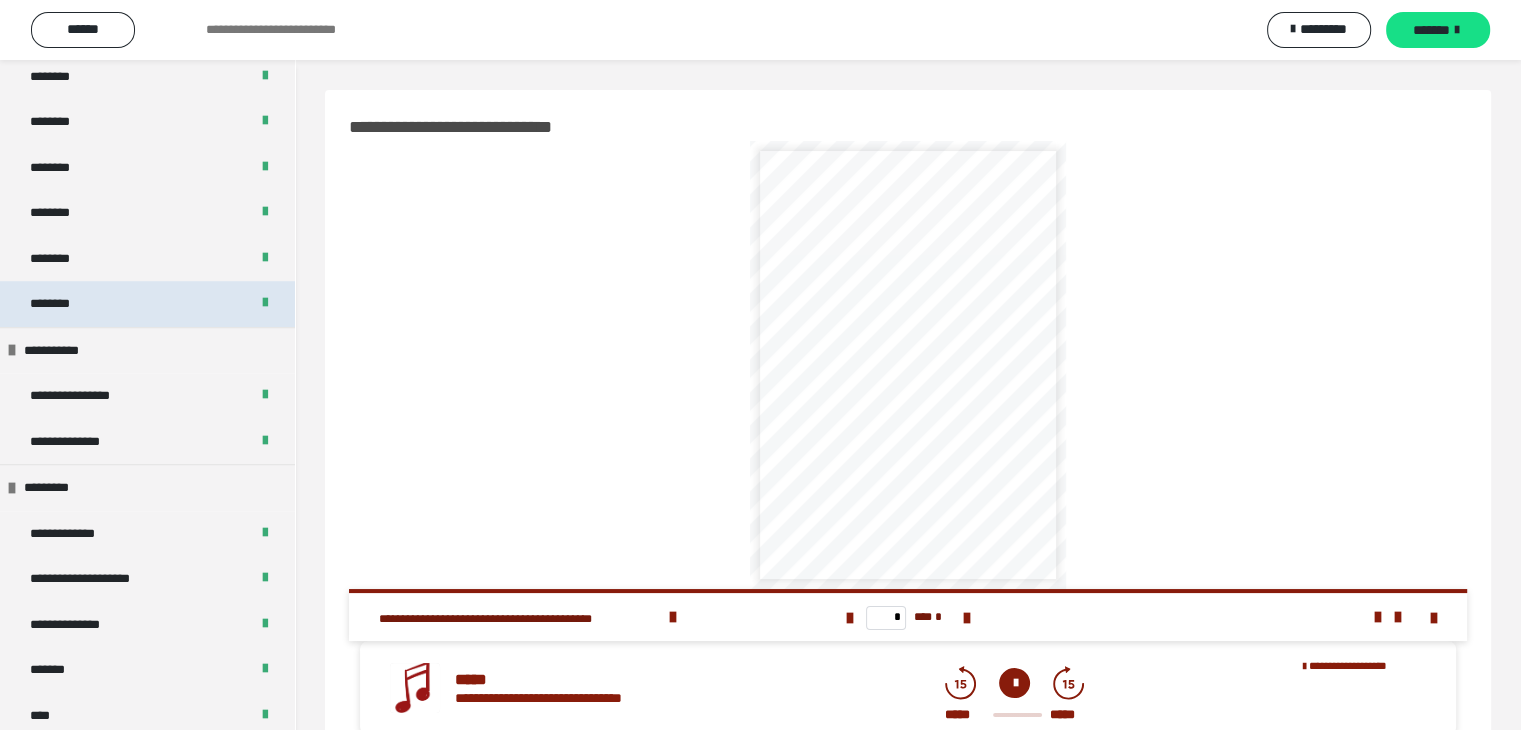 click on "********" at bounding box center (147, 304) 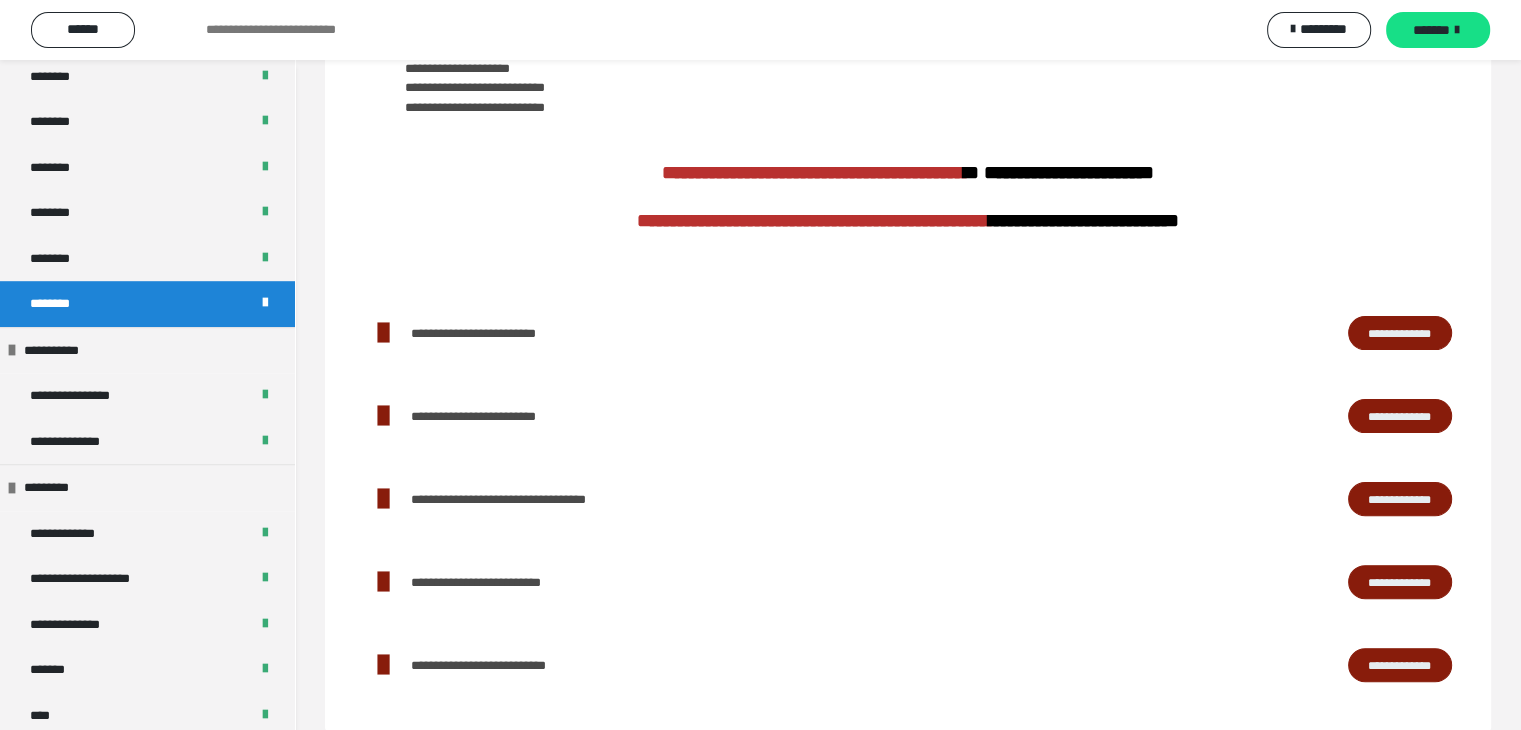 scroll, scrollTop: 492, scrollLeft: 0, axis: vertical 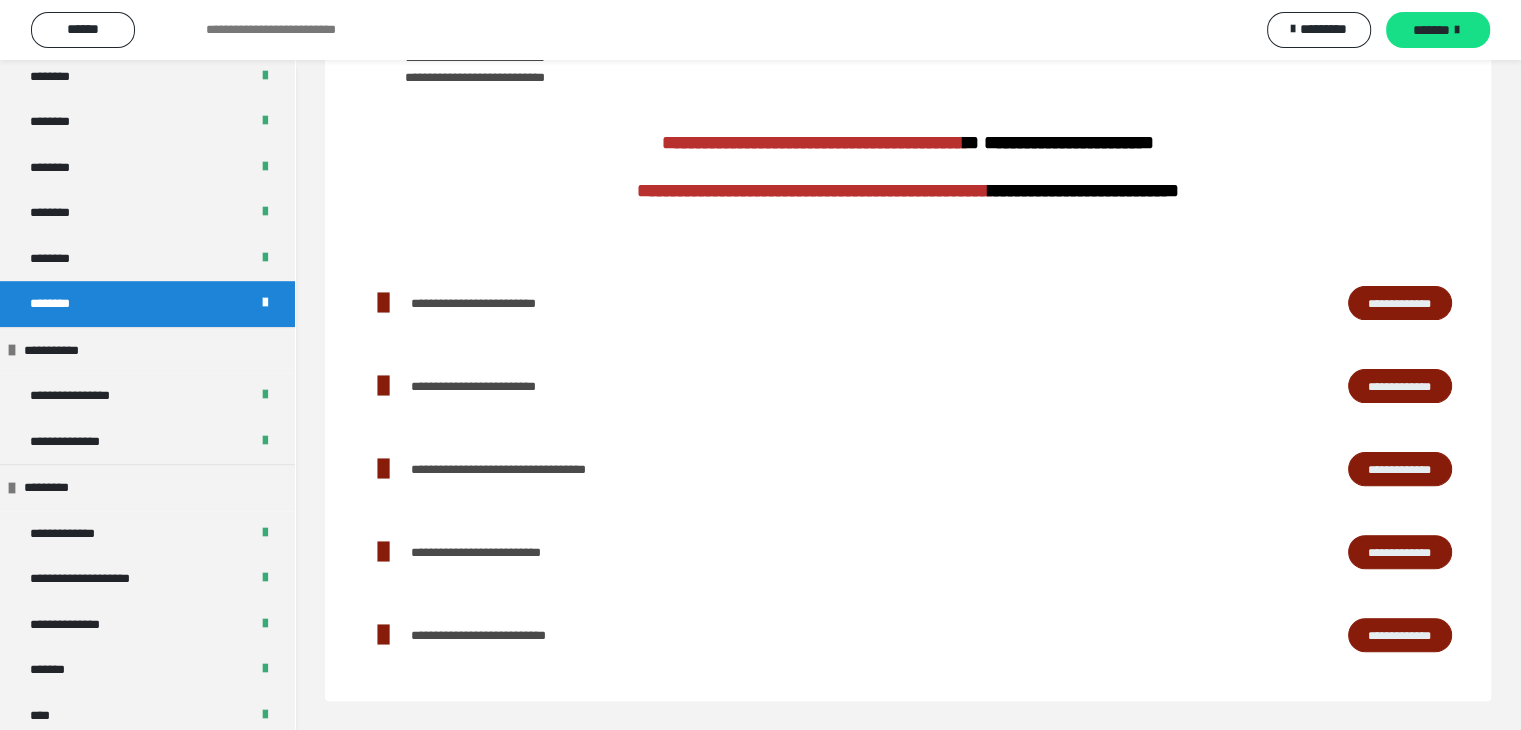 click on "**********" at bounding box center [1400, 552] 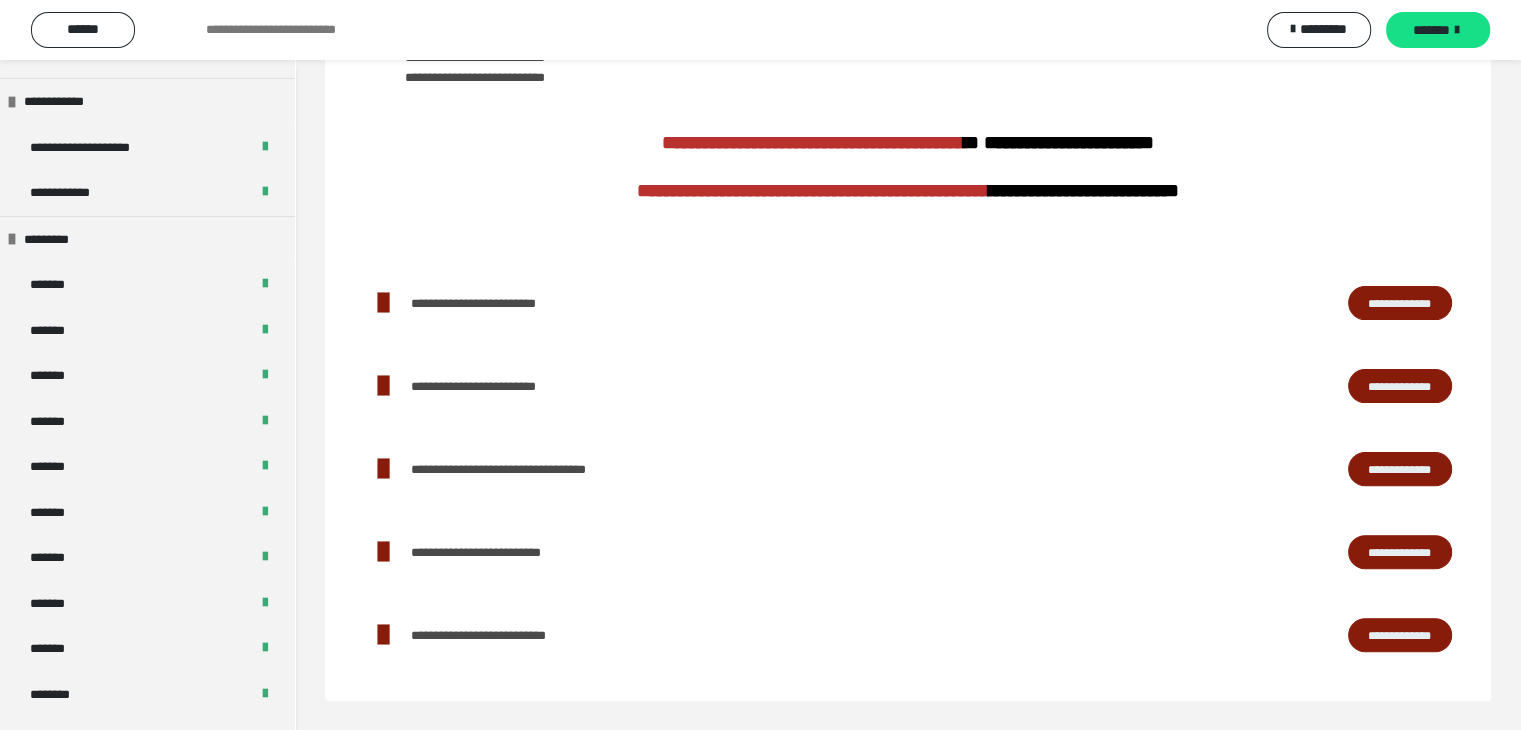 scroll, scrollTop: 403, scrollLeft: 0, axis: vertical 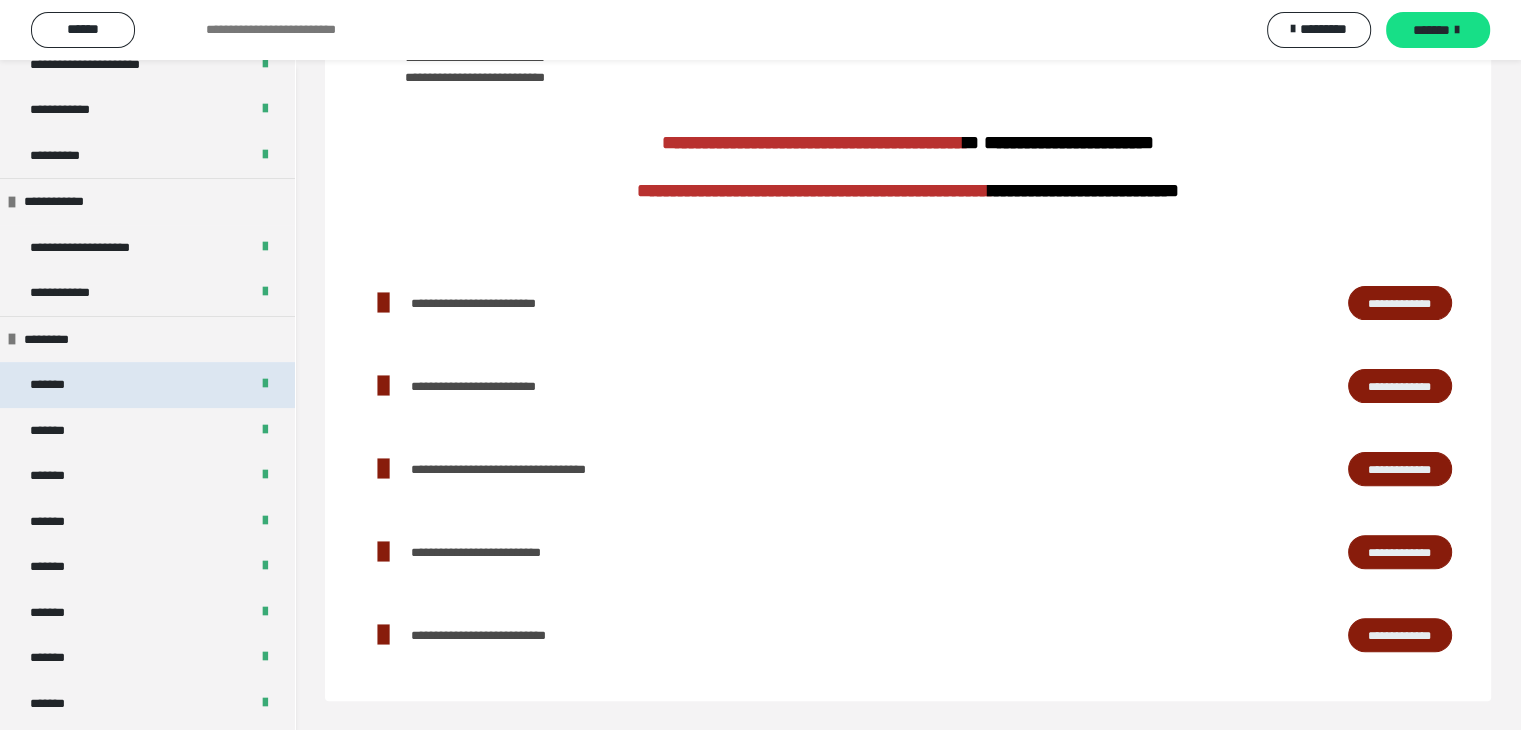 click on "*******" at bounding box center (57, 385) 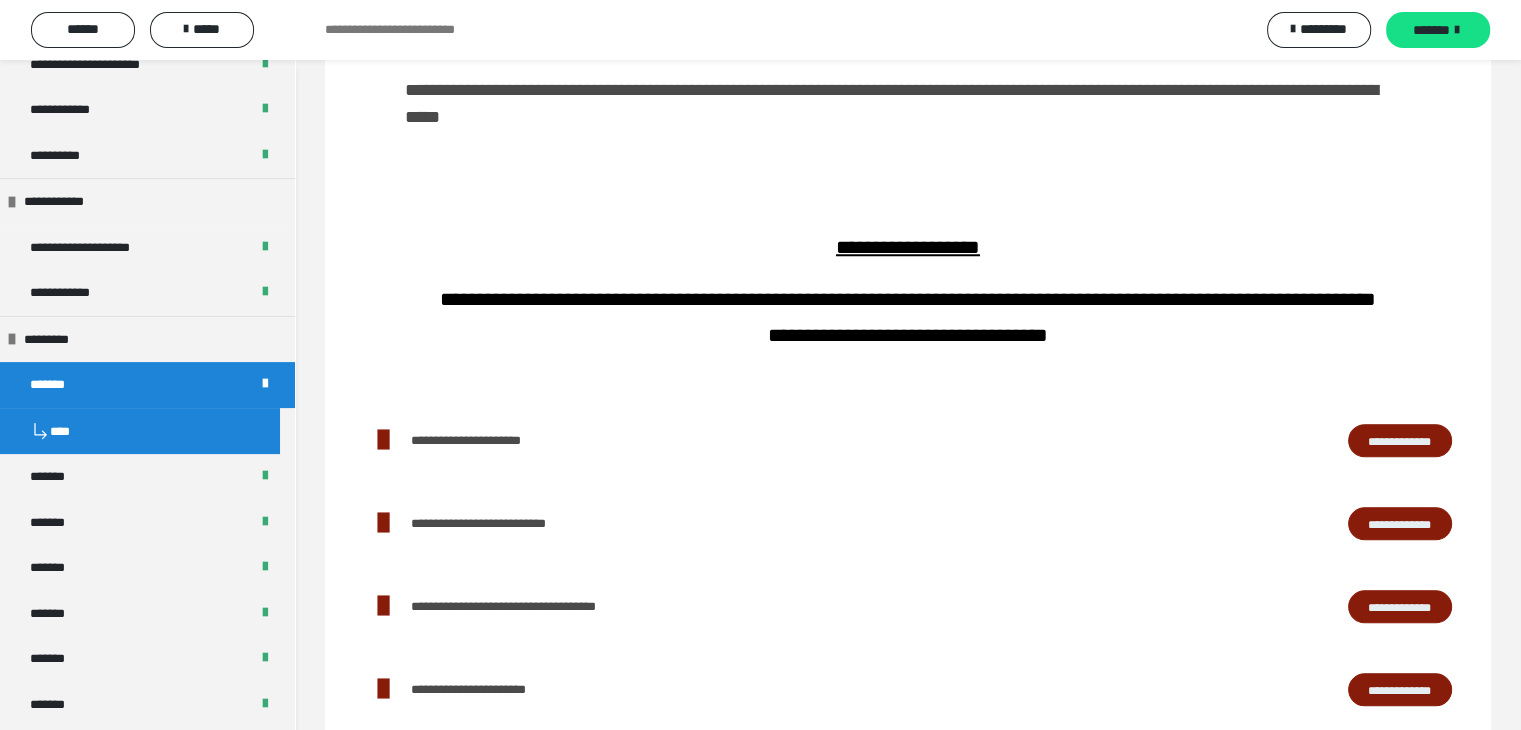 scroll, scrollTop: 1938, scrollLeft: 0, axis: vertical 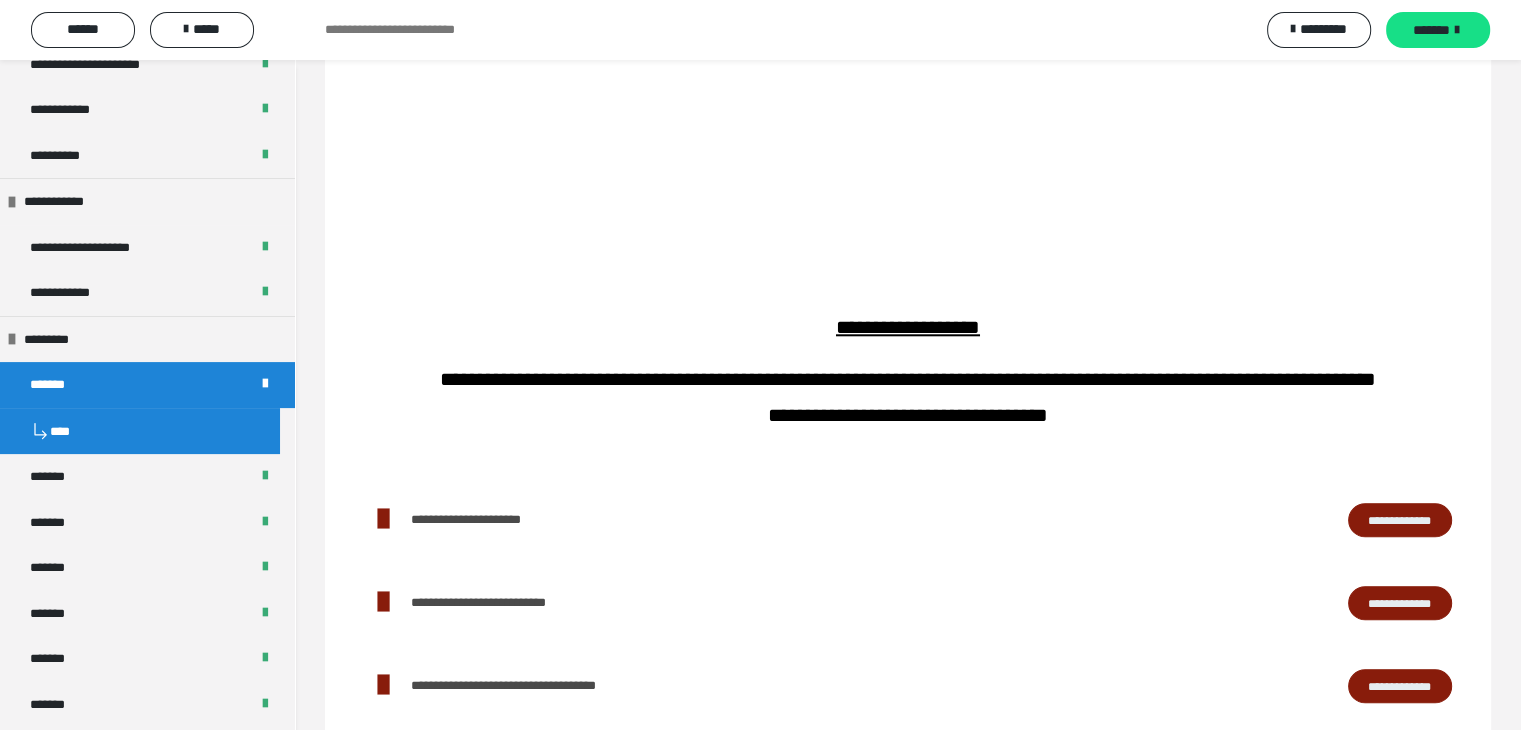click on "**********" at bounding box center (908, 396) 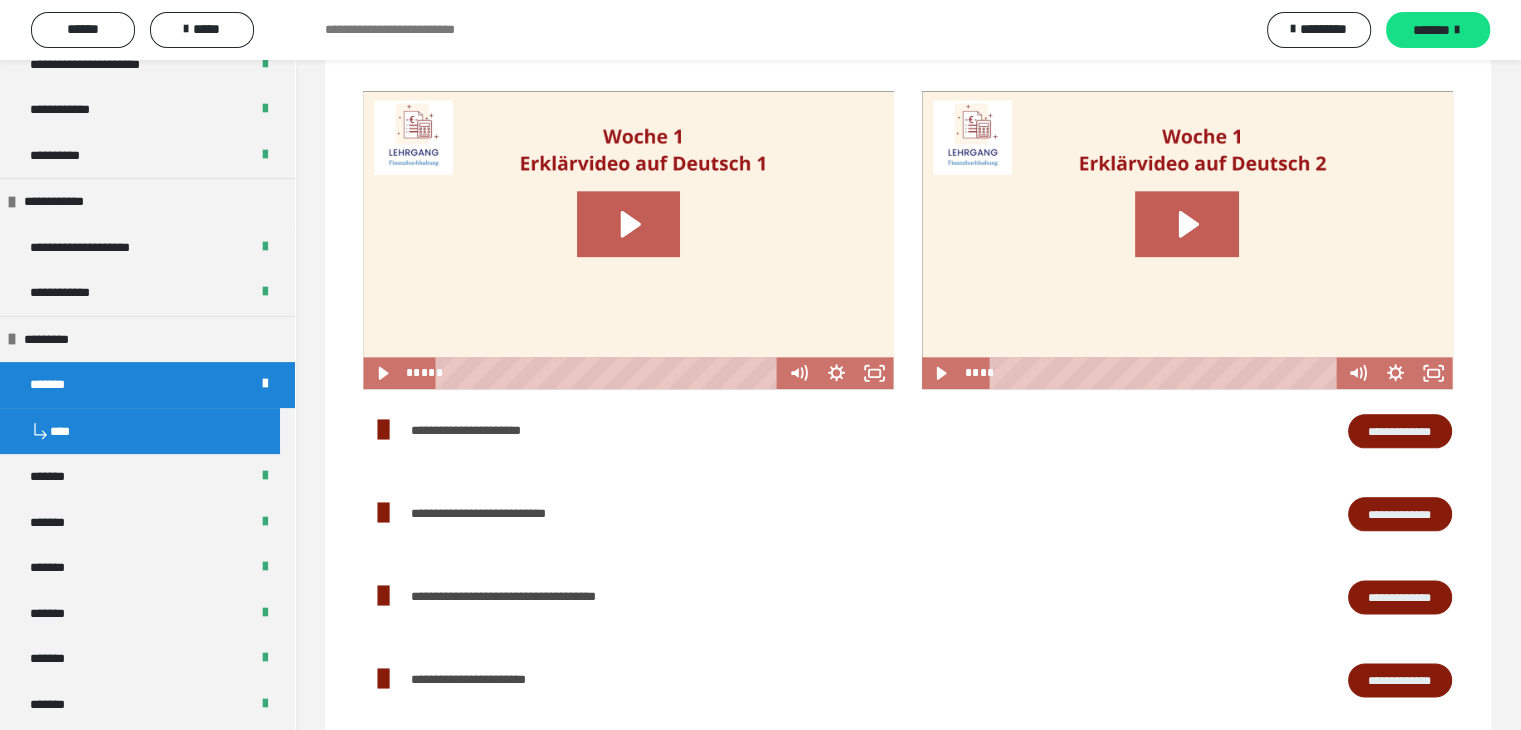scroll, scrollTop: 2338, scrollLeft: 0, axis: vertical 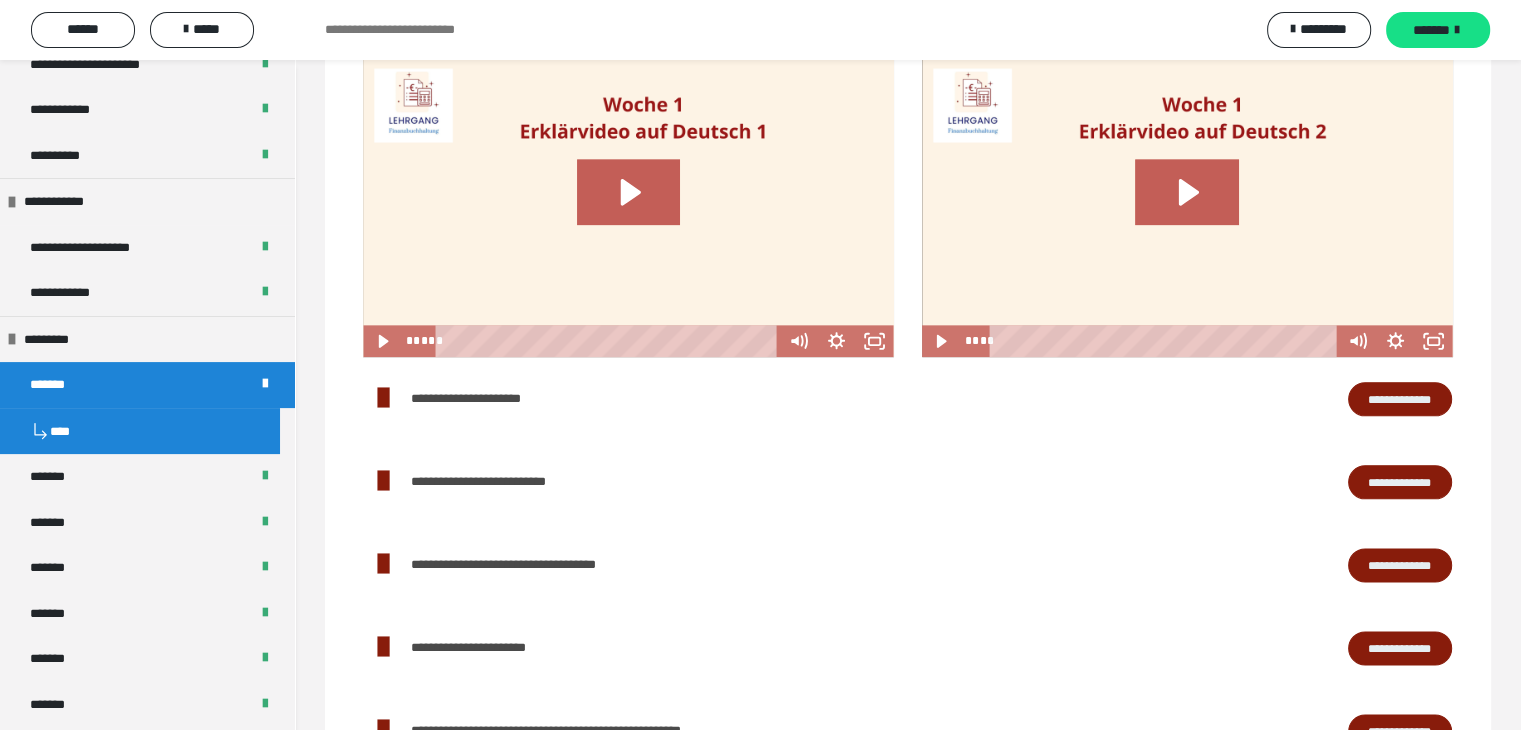 click on "**********" at bounding box center [1400, 565] 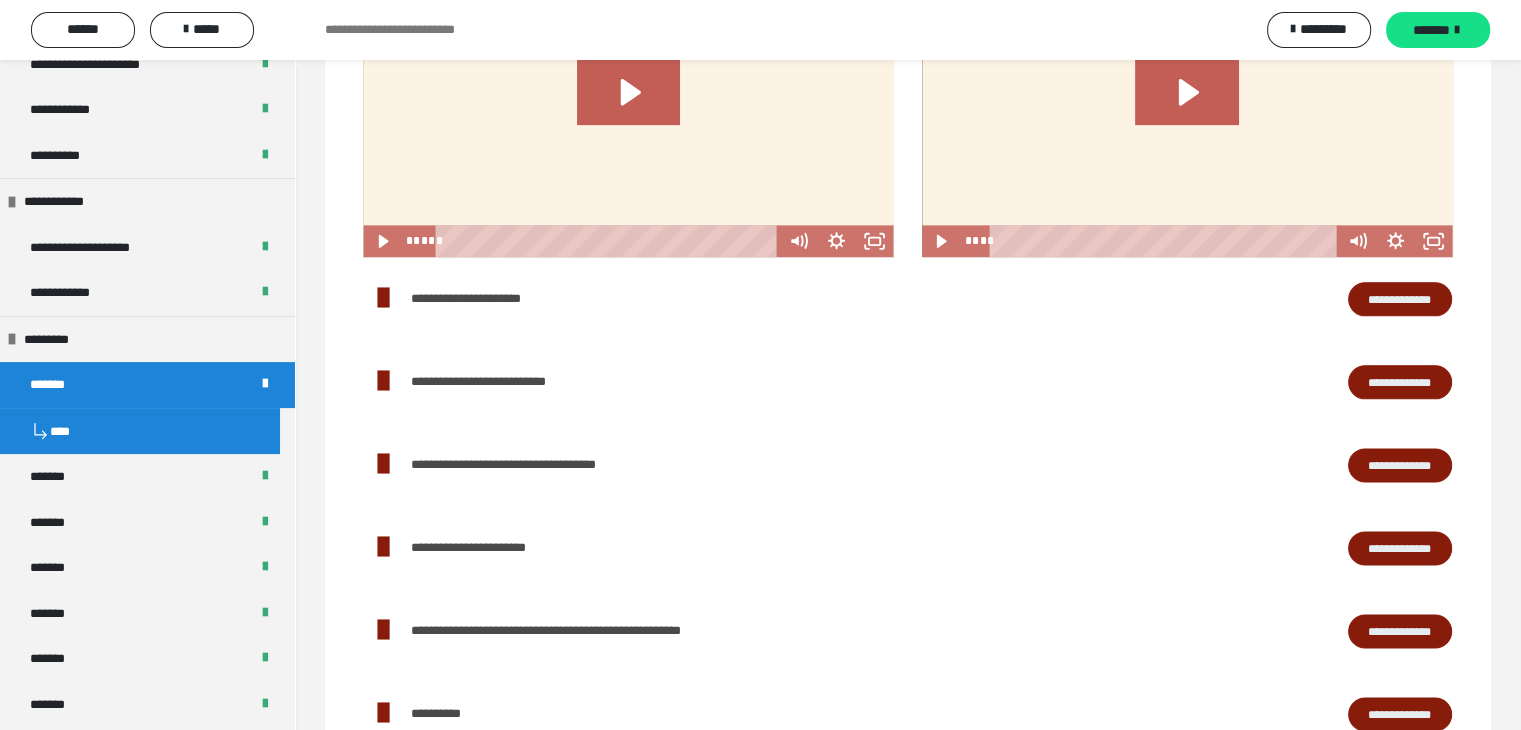 scroll, scrollTop: 2538, scrollLeft: 0, axis: vertical 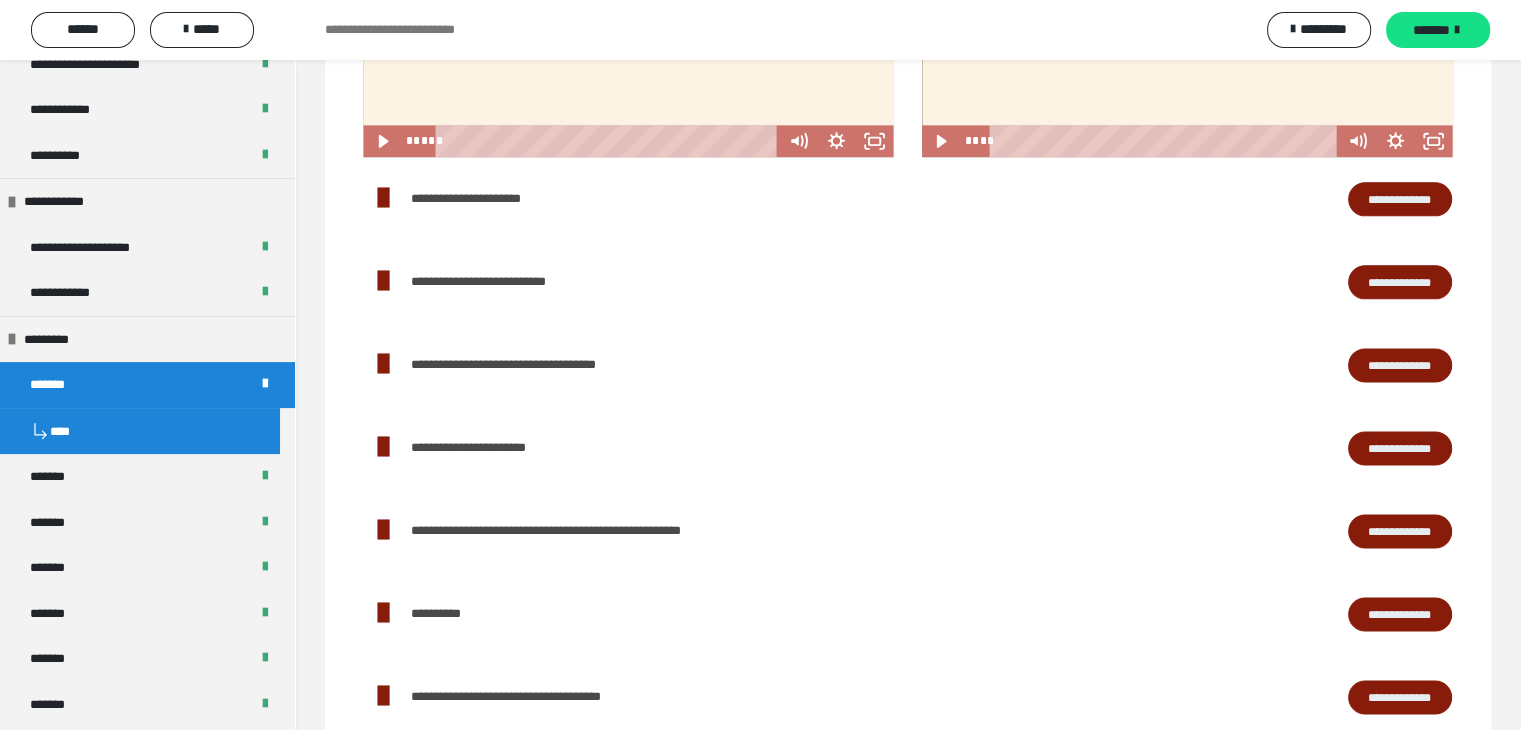 click on "**********" at bounding box center (1400, 531) 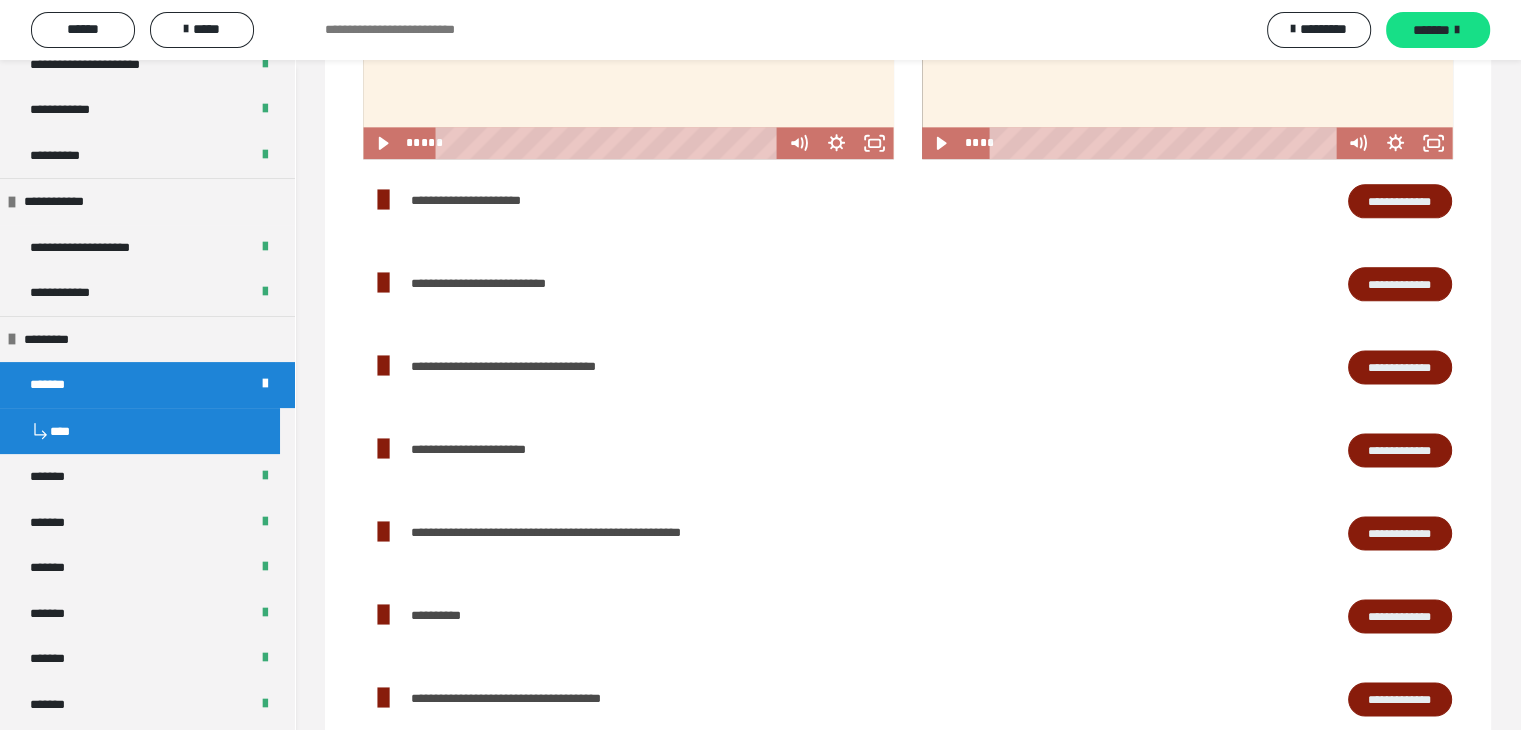 scroll, scrollTop: 2538, scrollLeft: 0, axis: vertical 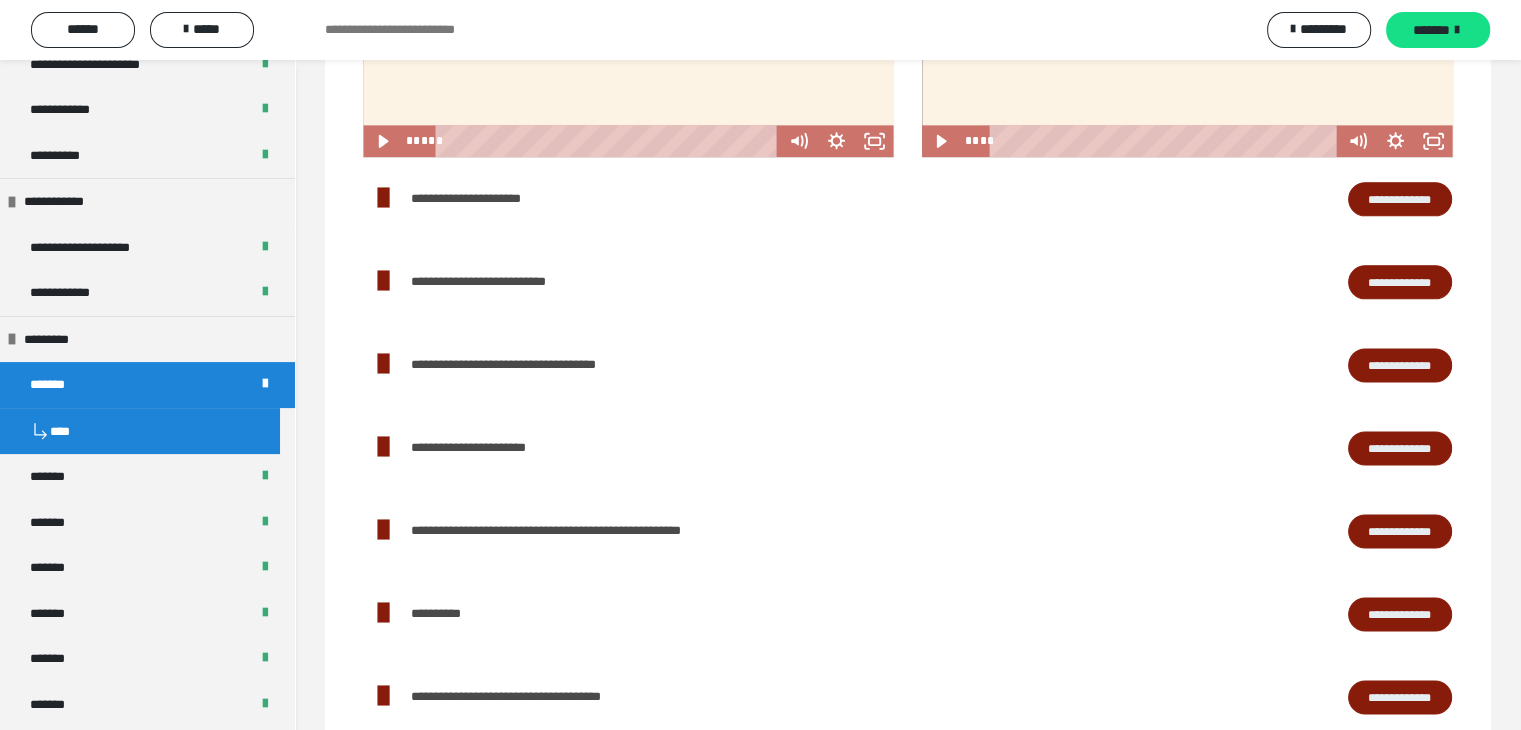 click on "**********" at bounding box center (1400, 199) 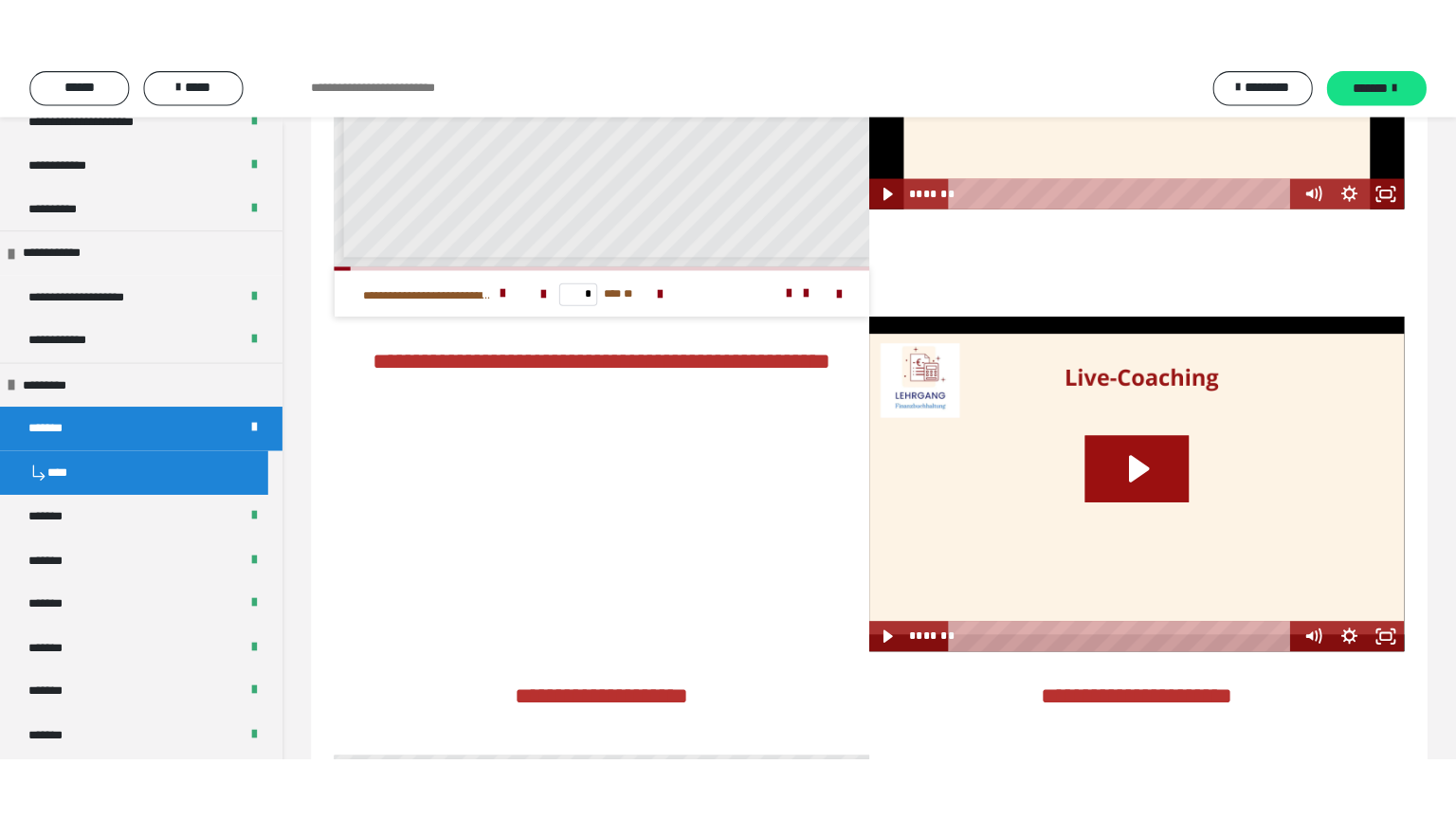 scroll, scrollTop: 3733, scrollLeft: 0, axis: vertical 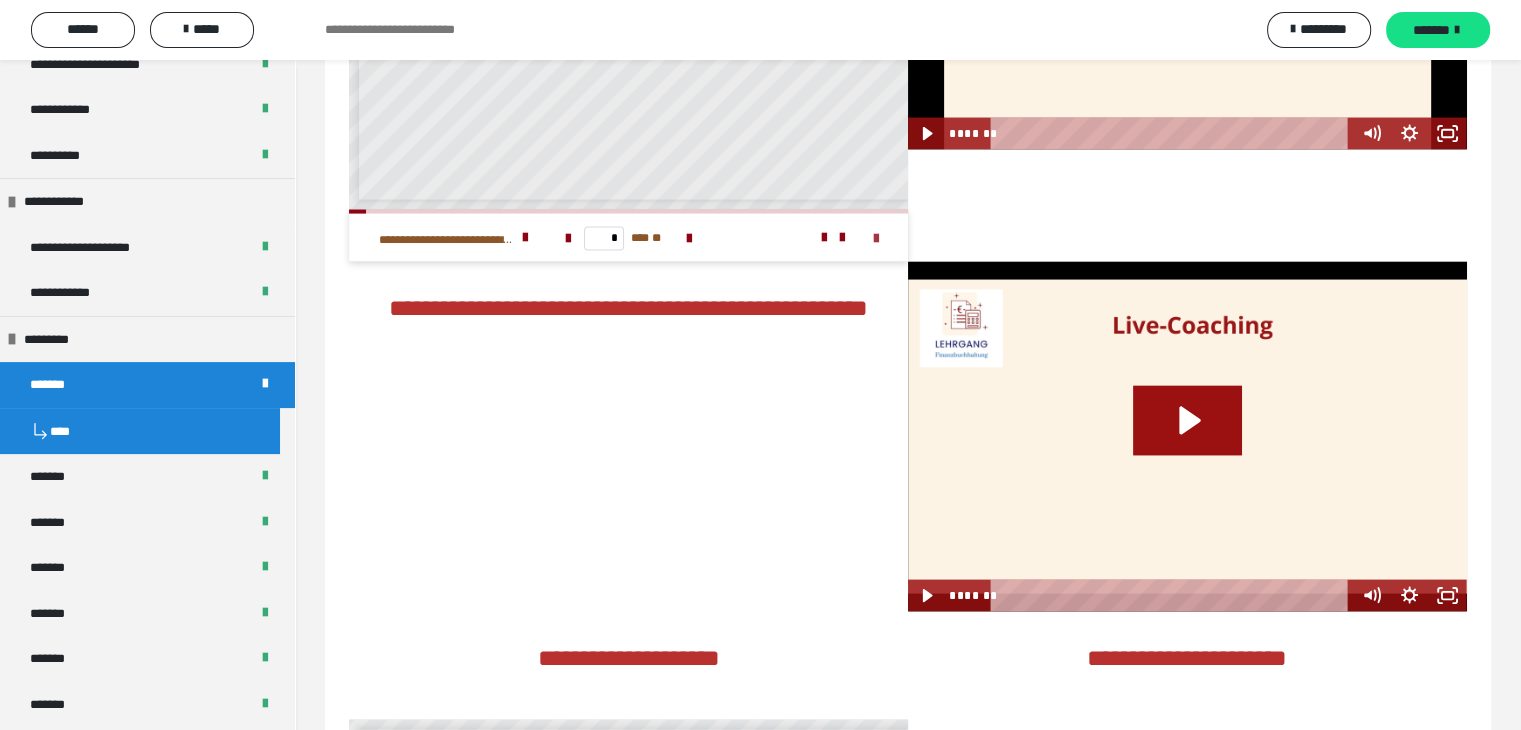 click at bounding box center [876, 239] 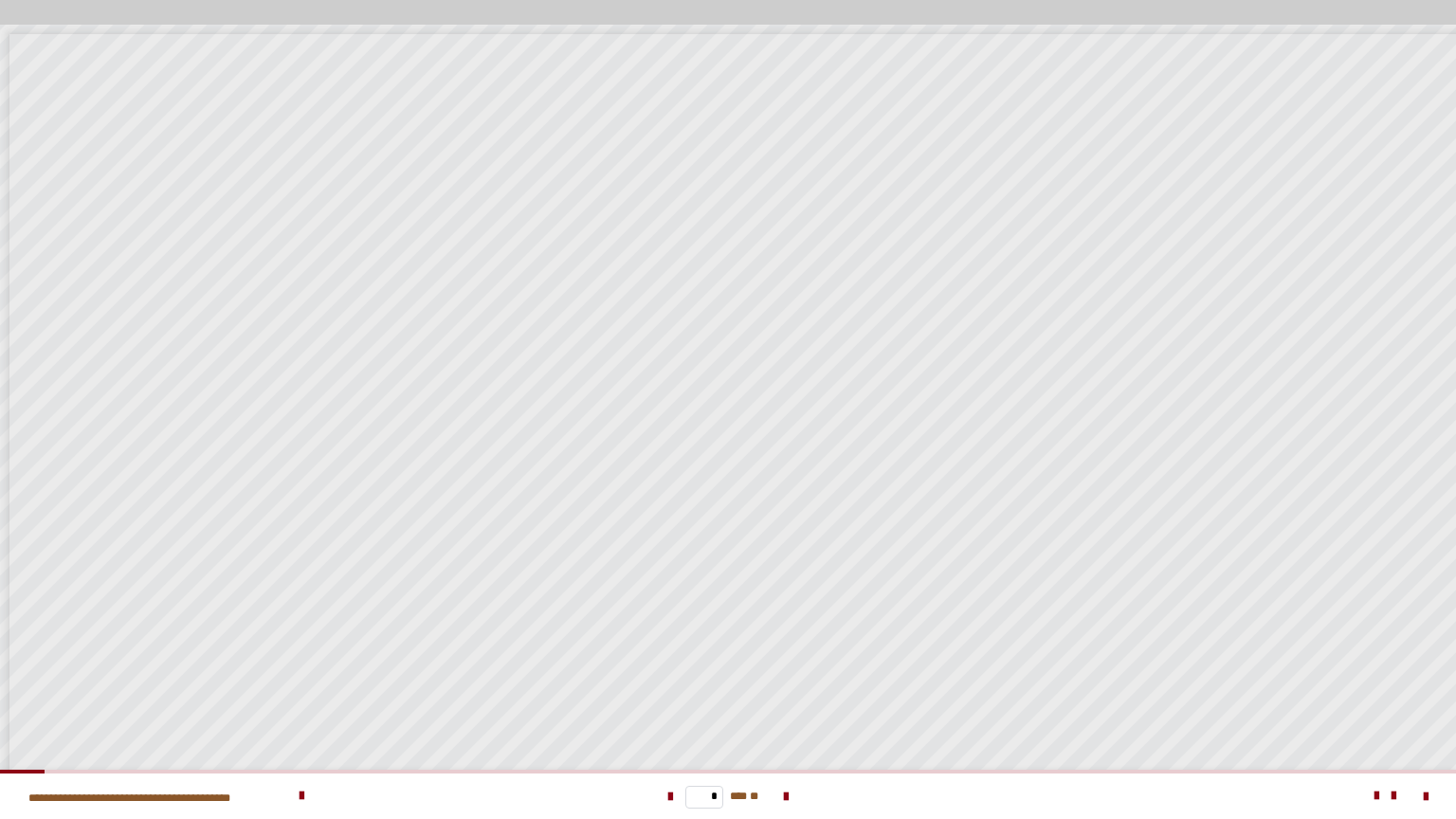click on "* *** **" at bounding box center [727, 796] 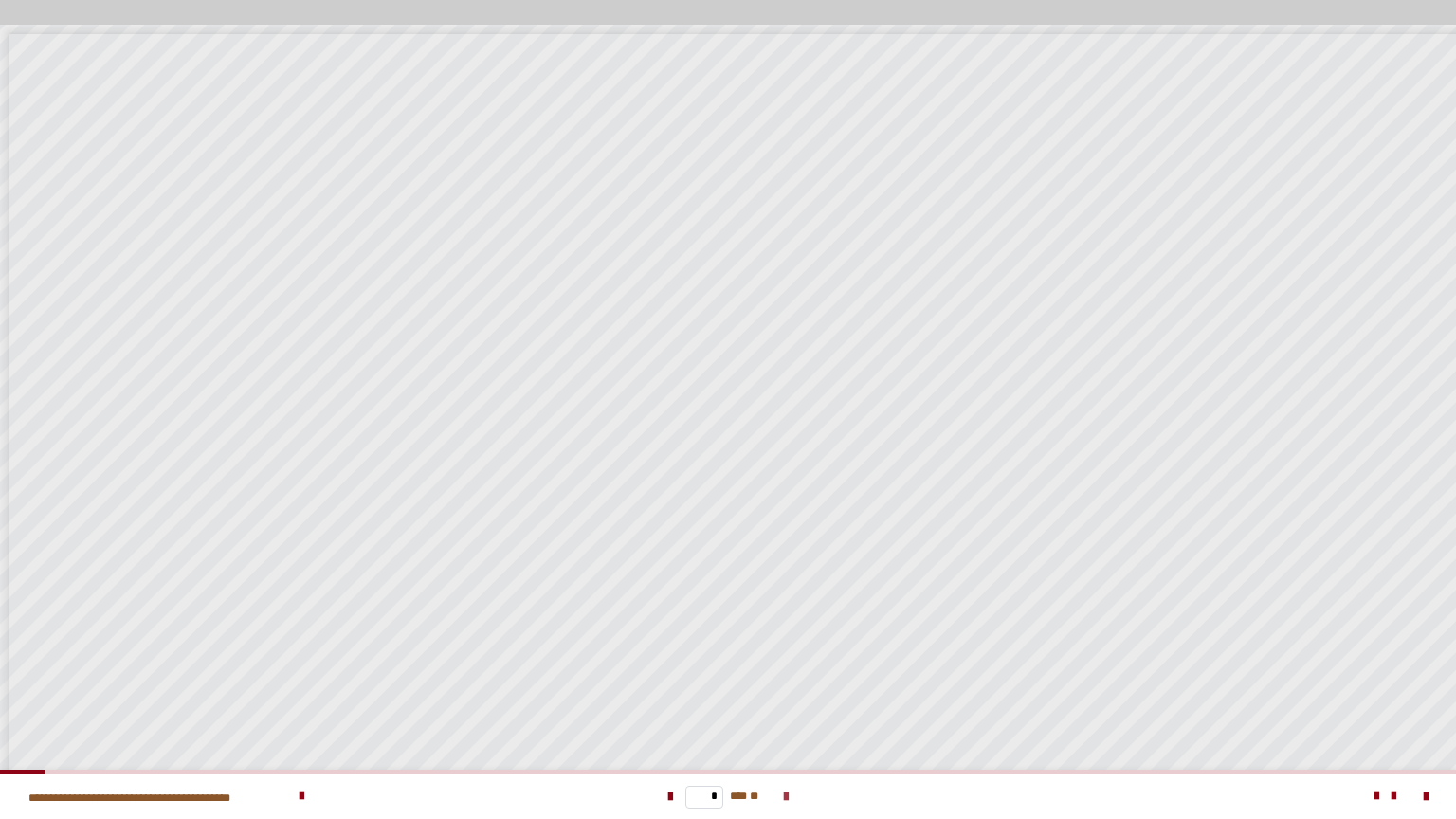 click at bounding box center (786, 797) 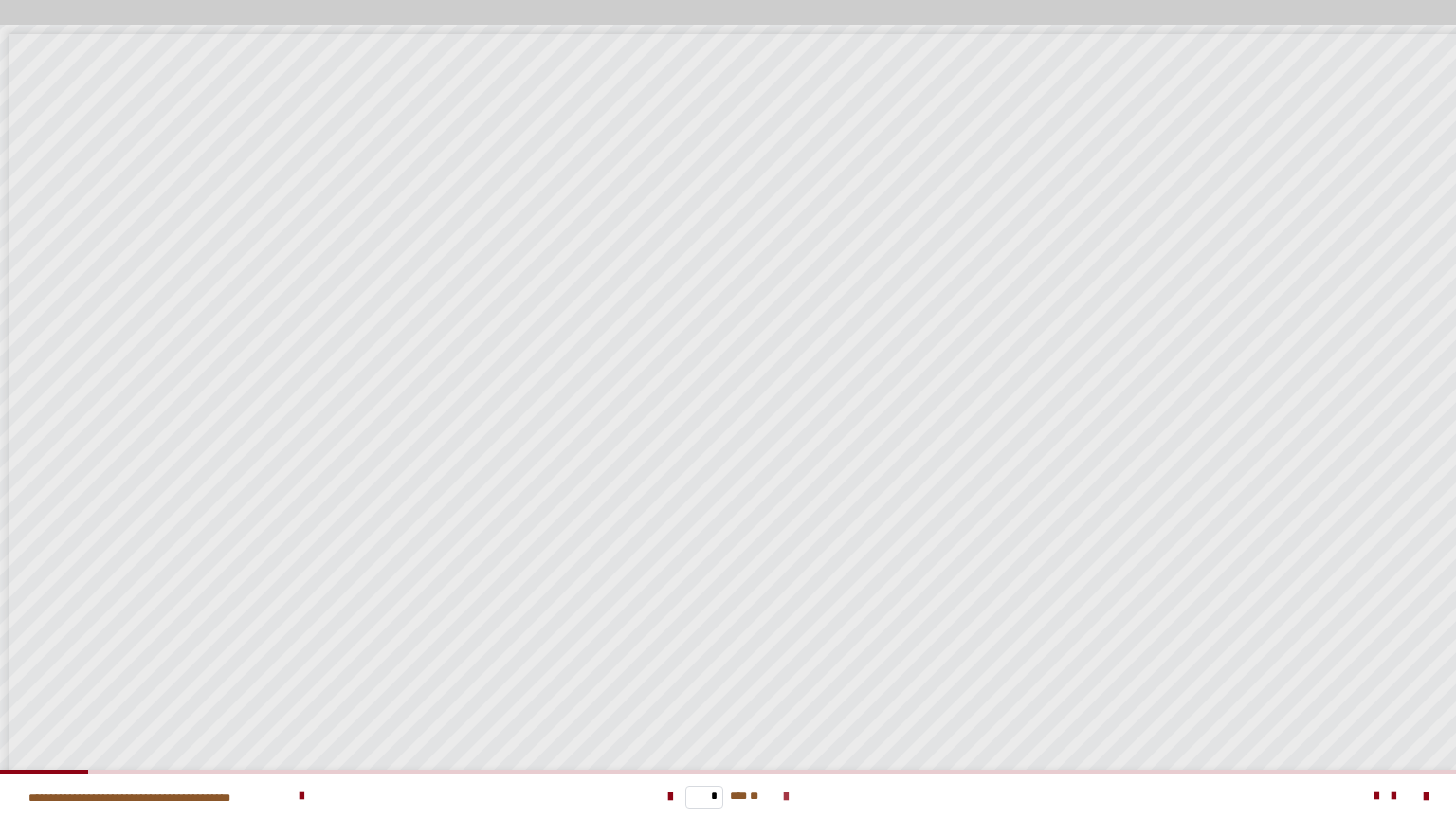 click at bounding box center (786, 797) 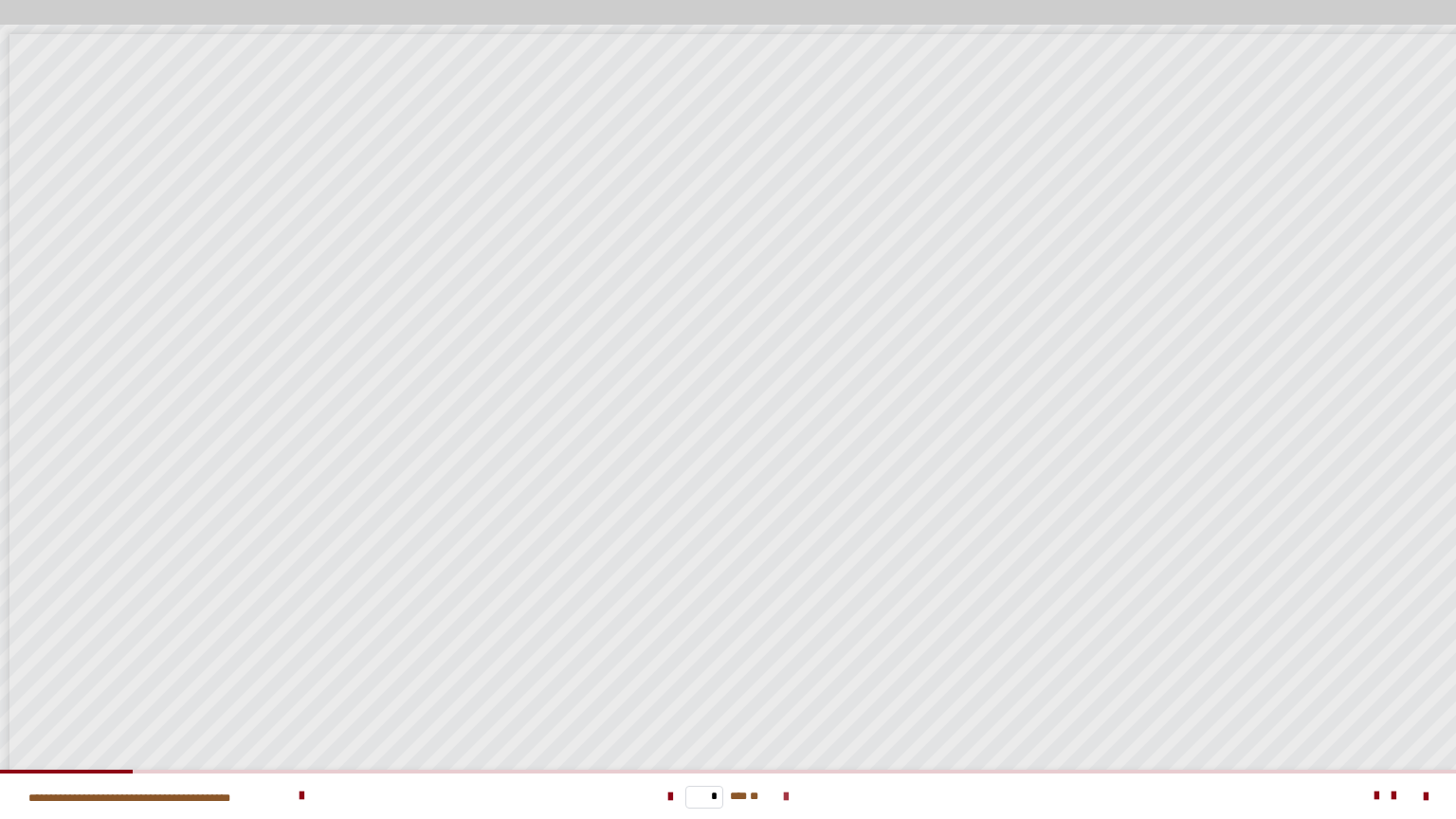 click at bounding box center (786, 797) 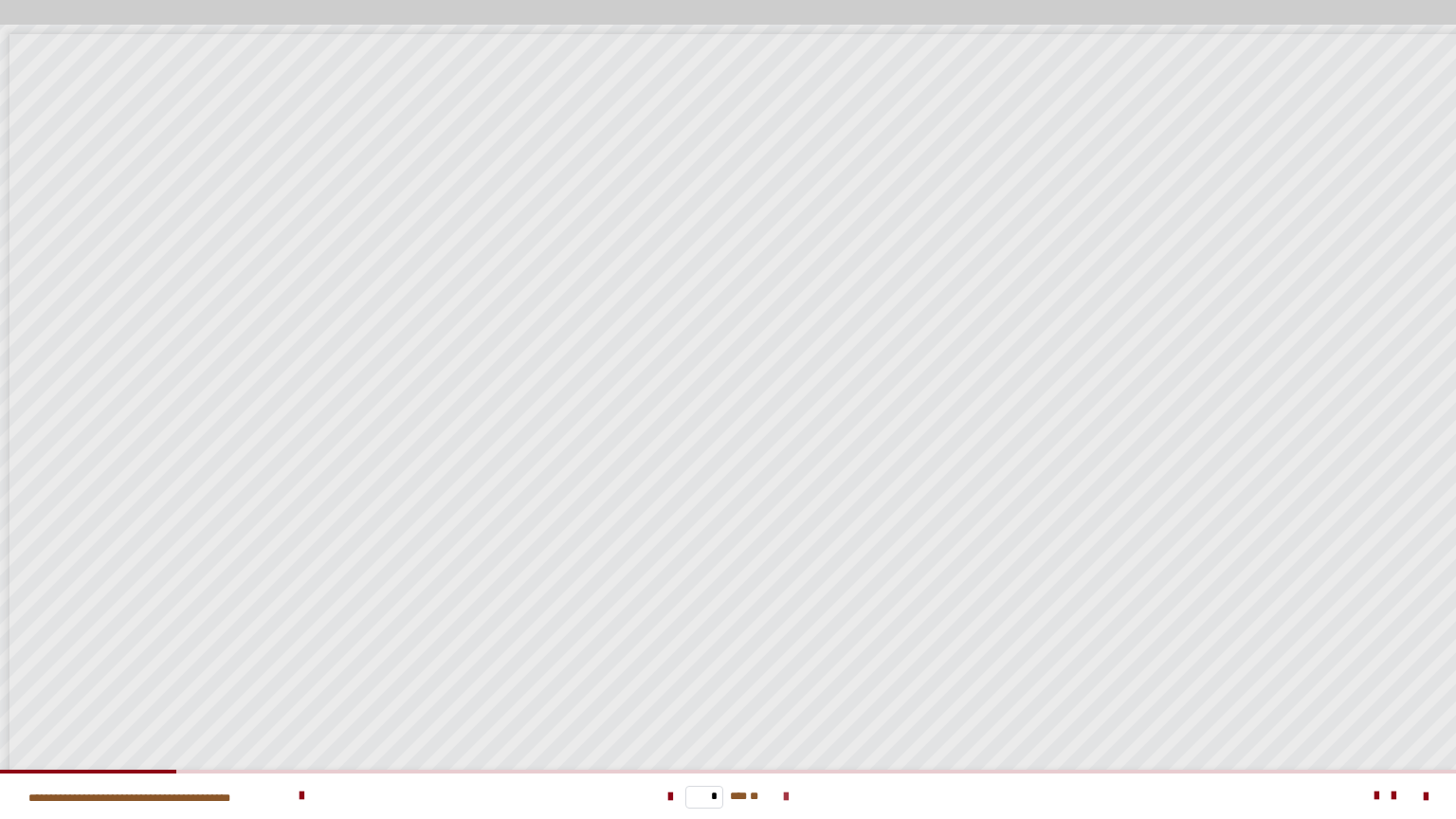 click at bounding box center [786, 797] 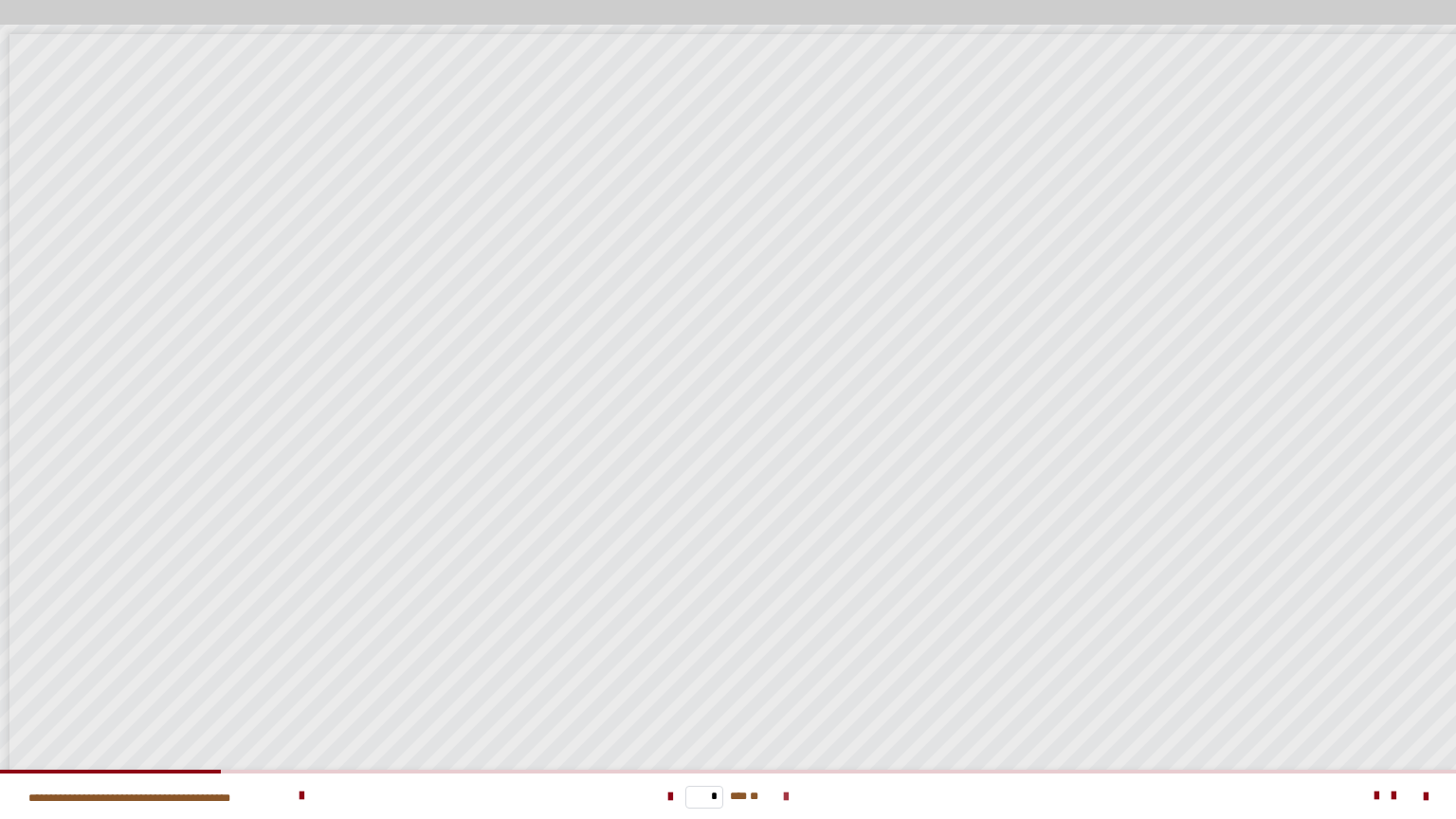 click at bounding box center (786, 797) 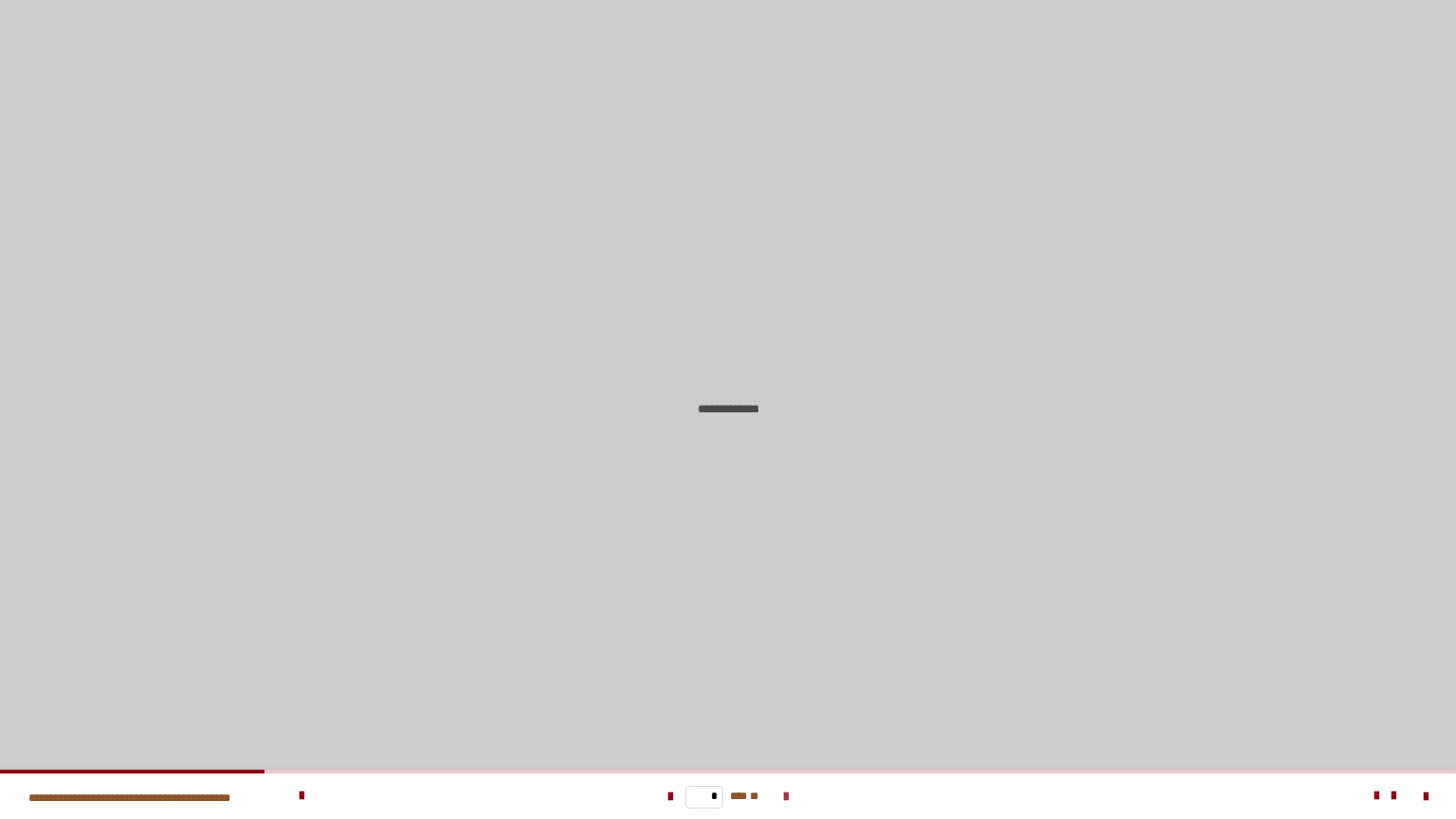 type on "*" 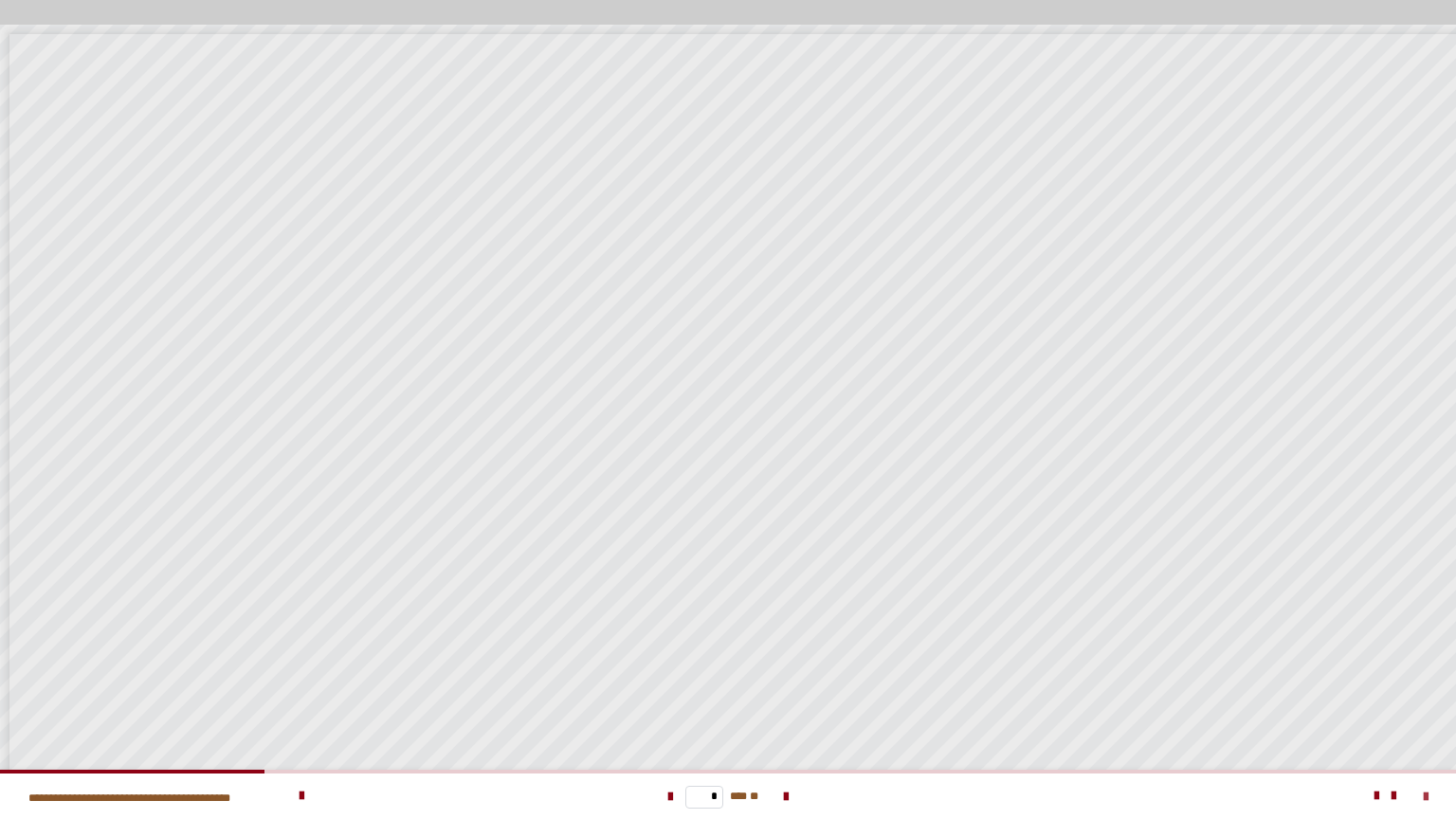click at bounding box center (1426, 797) 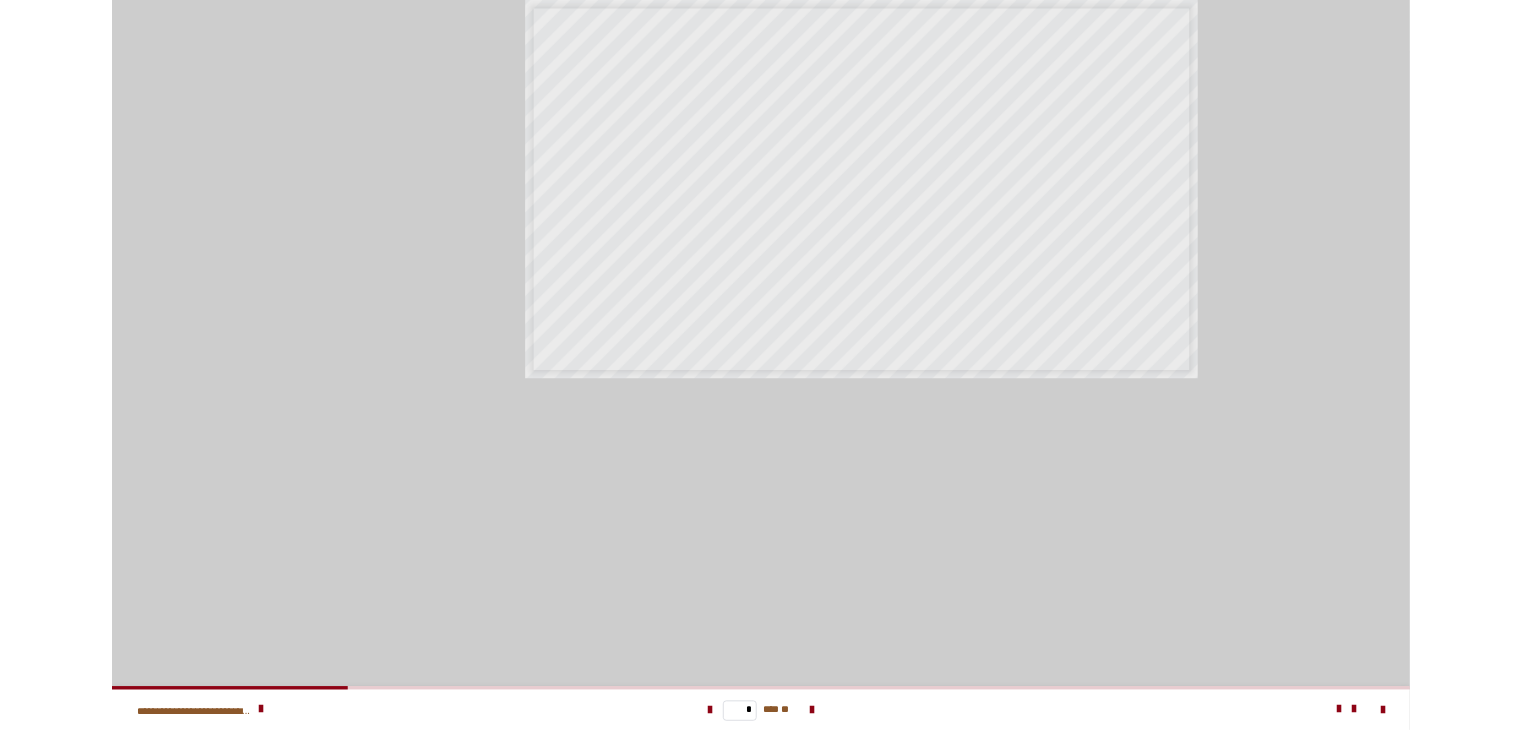 scroll, scrollTop: 4338, scrollLeft: 0, axis: vertical 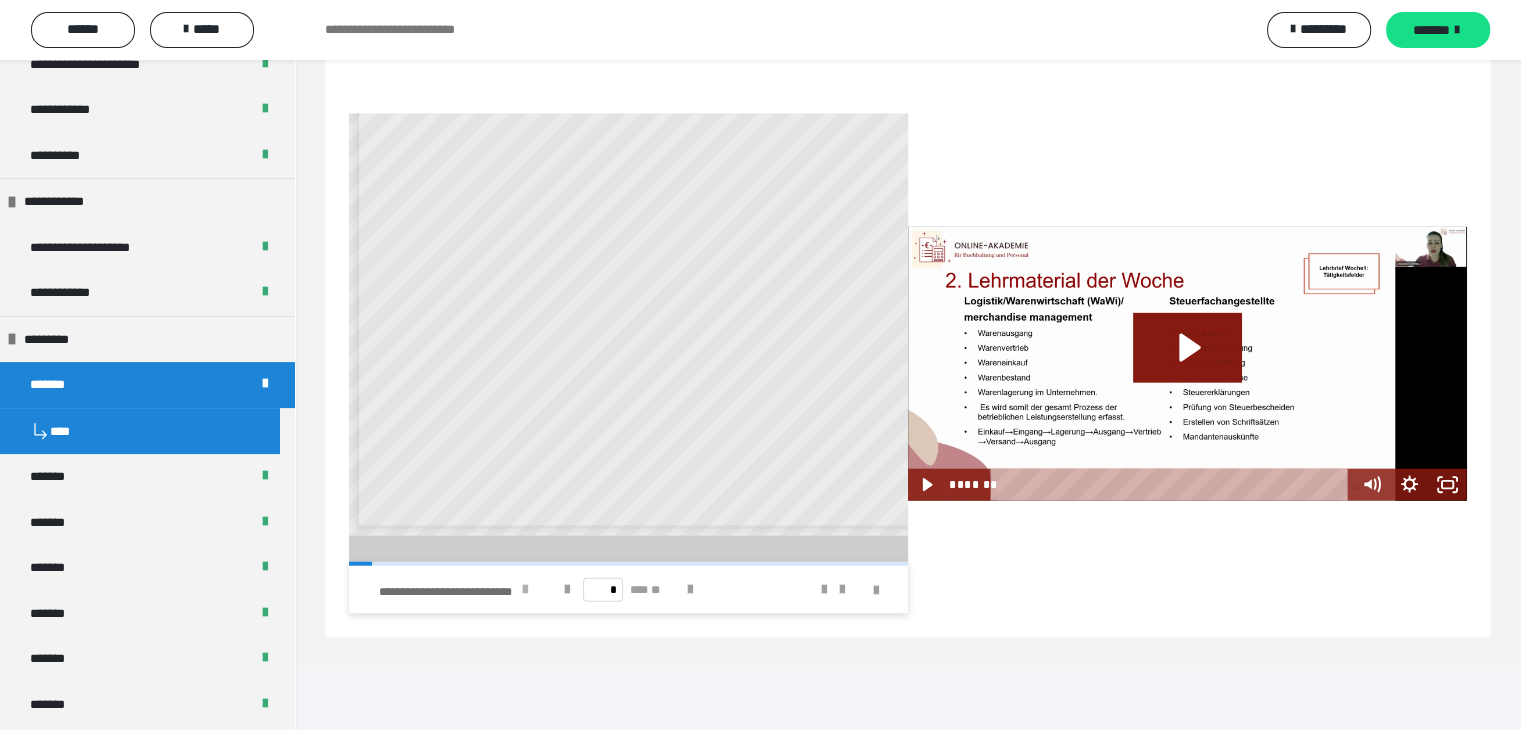 click at bounding box center [525, 590] 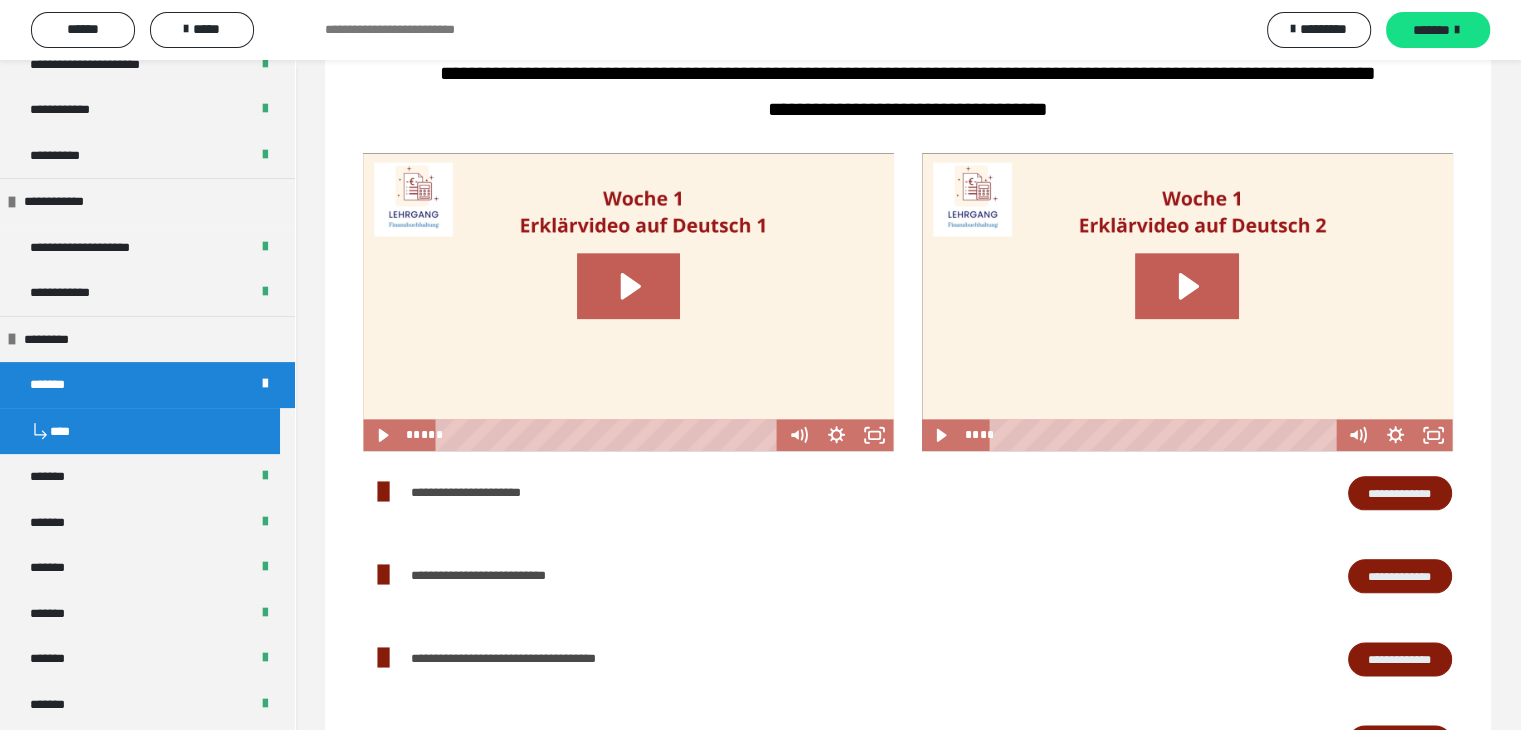 scroll, scrollTop: 1844, scrollLeft: 0, axis: vertical 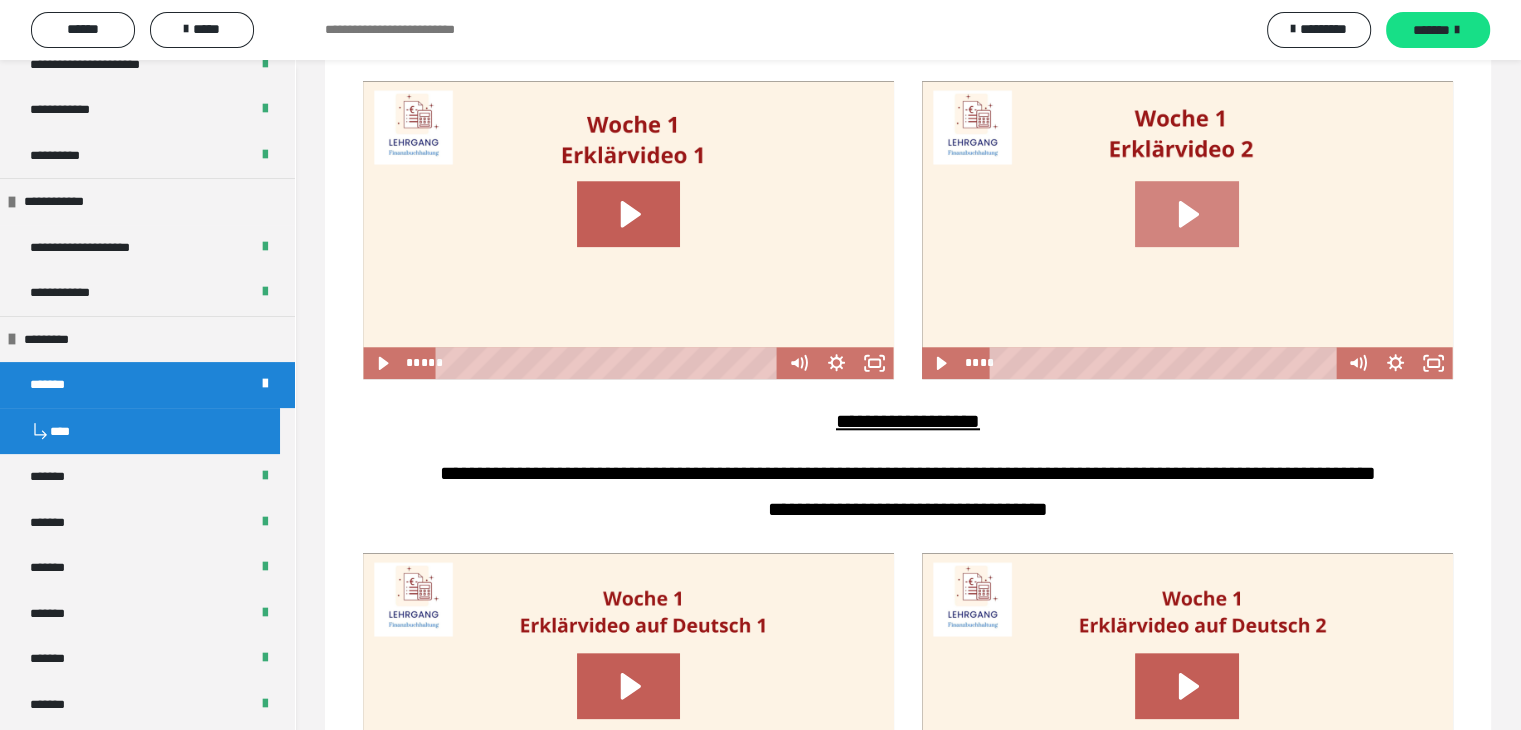 click 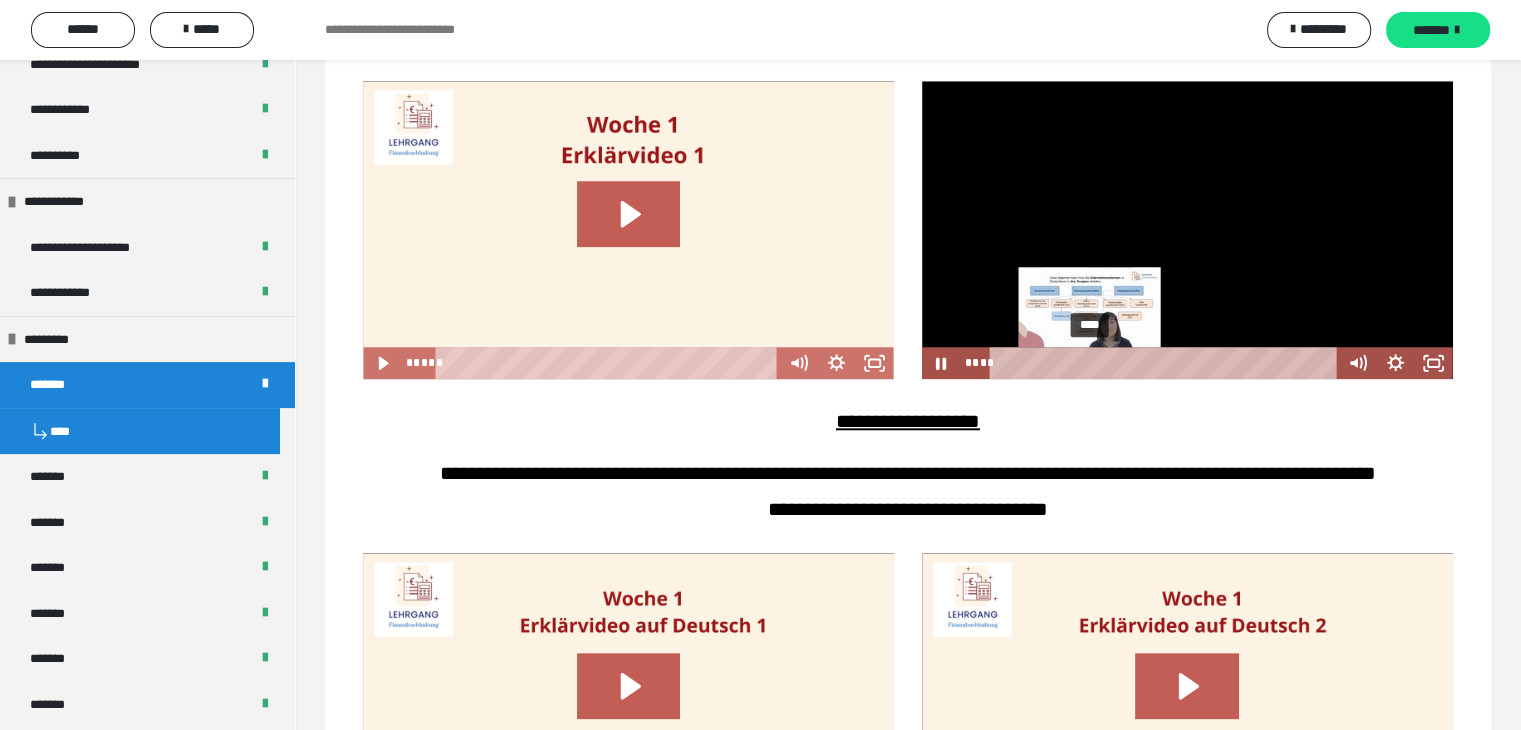 click on "****" at bounding box center (1166, 363) 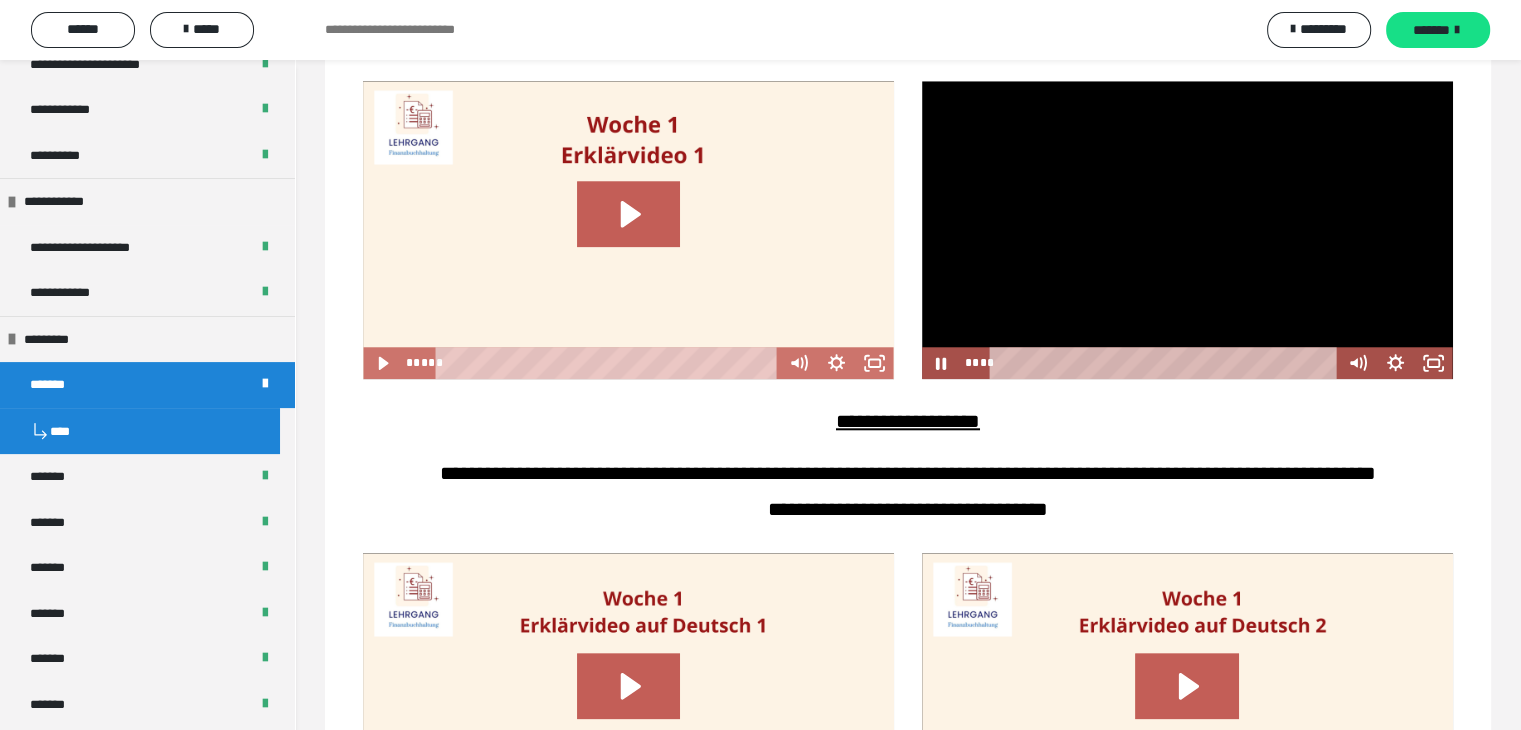 click at bounding box center [1187, 230] 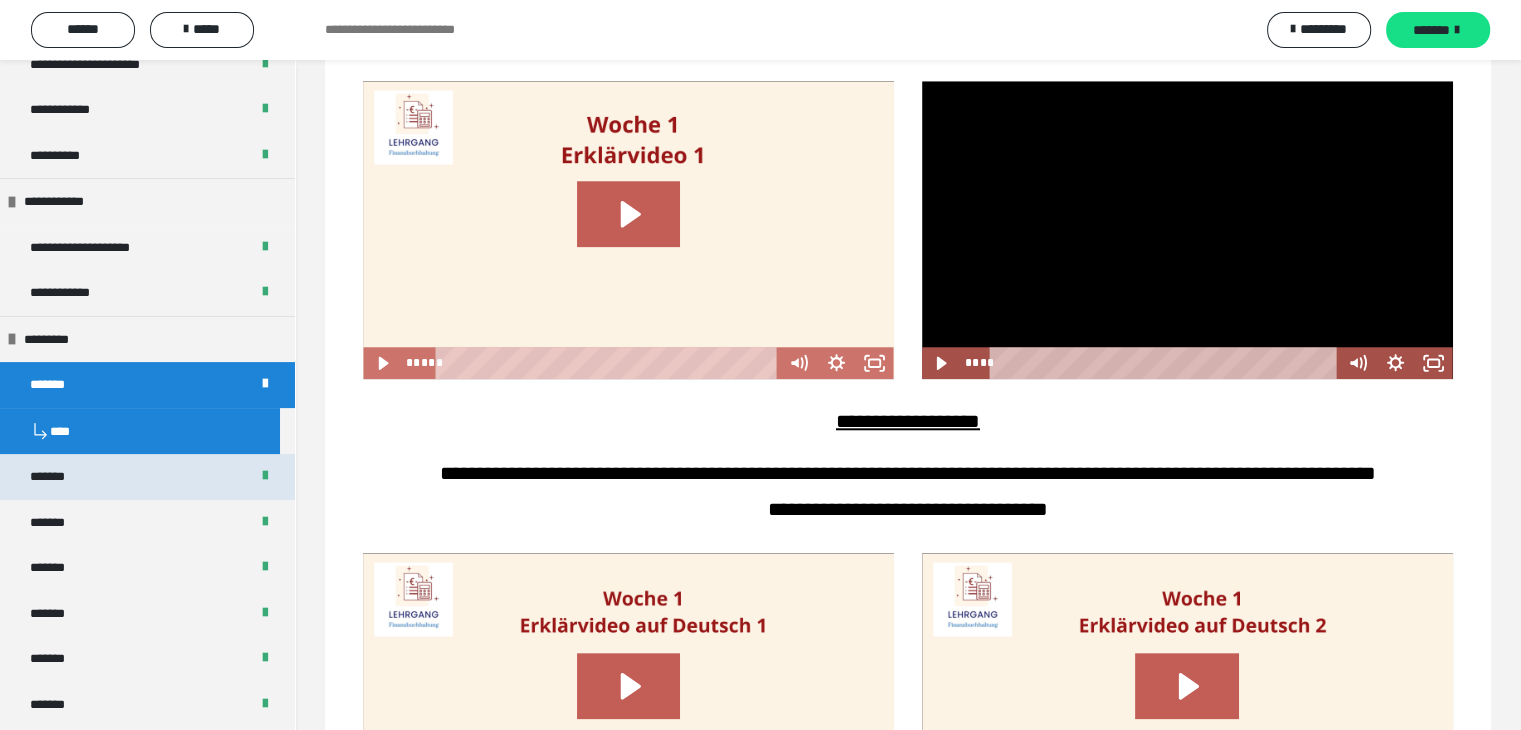 click on "*******" at bounding box center [147, 477] 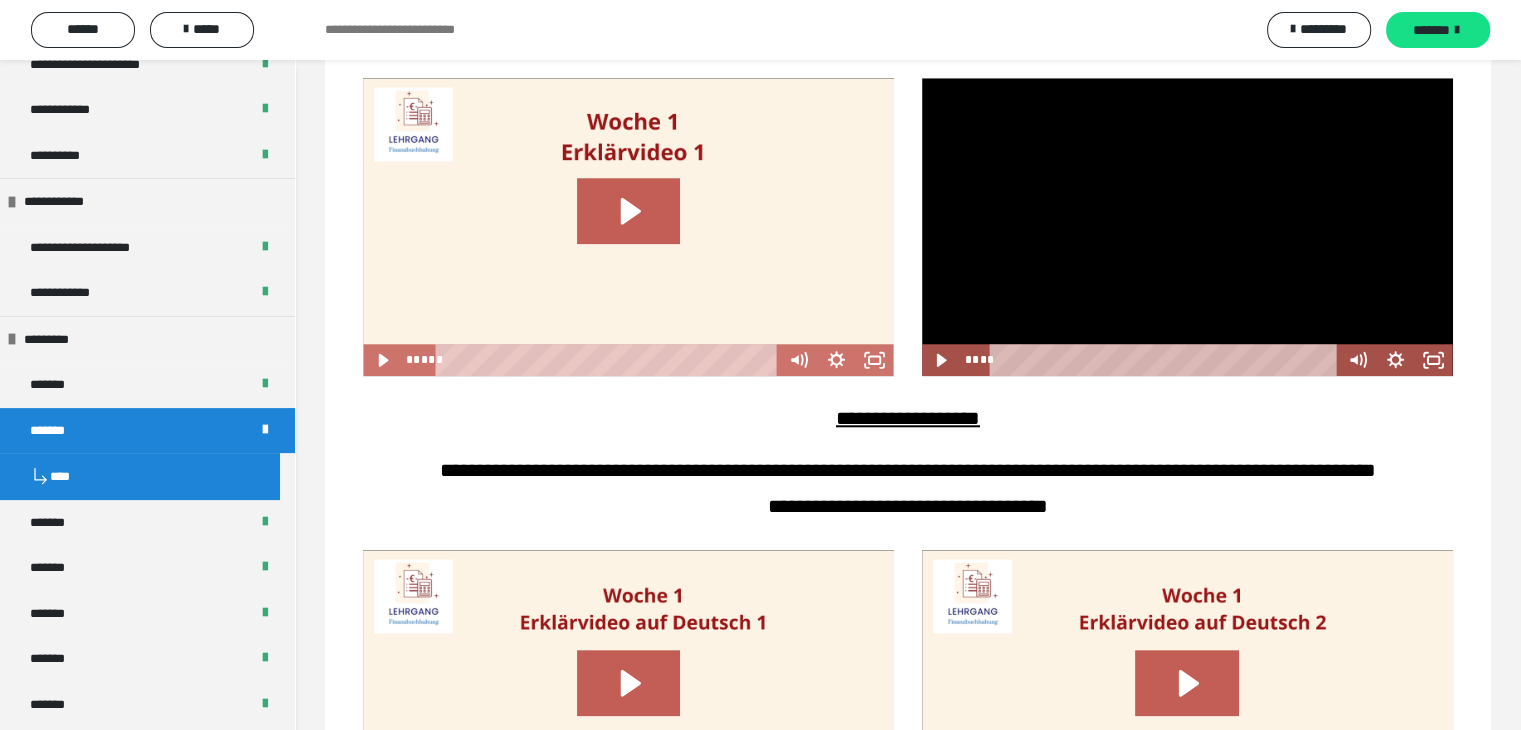 scroll, scrollTop: 1842, scrollLeft: 0, axis: vertical 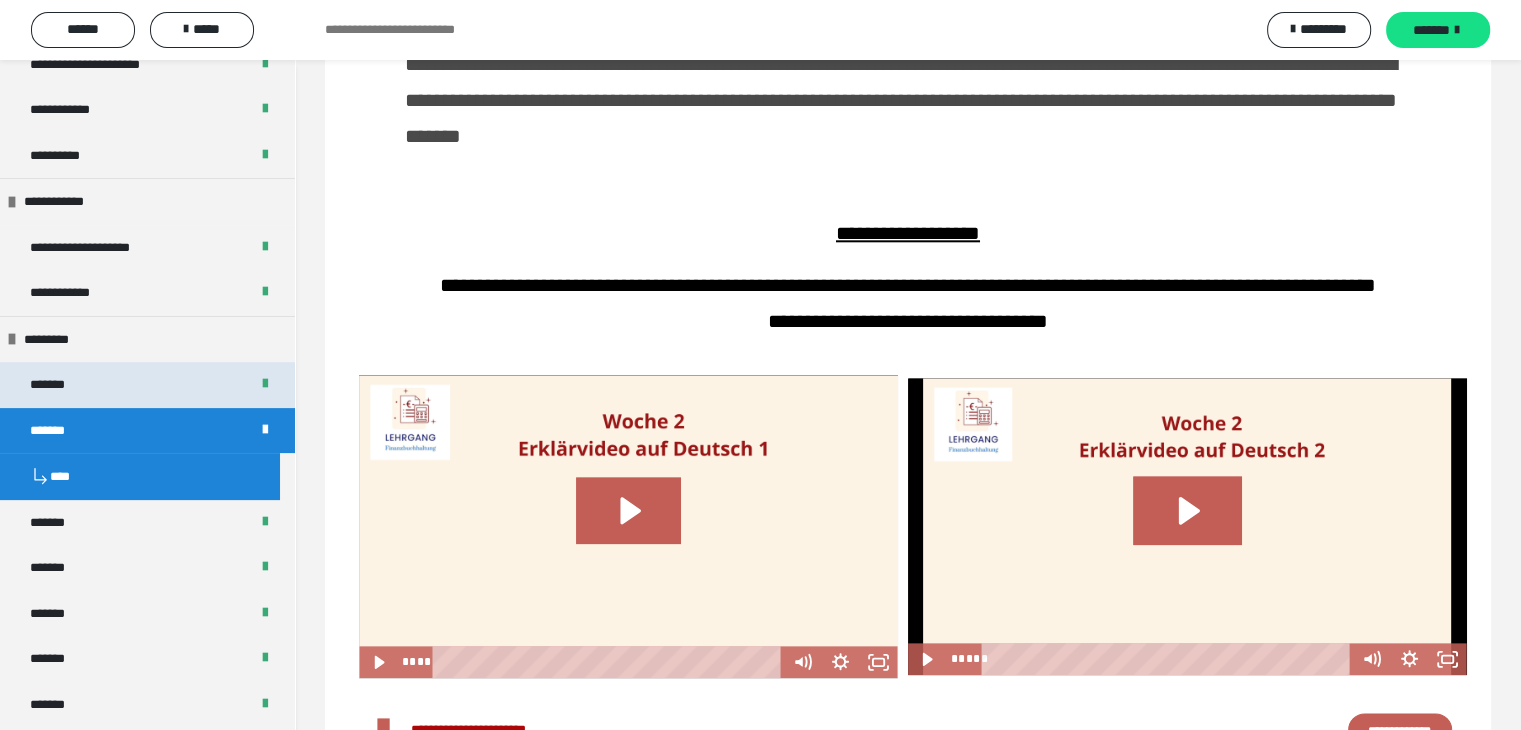 click on "*******" at bounding box center [57, 385] 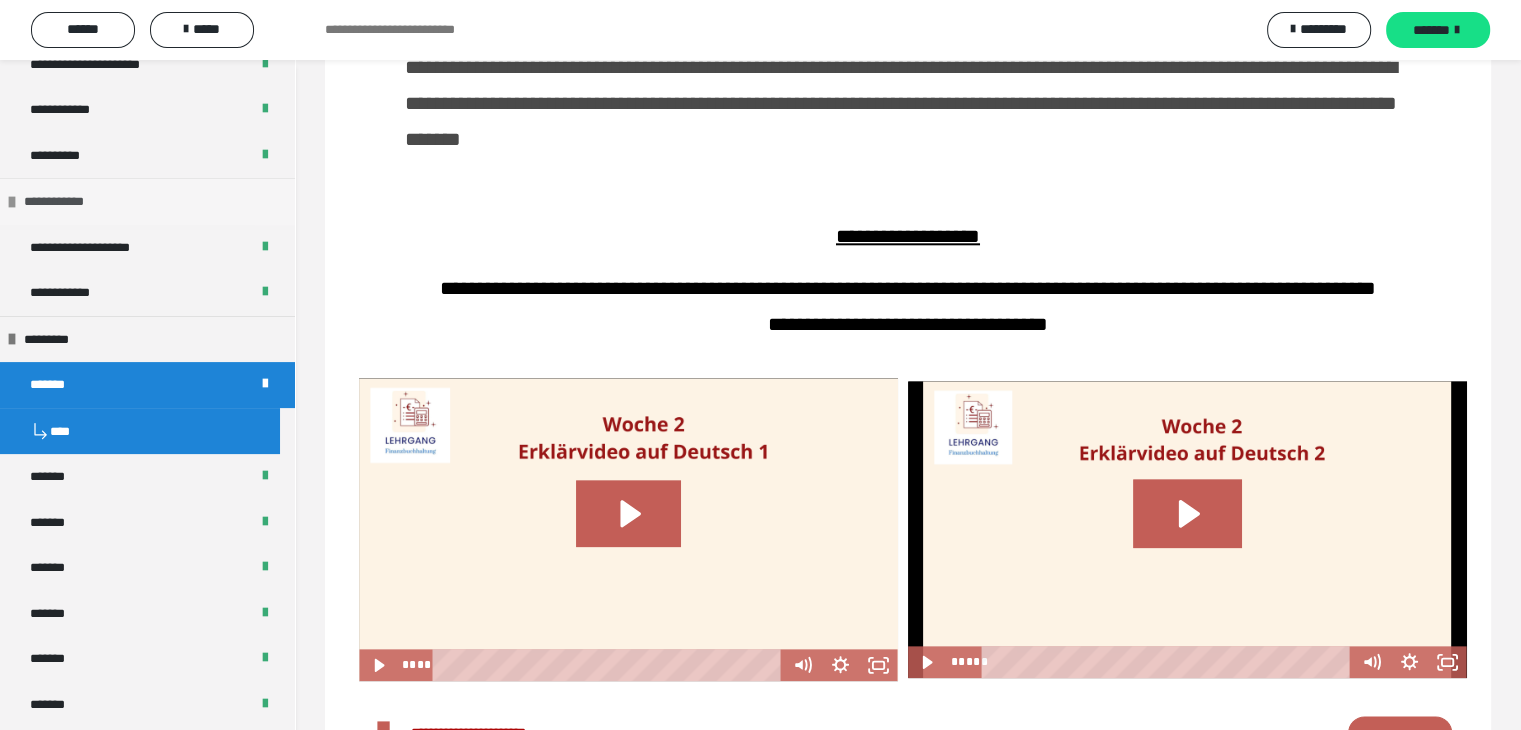 scroll, scrollTop: 2144, scrollLeft: 0, axis: vertical 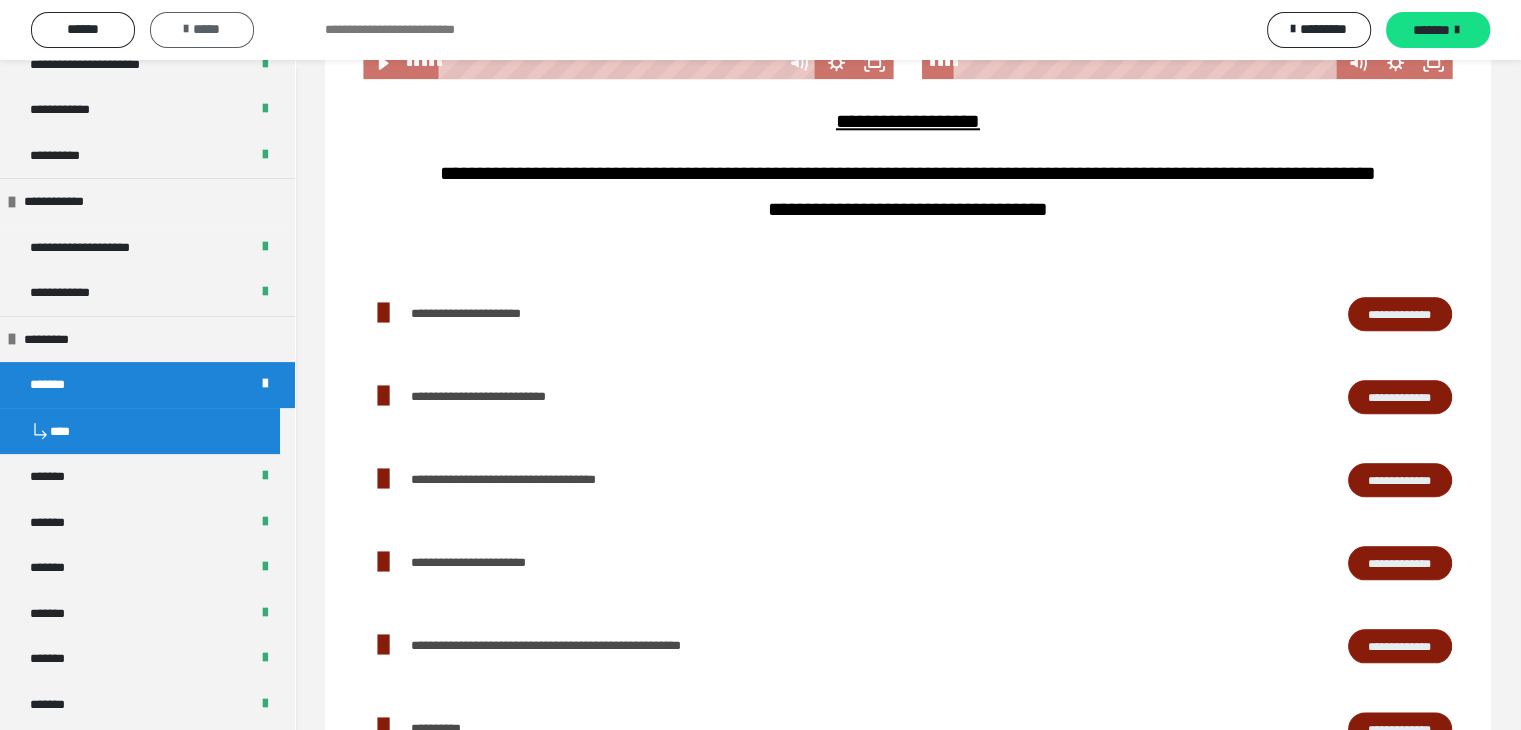 click on "*****" at bounding box center [202, 29] 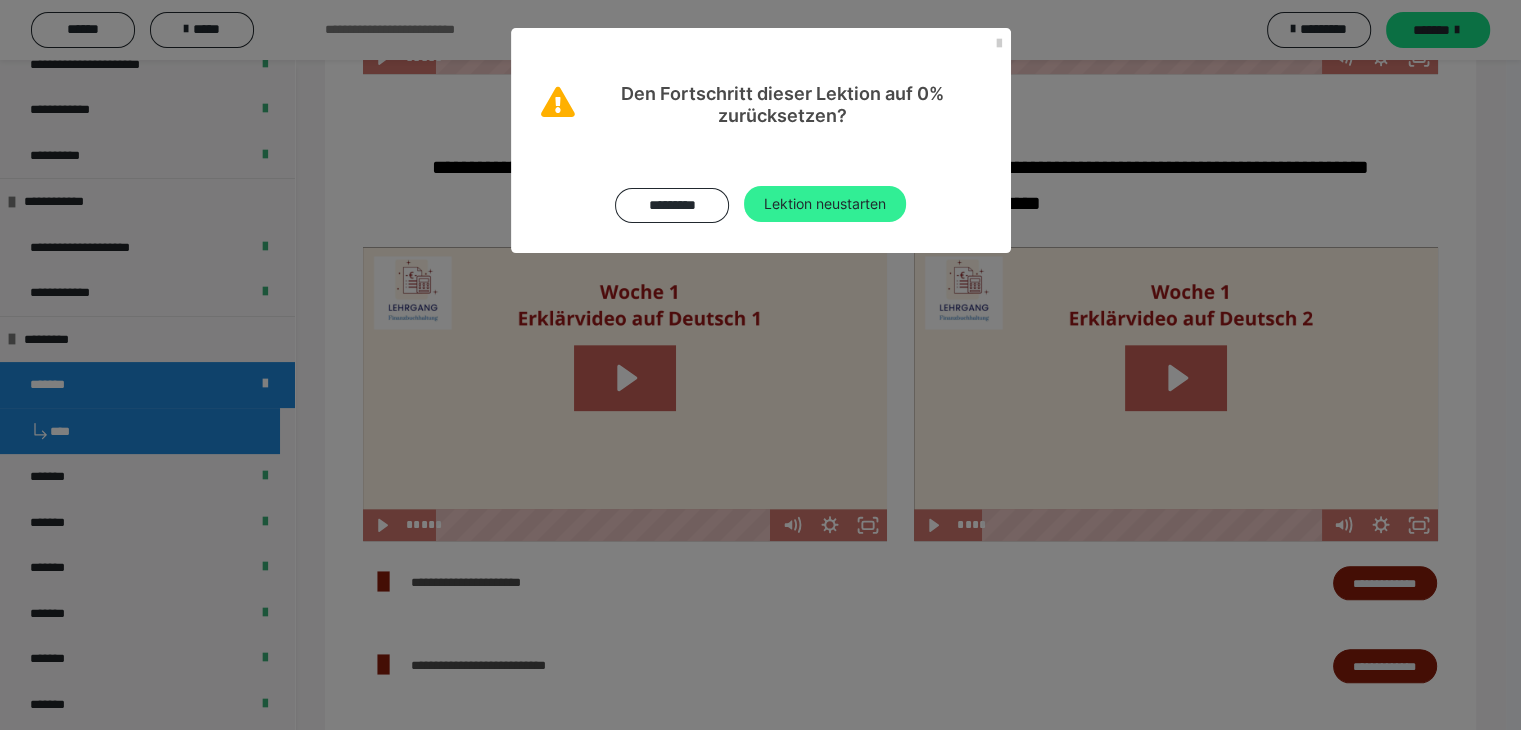 click on "Lektion neustarten" at bounding box center (825, 204) 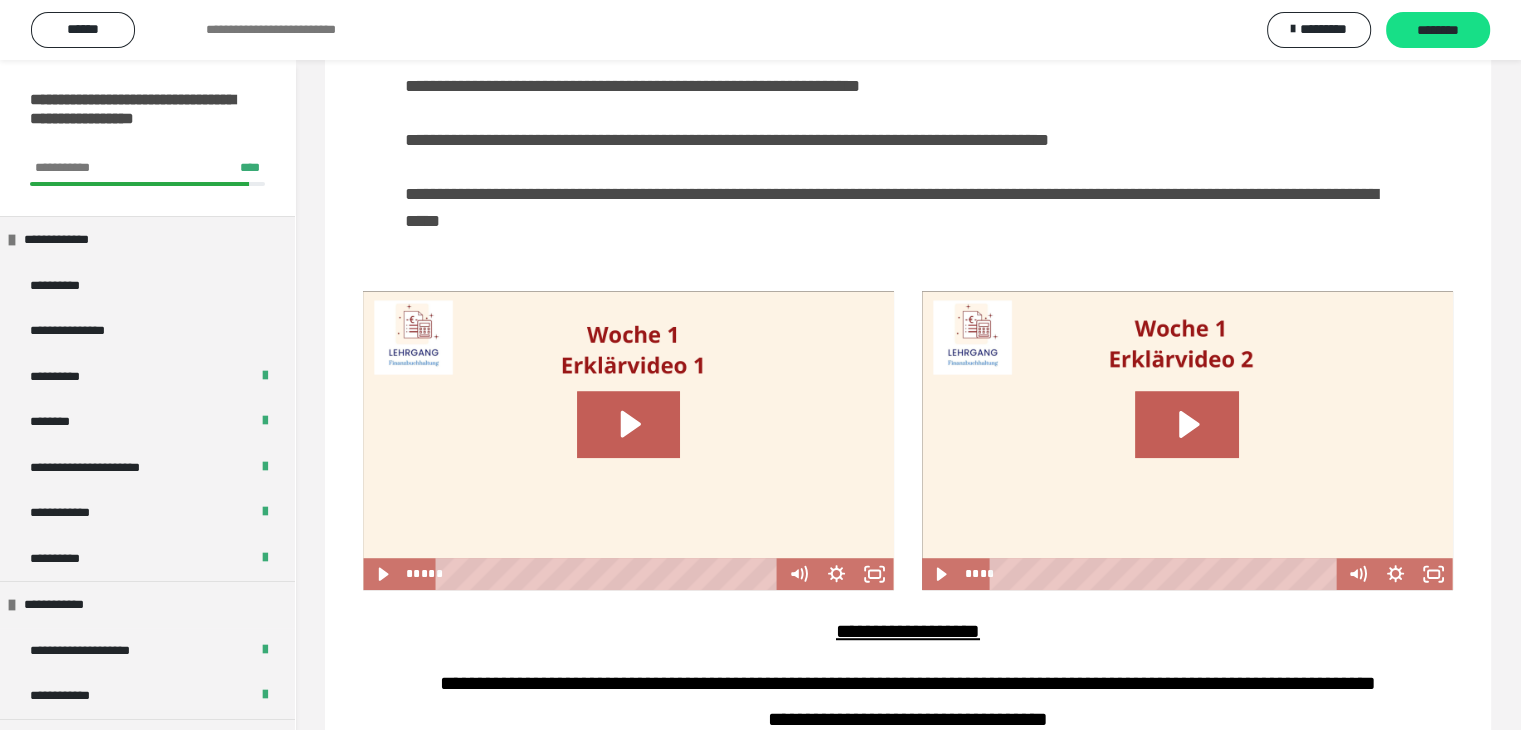 scroll, scrollTop: 1300, scrollLeft: 0, axis: vertical 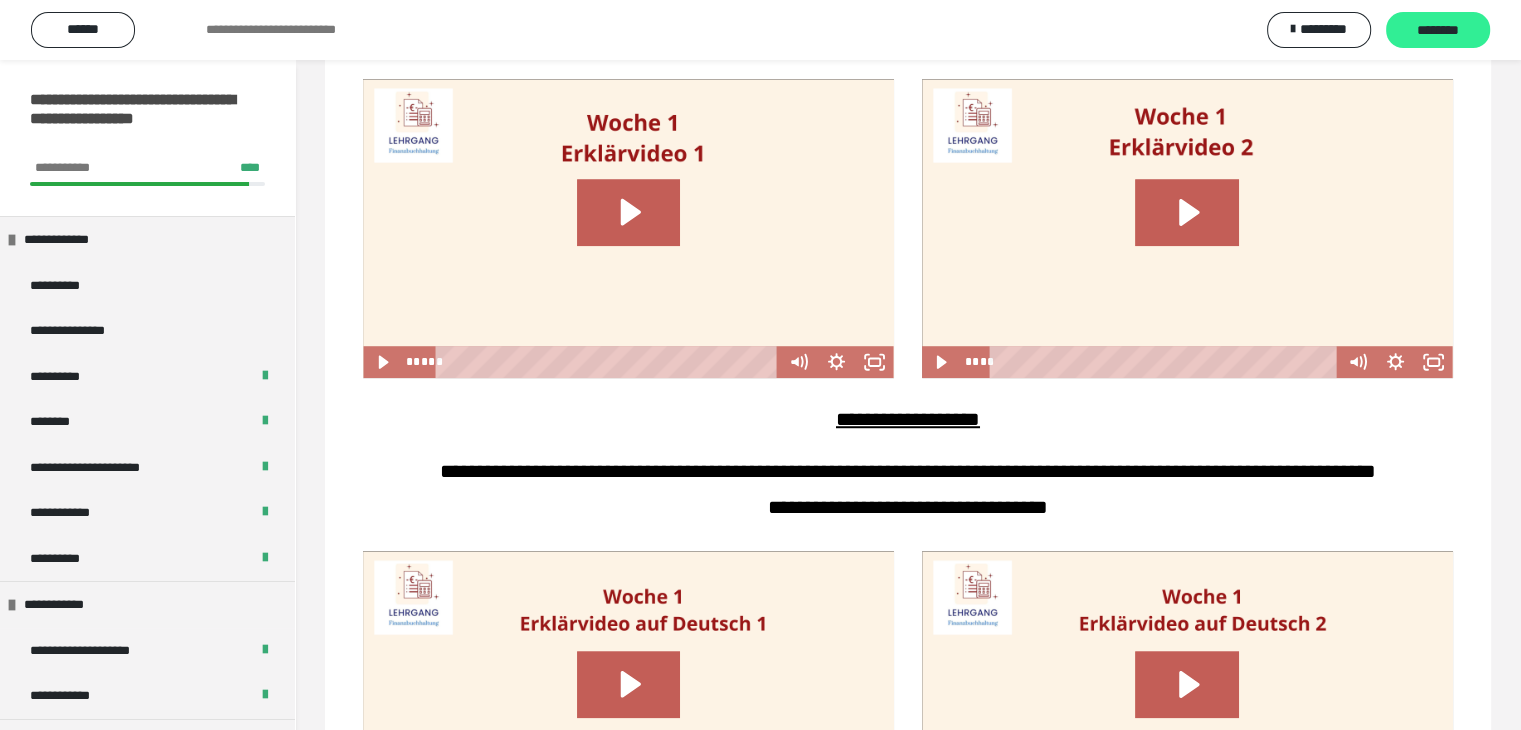 click on "********" at bounding box center (1438, 30) 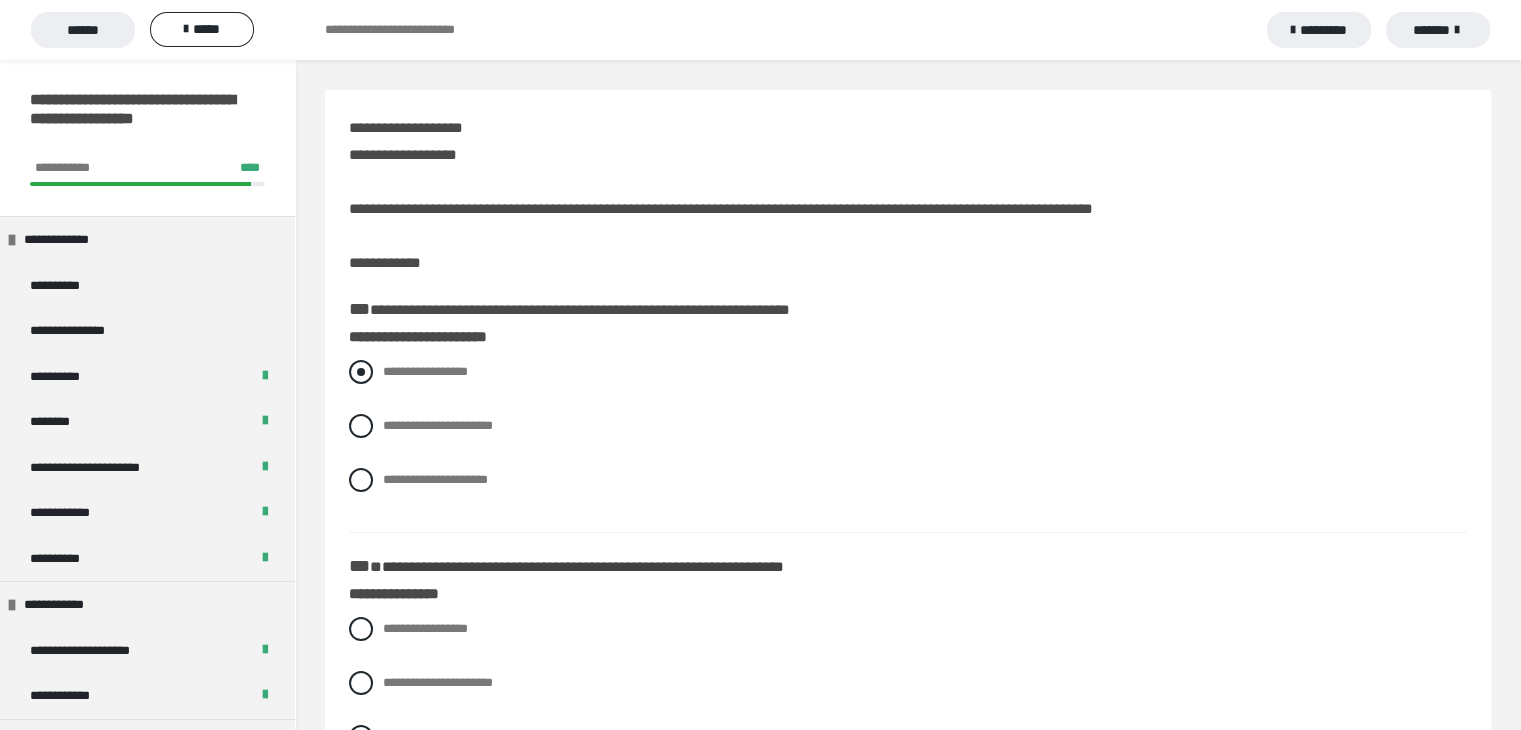click at bounding box center (361, 372) 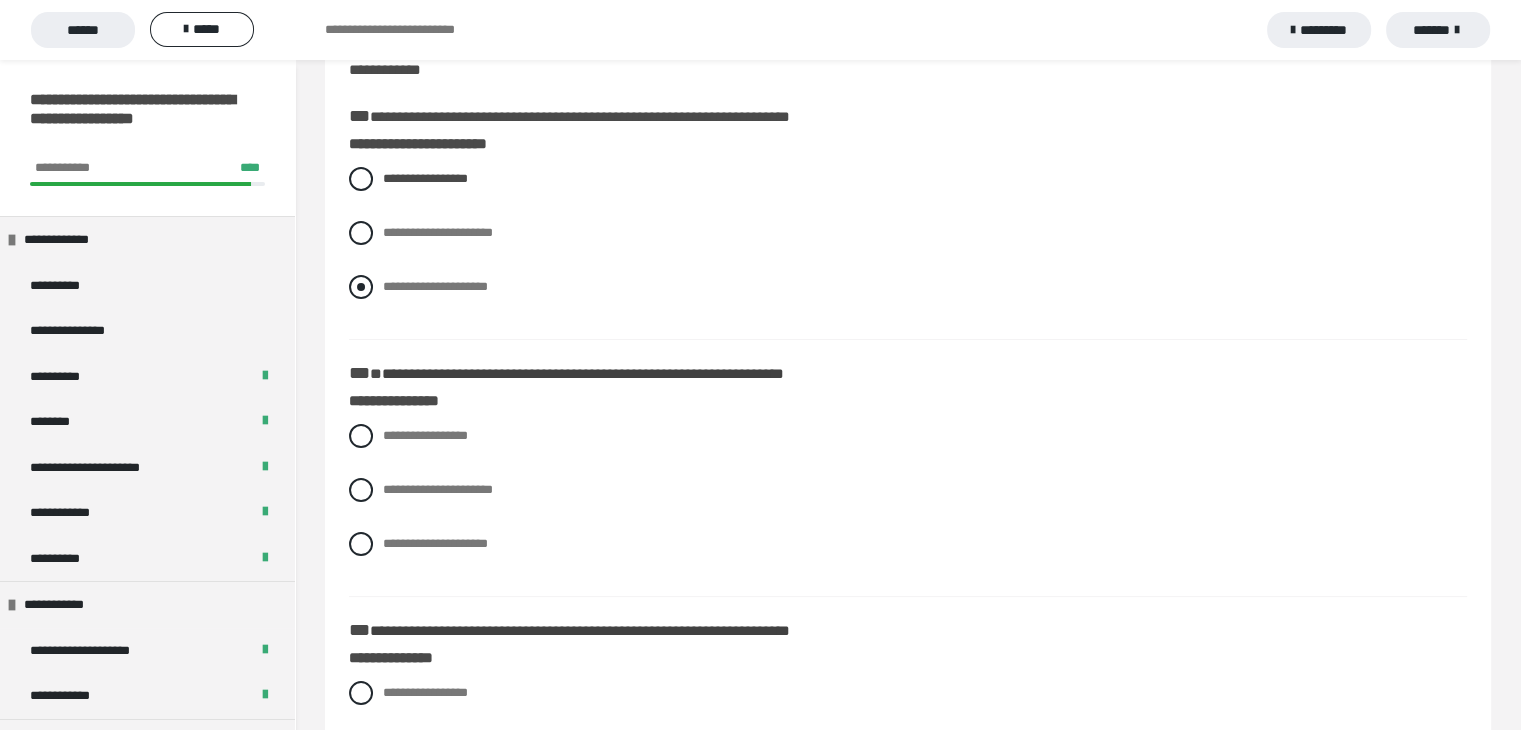 scroll, scrollTop: 200, scrollLeft: 0, axis: vertical 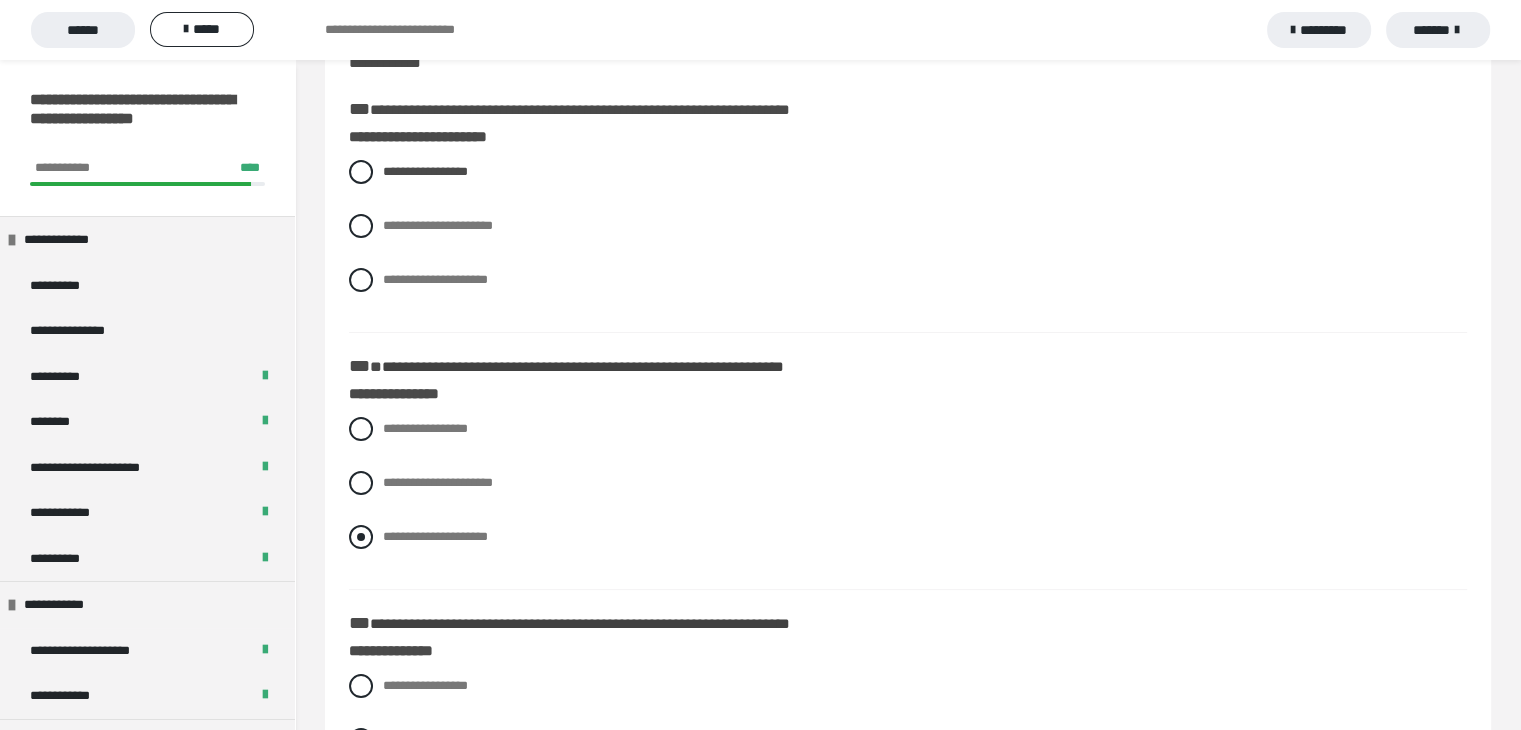 click at bounding box center [361, 537] 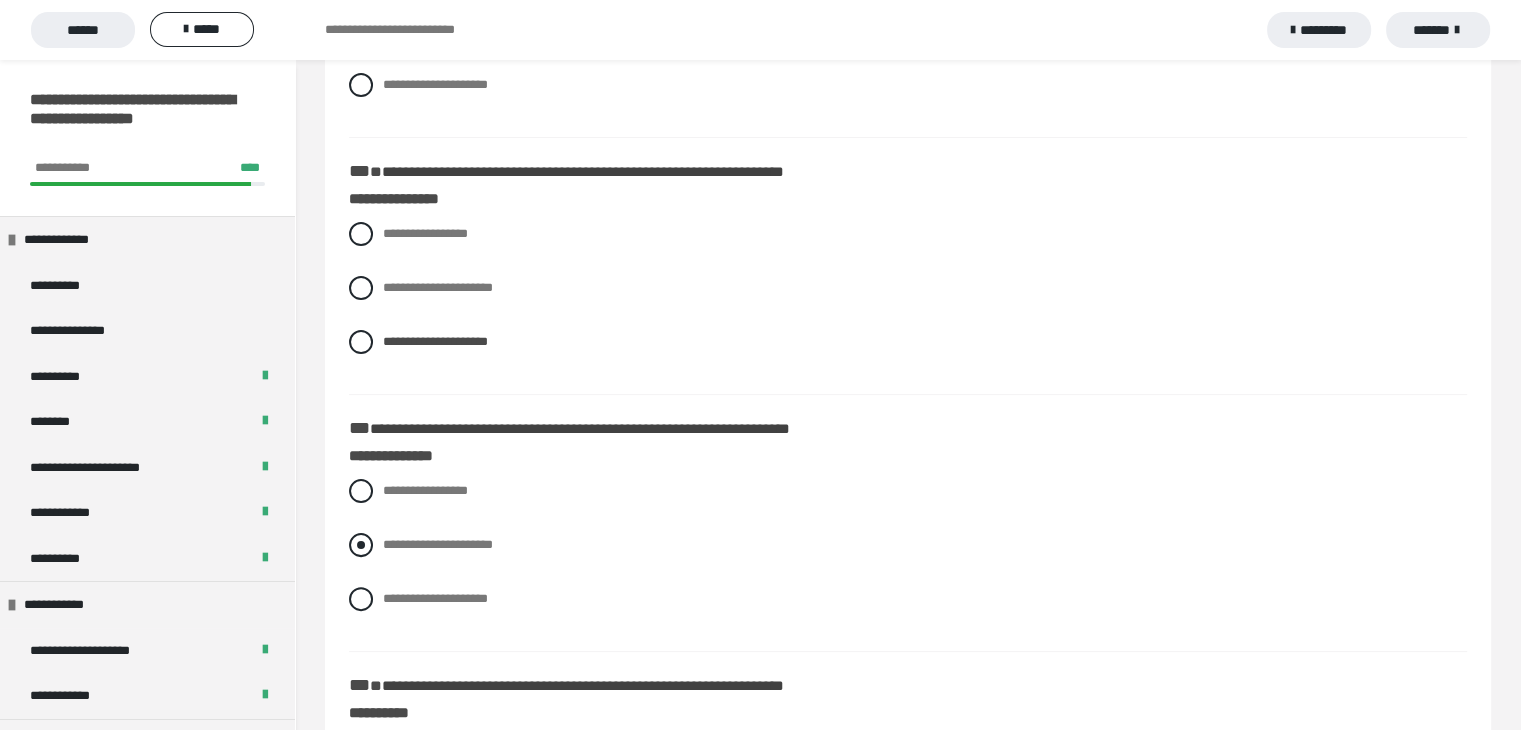 scroll, scrollTop: 400, scrollLeft: 0, axis: vertical 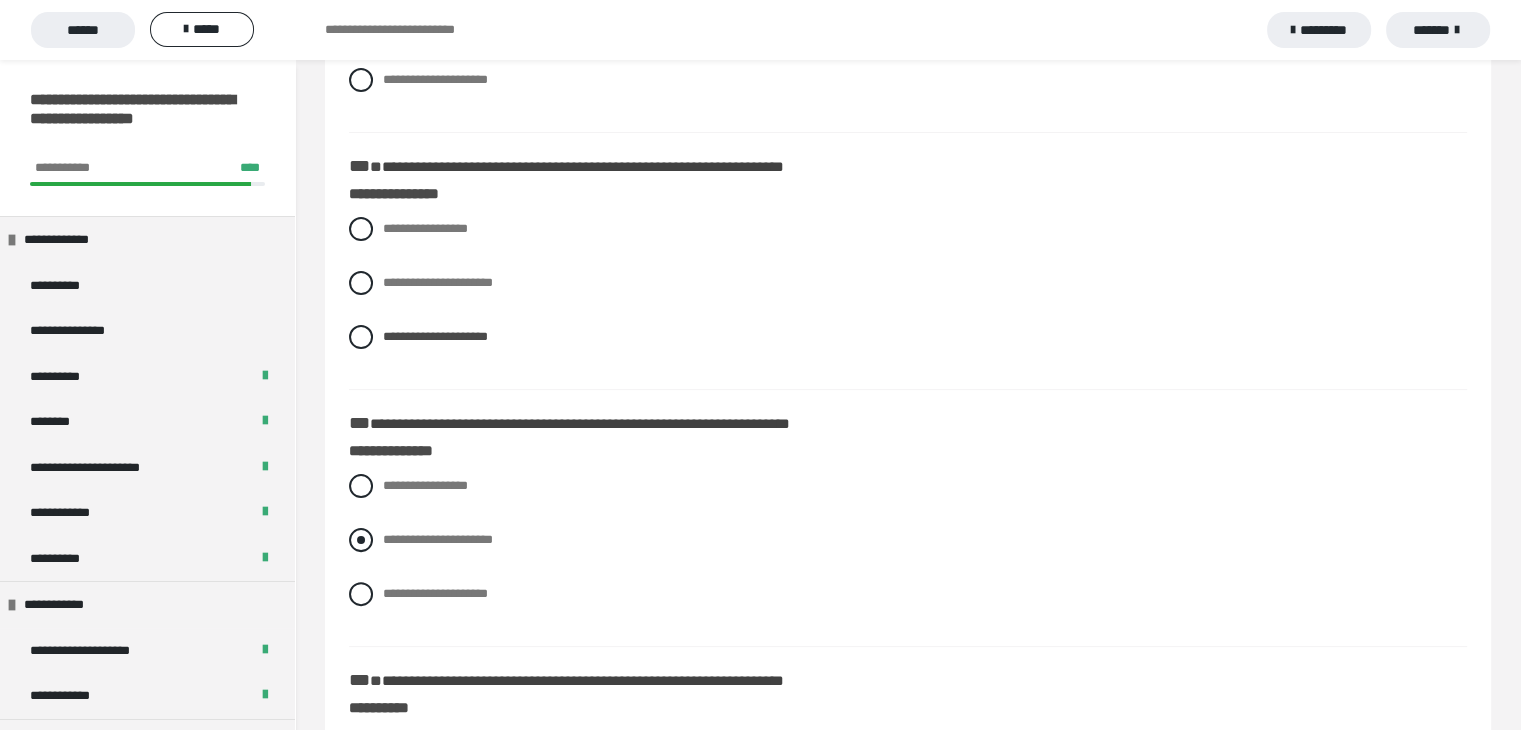 click at bounding box center [361, 540] 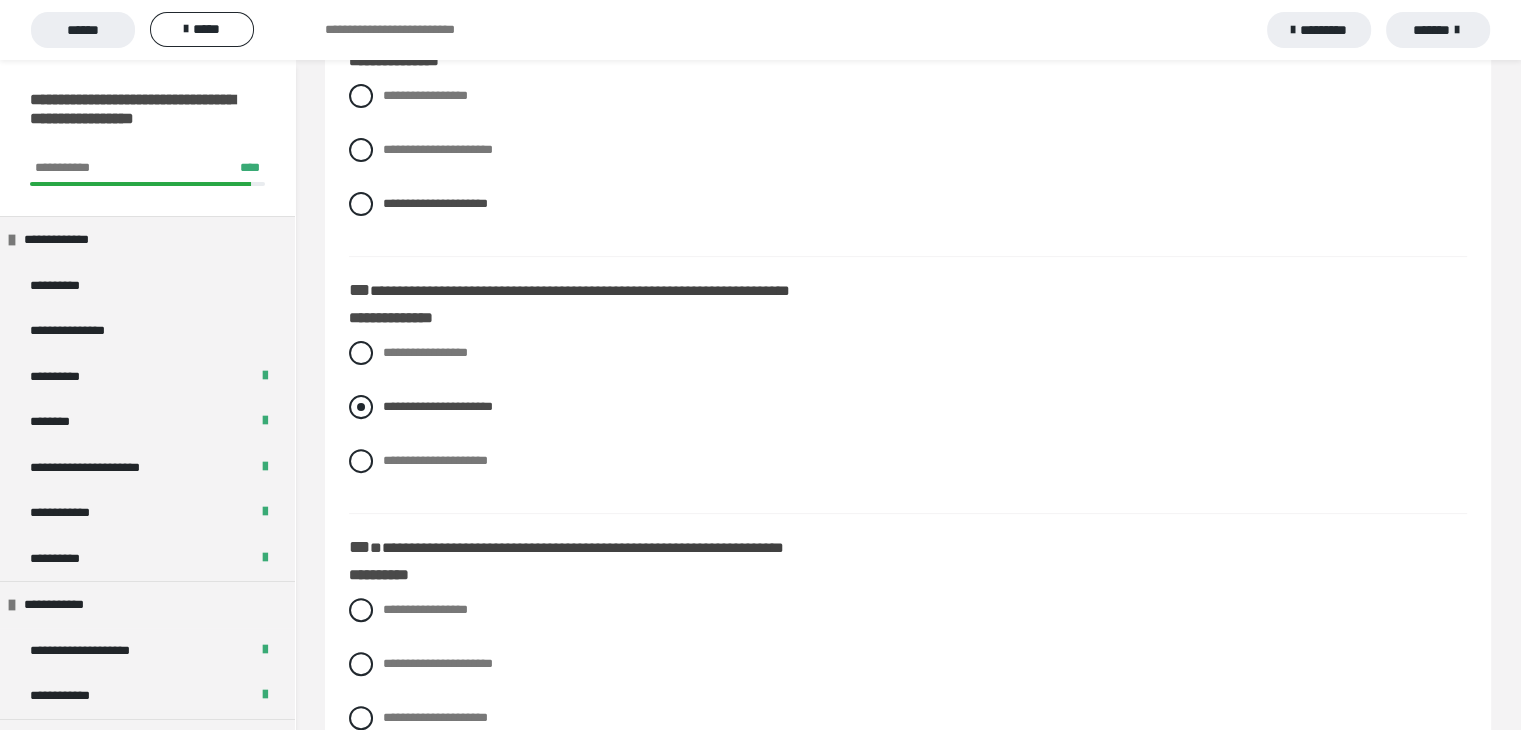 scroll, scrollTop: 600, scrollLeft: 0, axis: vertical 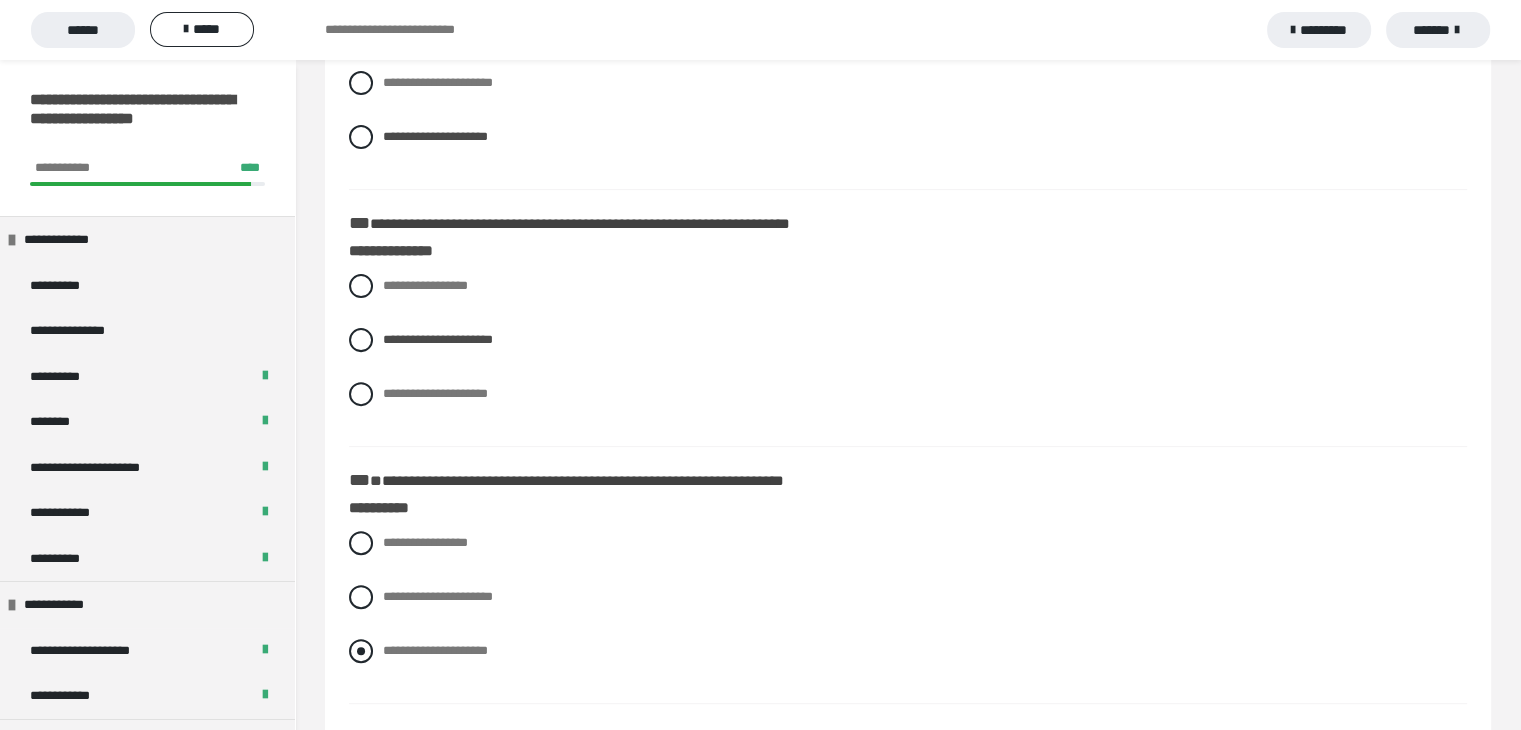 click at bounding box center [361, 651] 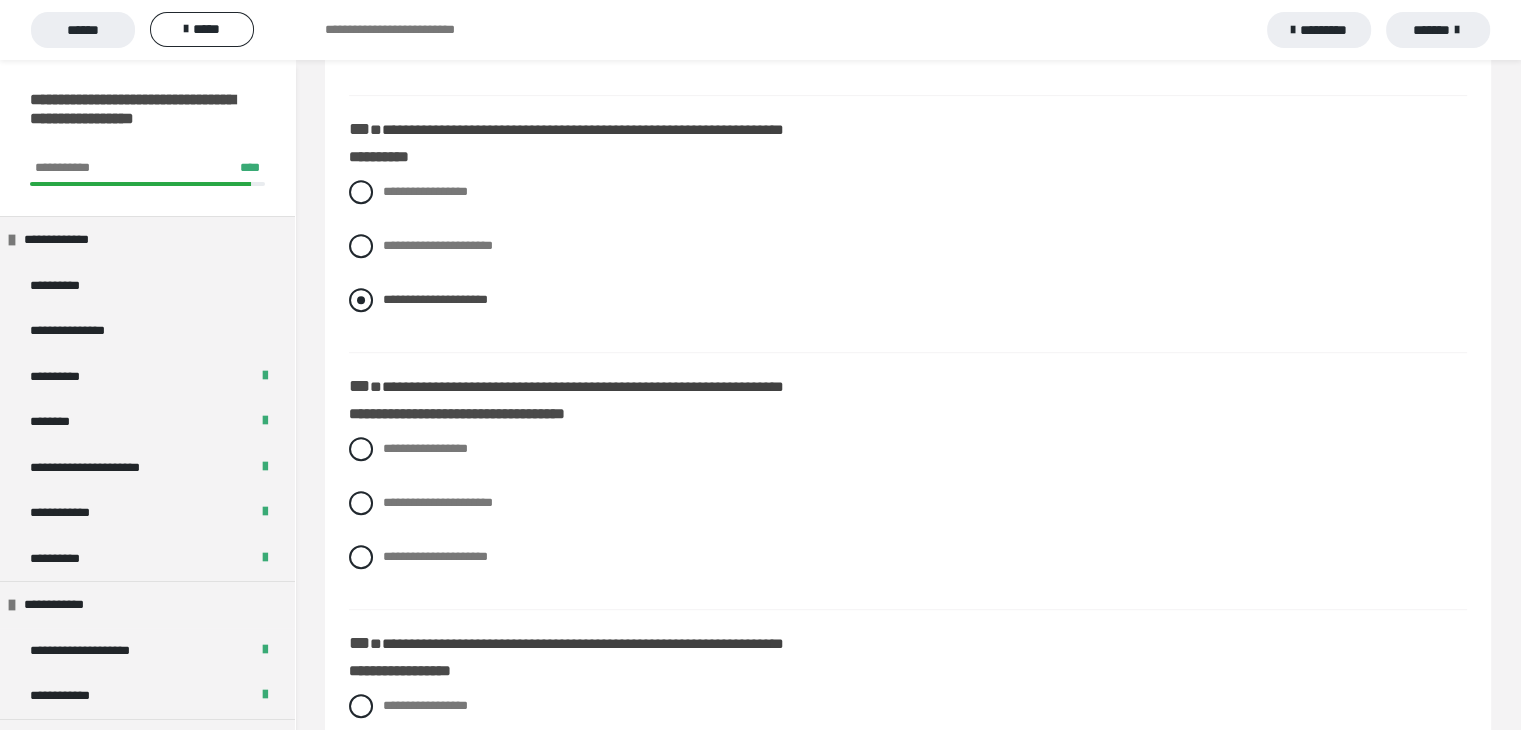 scroll, scrollTop: 1000, scrollLeft: 0, axis: vertical 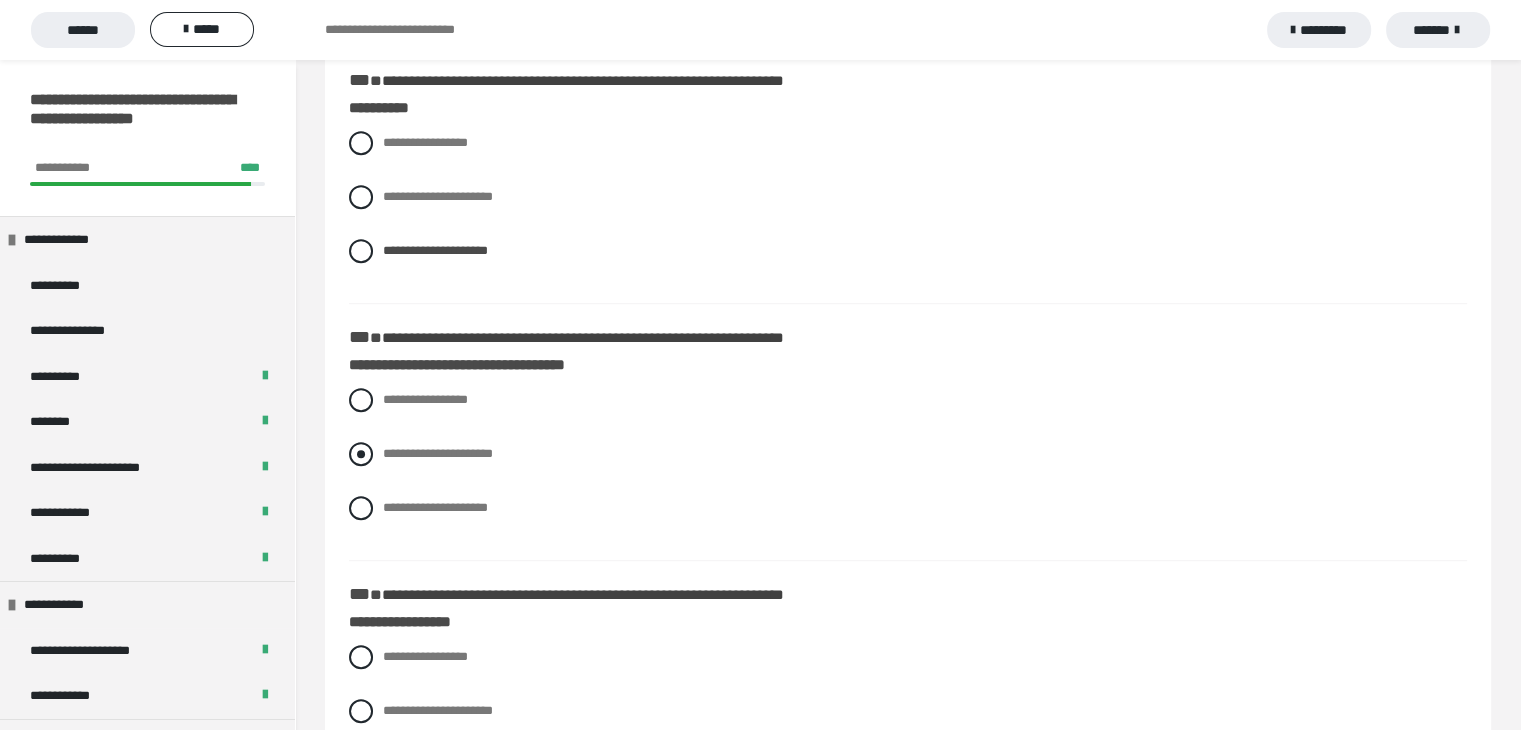 click at bounding box center (361, 454) 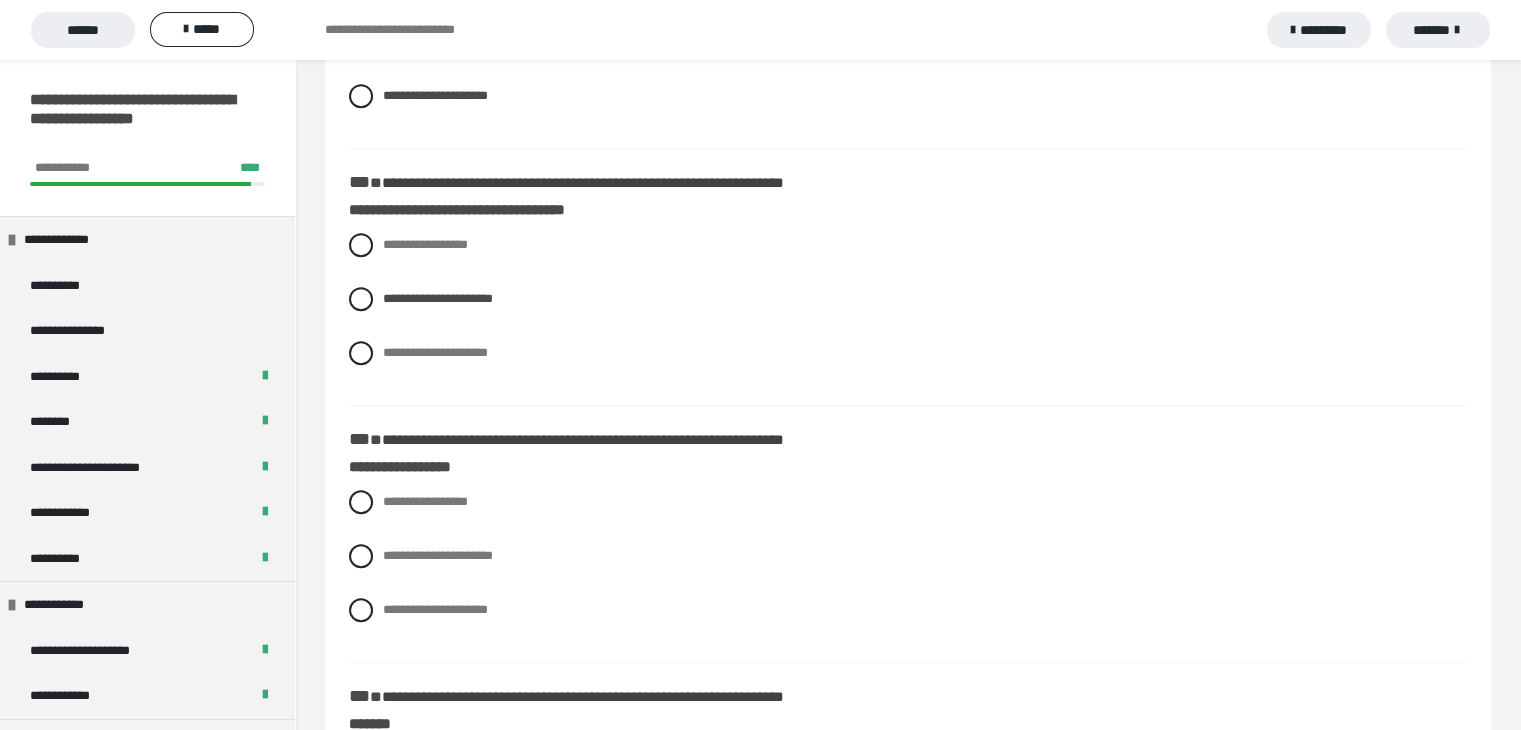 scroll, scrollTop: 1200, scrollLeft: 0, axis: vertical 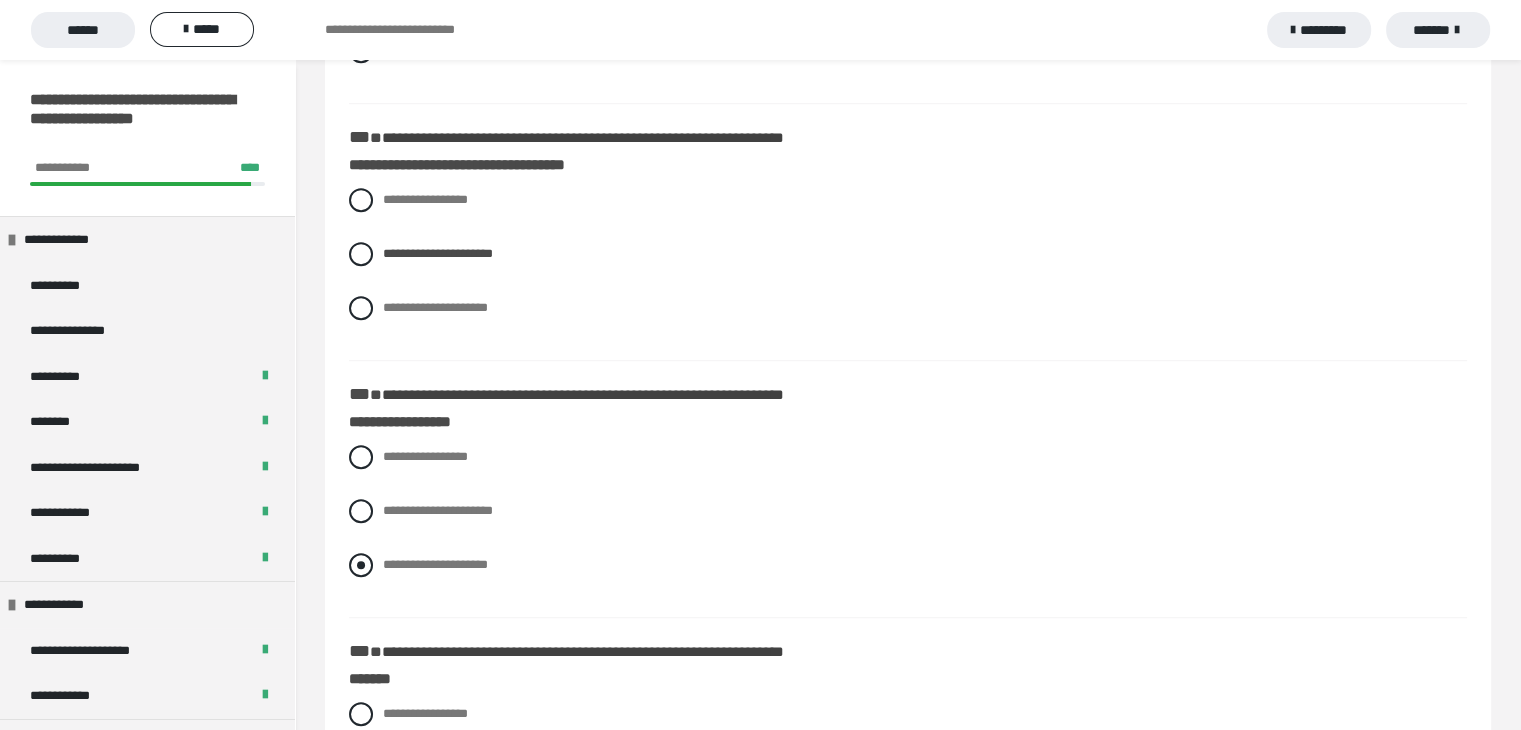 click at bounding box center [361, 565] 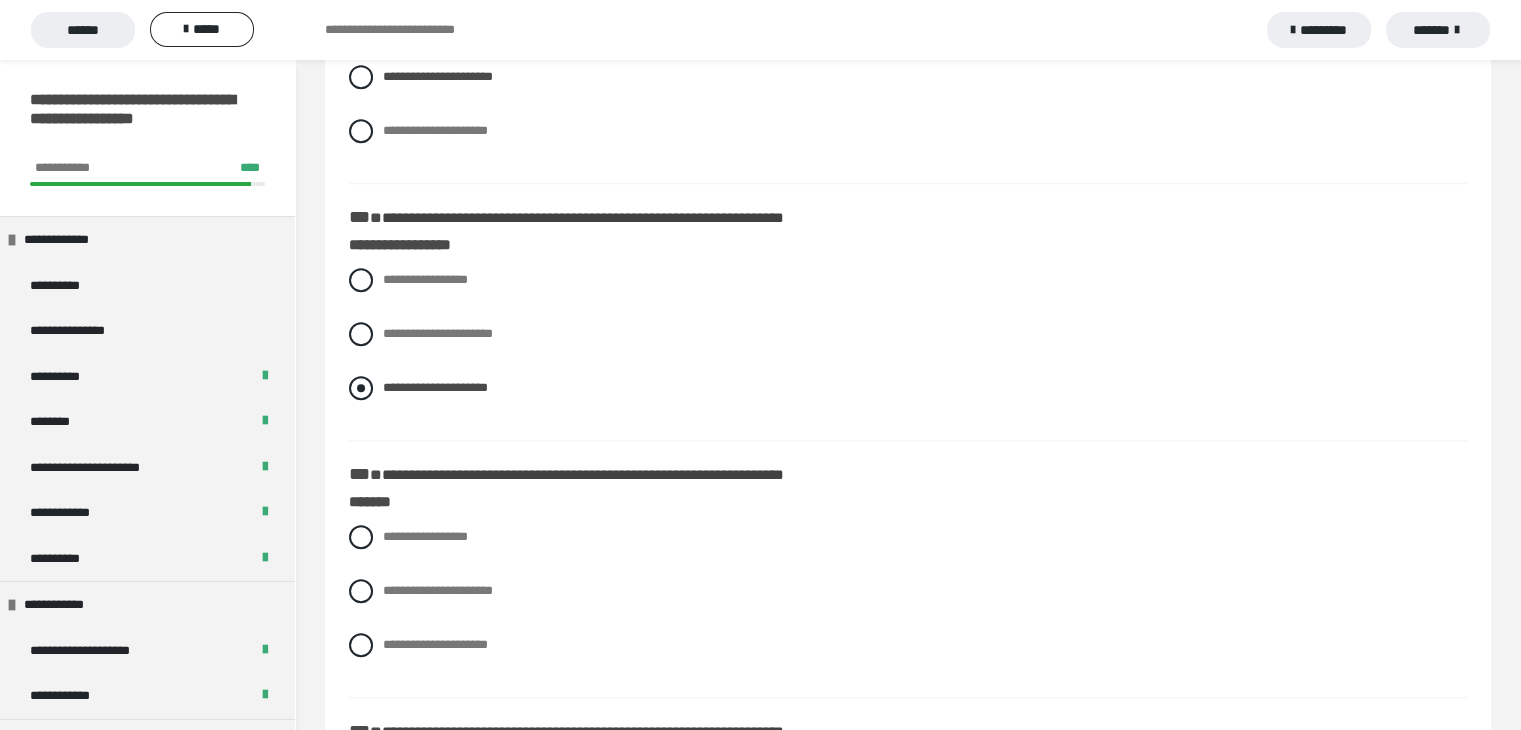 scroll, scrollTop: 1400, scrollLeft: 0, axis: vertical 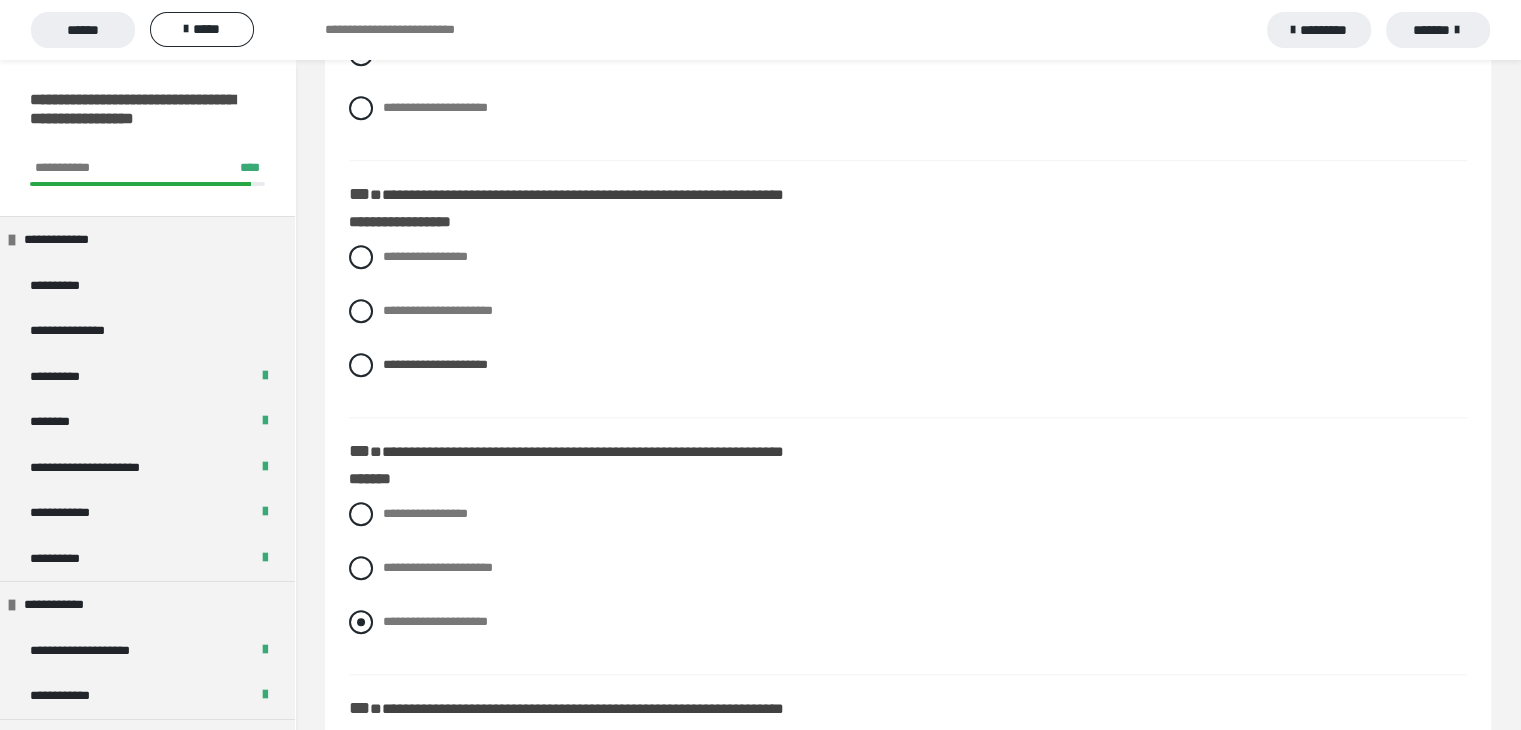 click at bounding box center (361, 622) 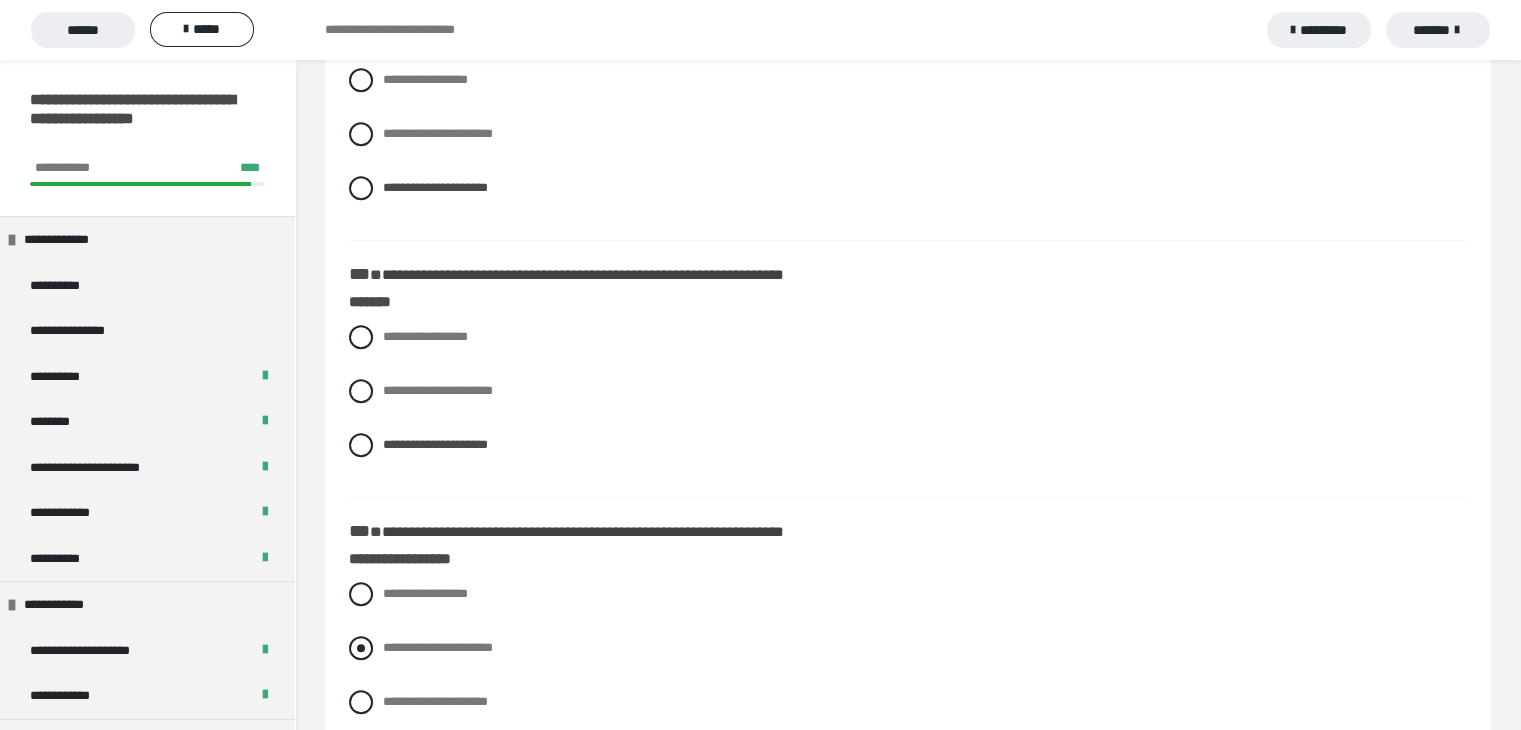 scroll, scrollTop: 1600, scrollLeft: 0, axis: vertical 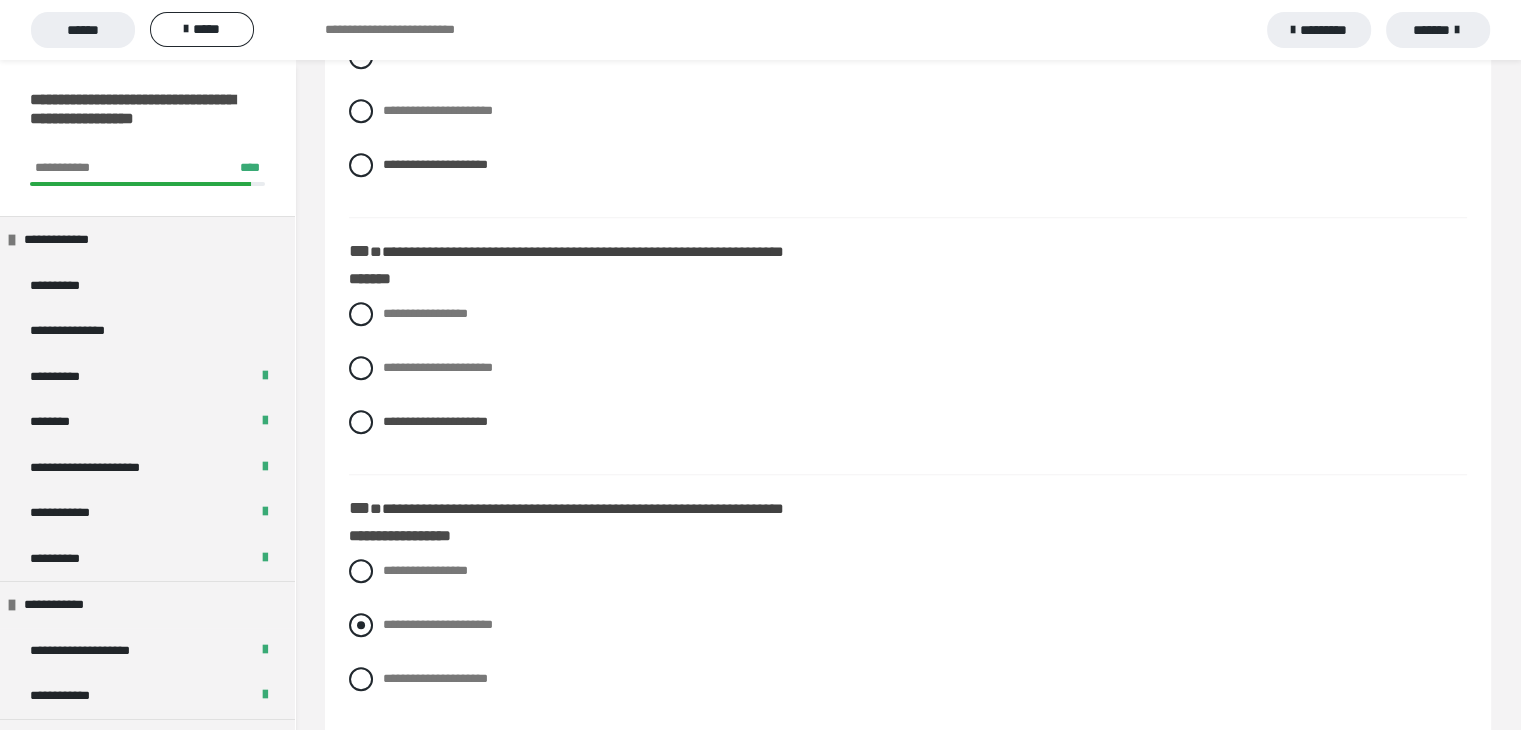 click at bounding box center (361, 625) 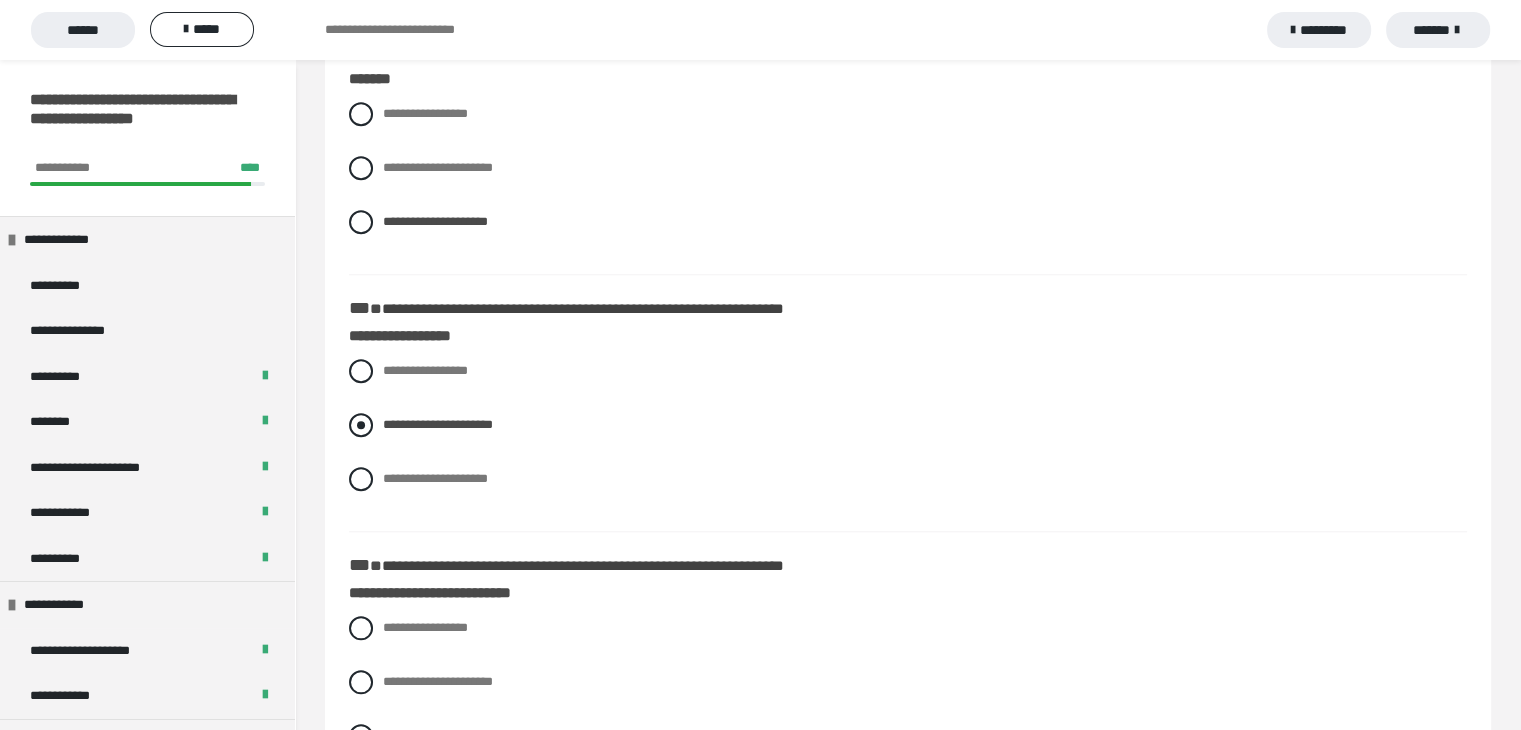 scroll, scrollTop: 1900, scrollLeft: 0, axis: vertical 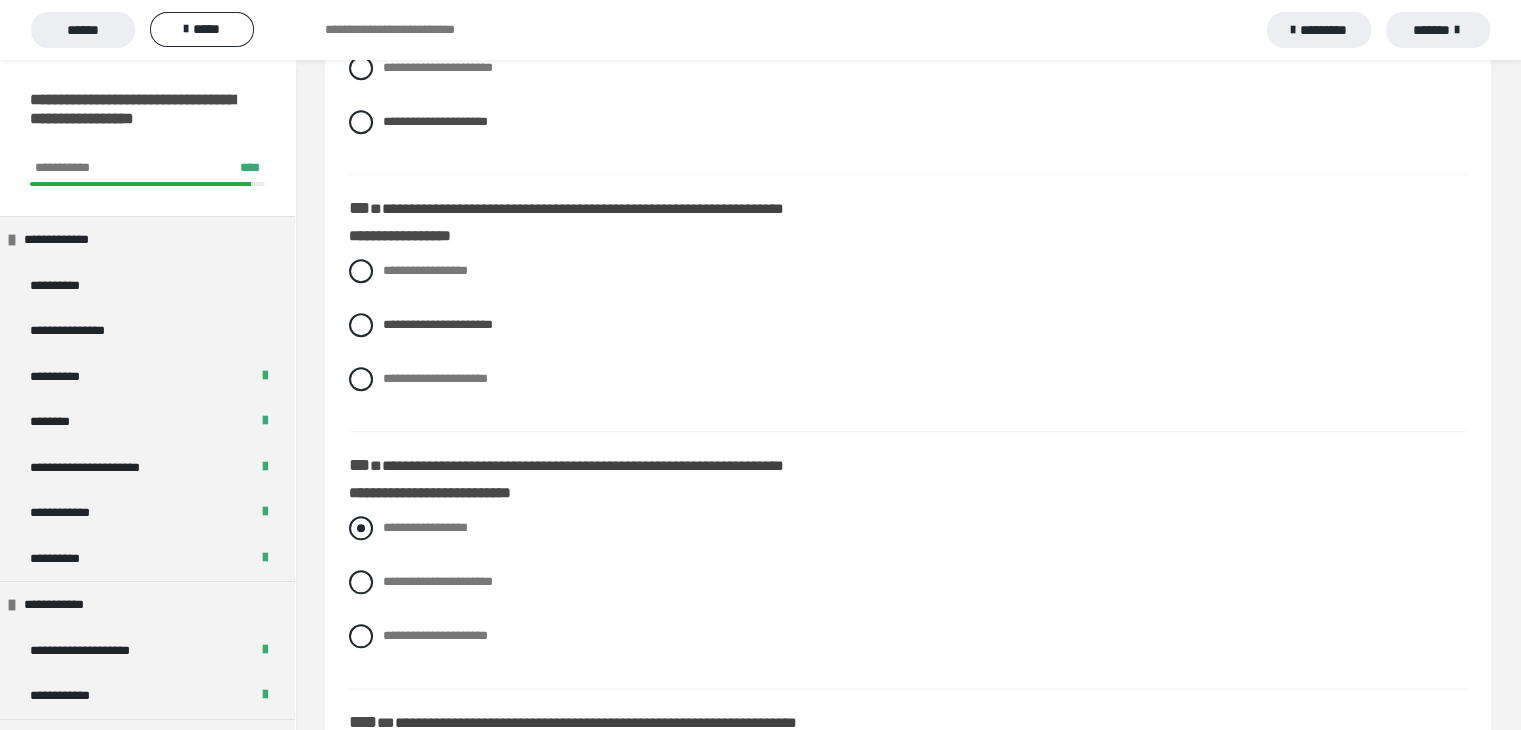 click at bounding box center [361, 528] 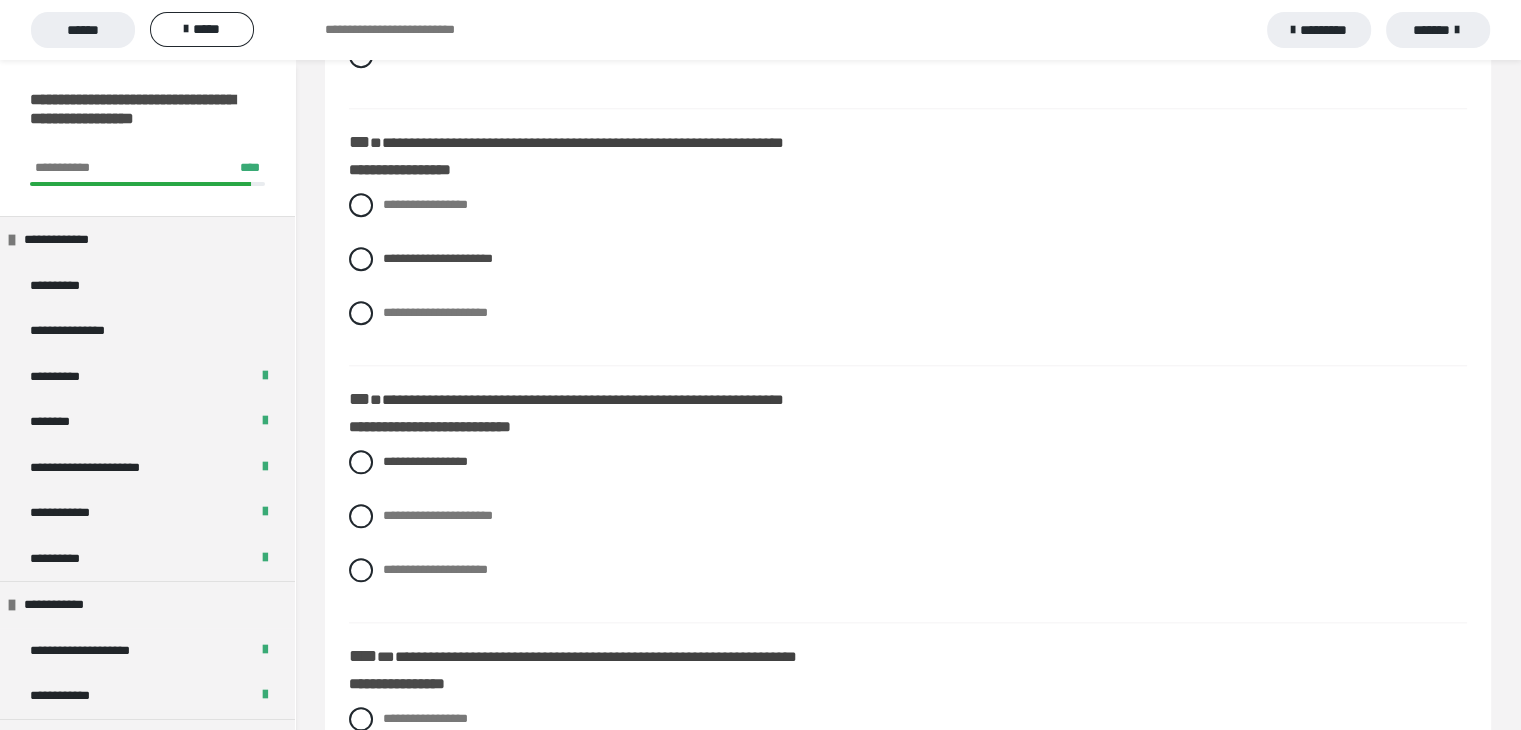 scroll, scrollTop: 2100, scrollLeft: 0, axis: vertical 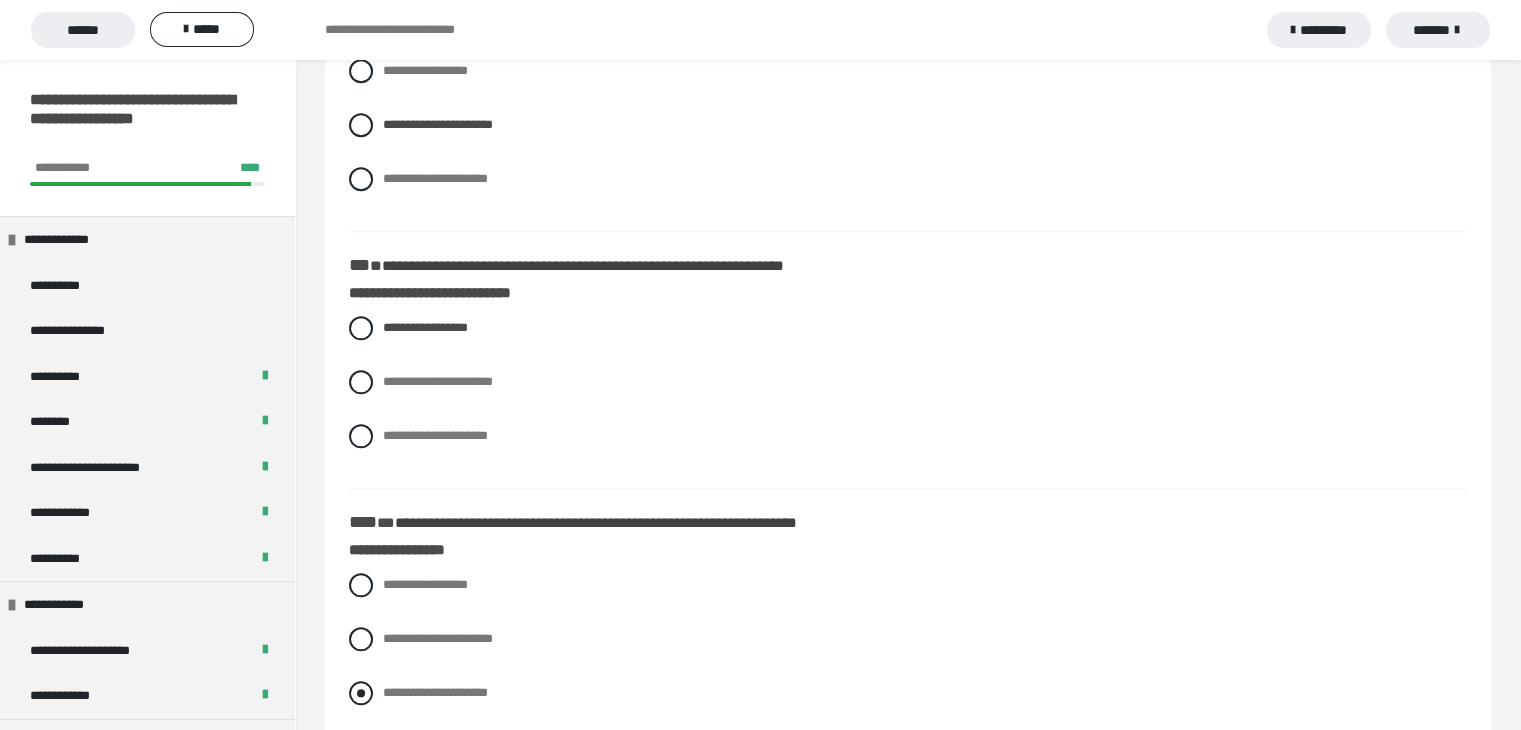 click on "**********" at bounding box center (908, 693) 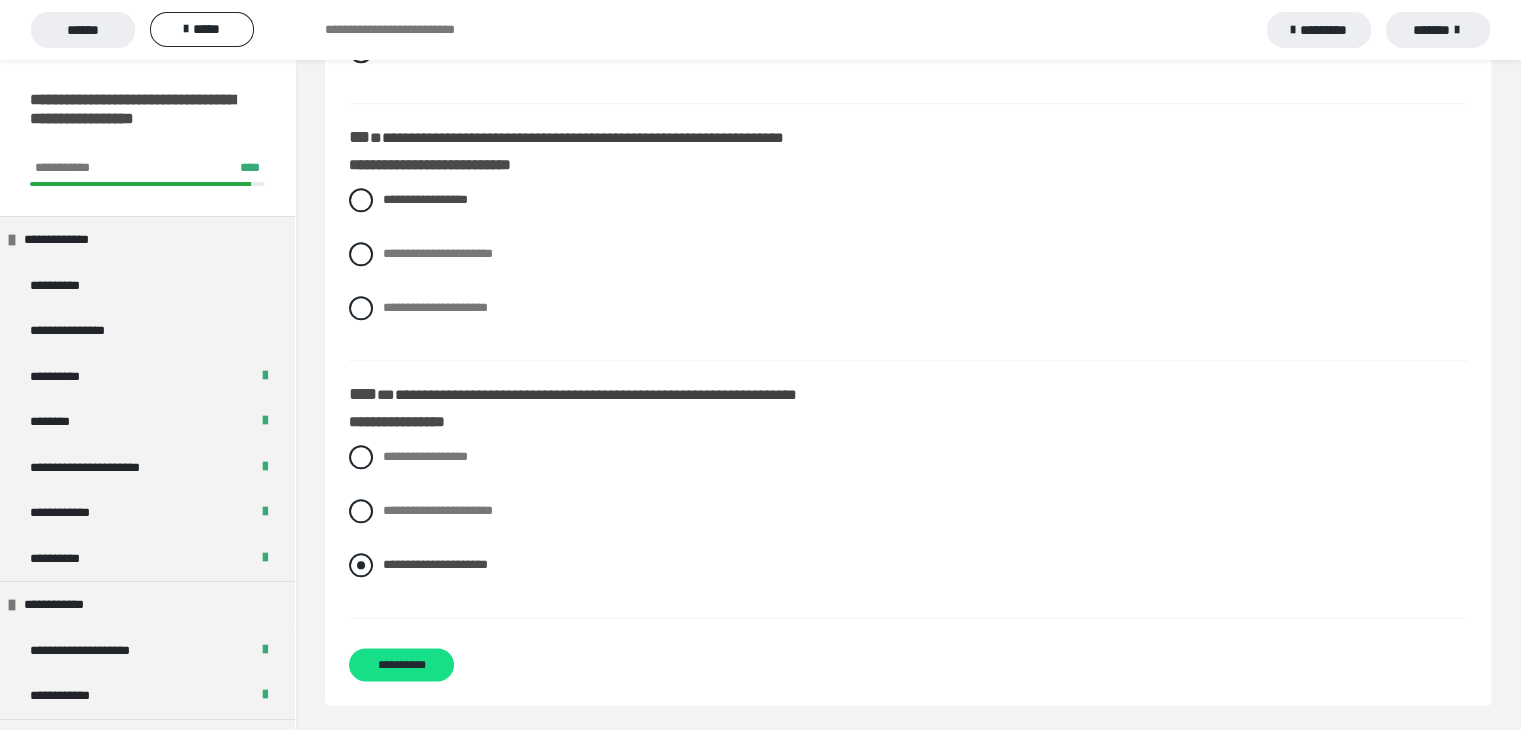 scroll, scrollTop: 2231, scrollLeft: 0, axis: vertical 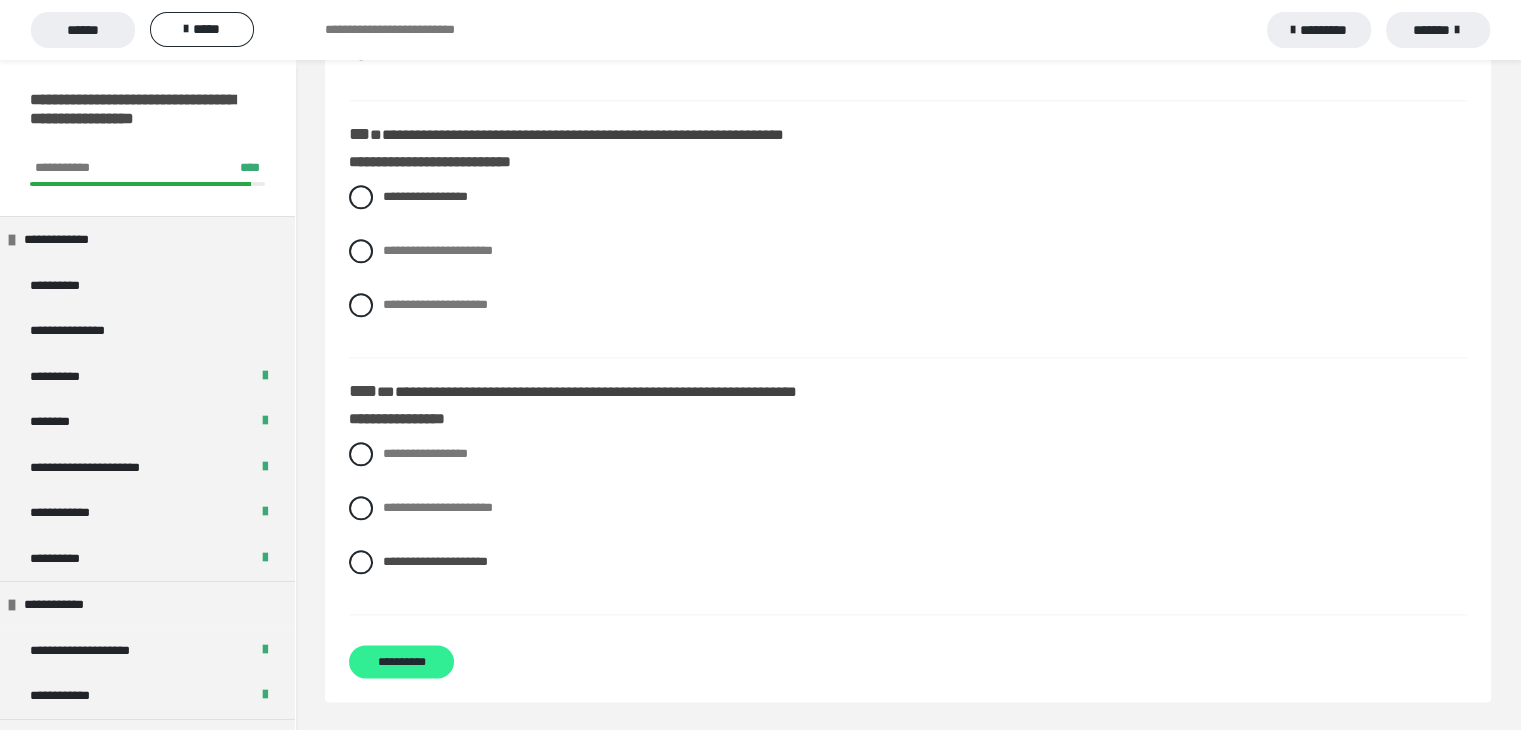 click on "**********" at bounding box center (401, 661) 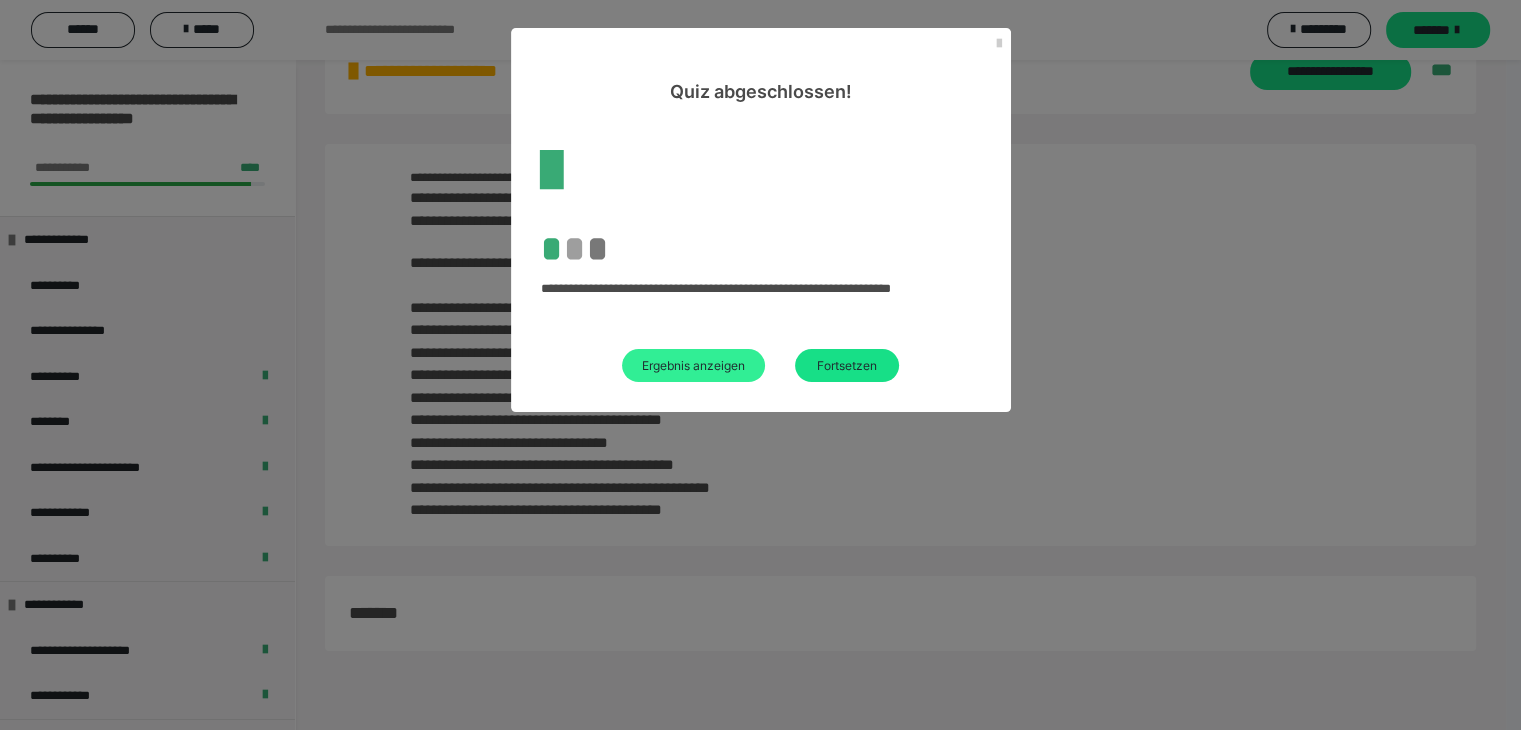 scroll, scrollTop: 60, scrollLeft: 0, axis: vertical 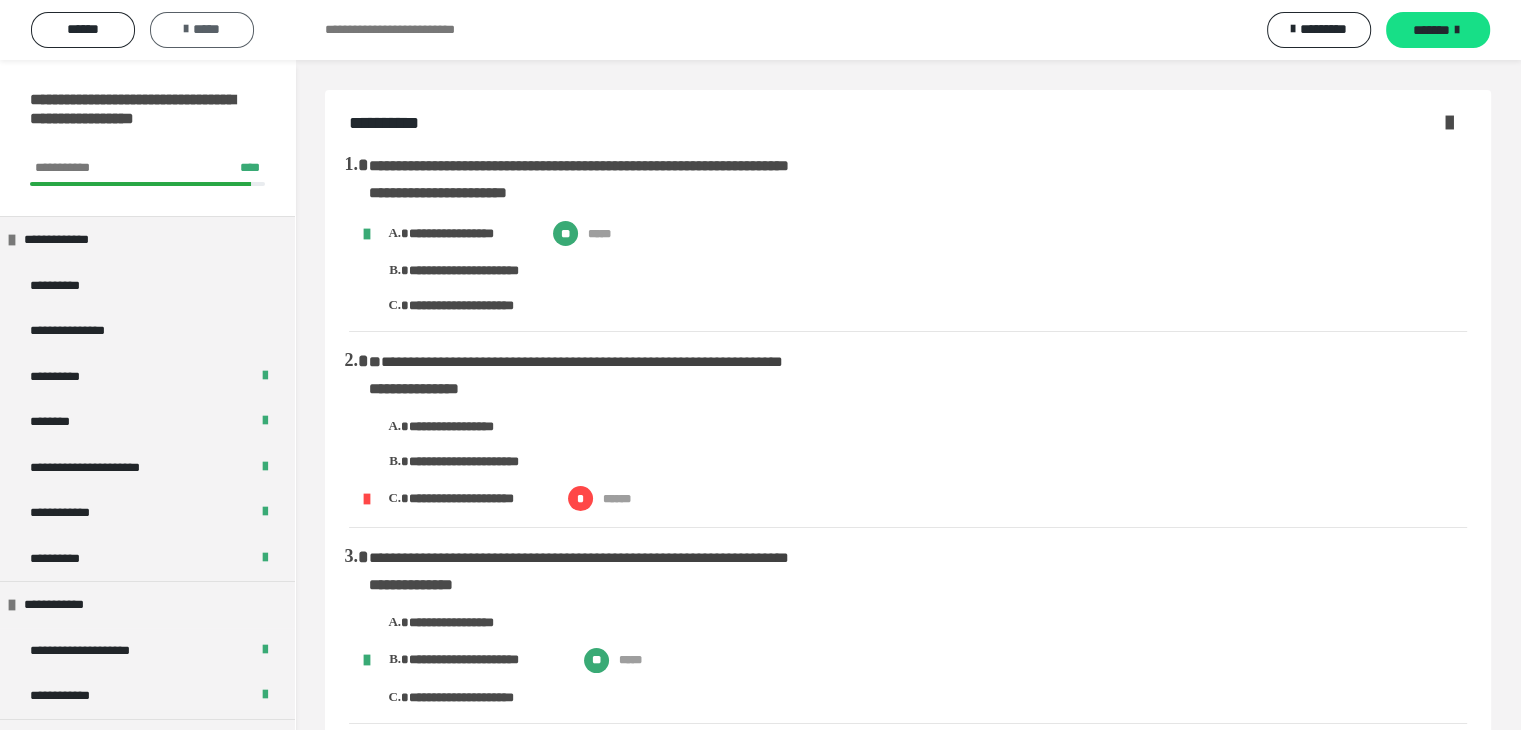 click on "*****" at bounding box center (202, 29) 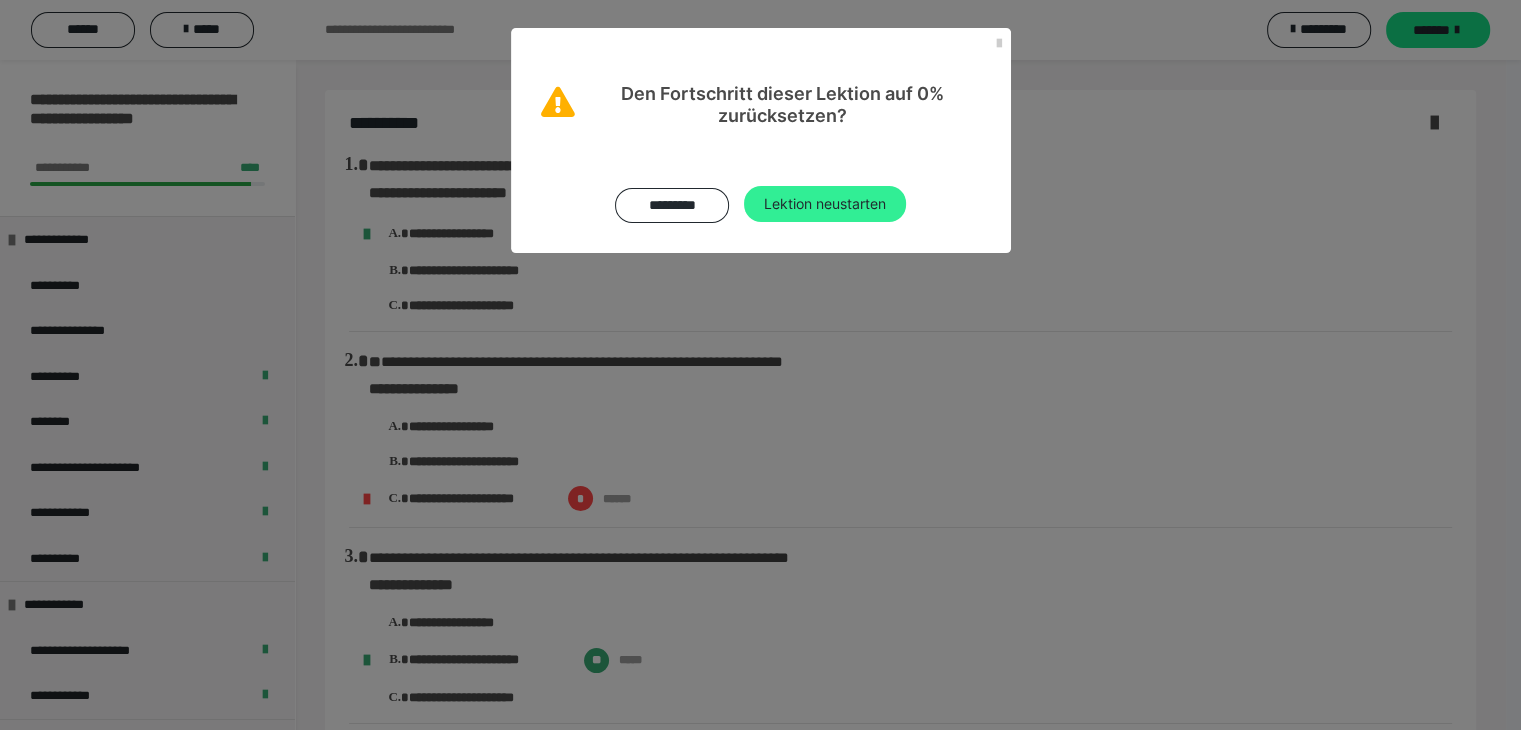click on "Lektion neustarten" at bounding box center [825, 204] 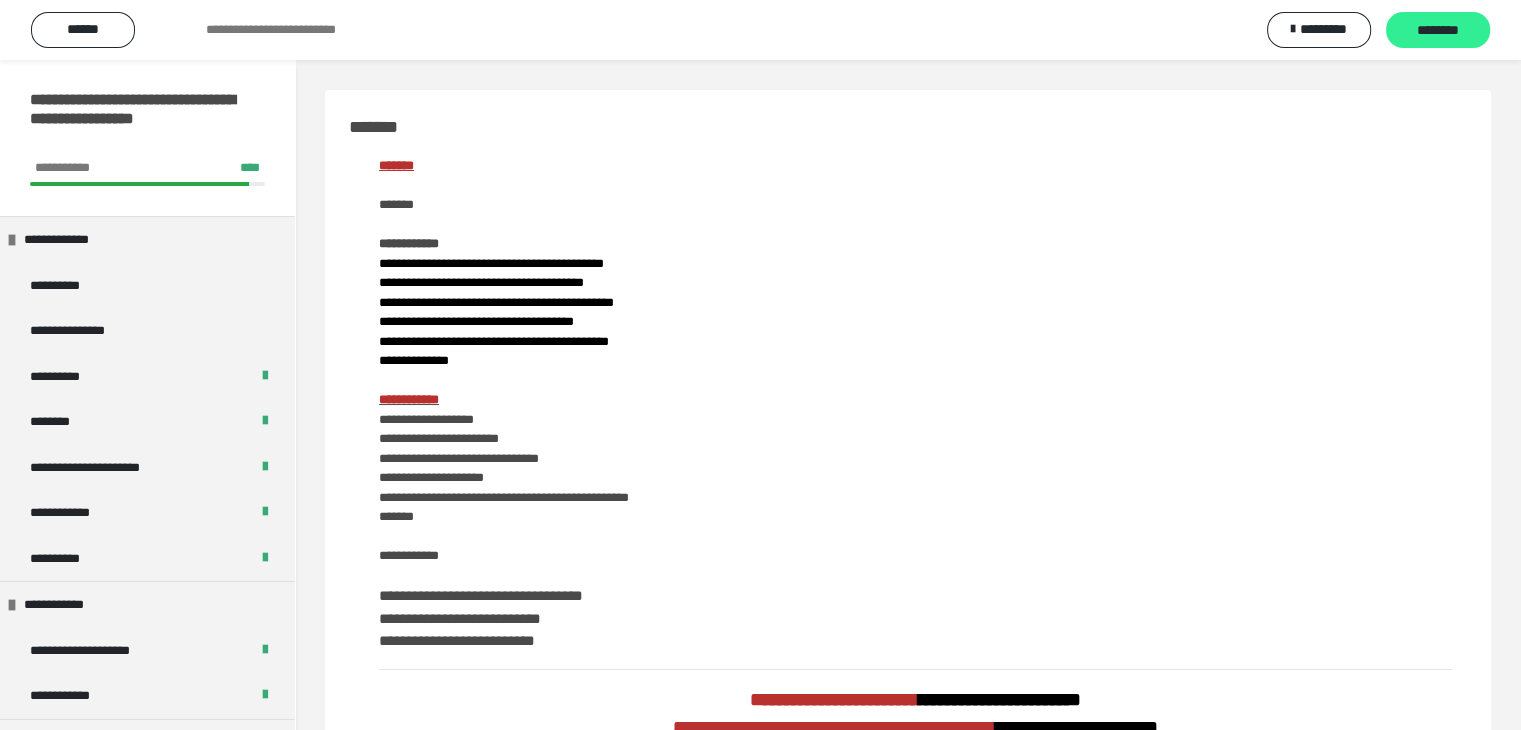 click on "********" at bounding box center (1438, 31) 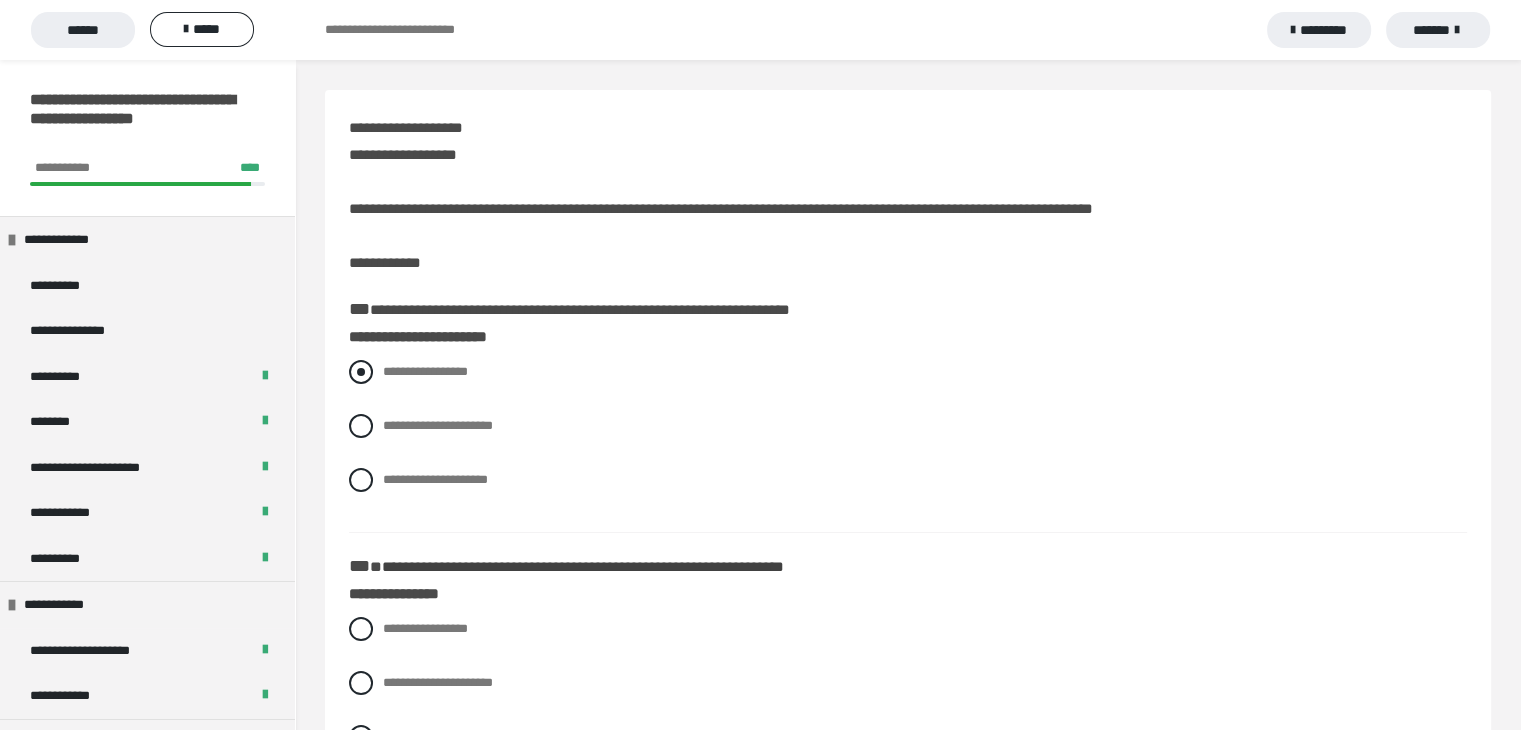 click at bounding box center (361, 372) 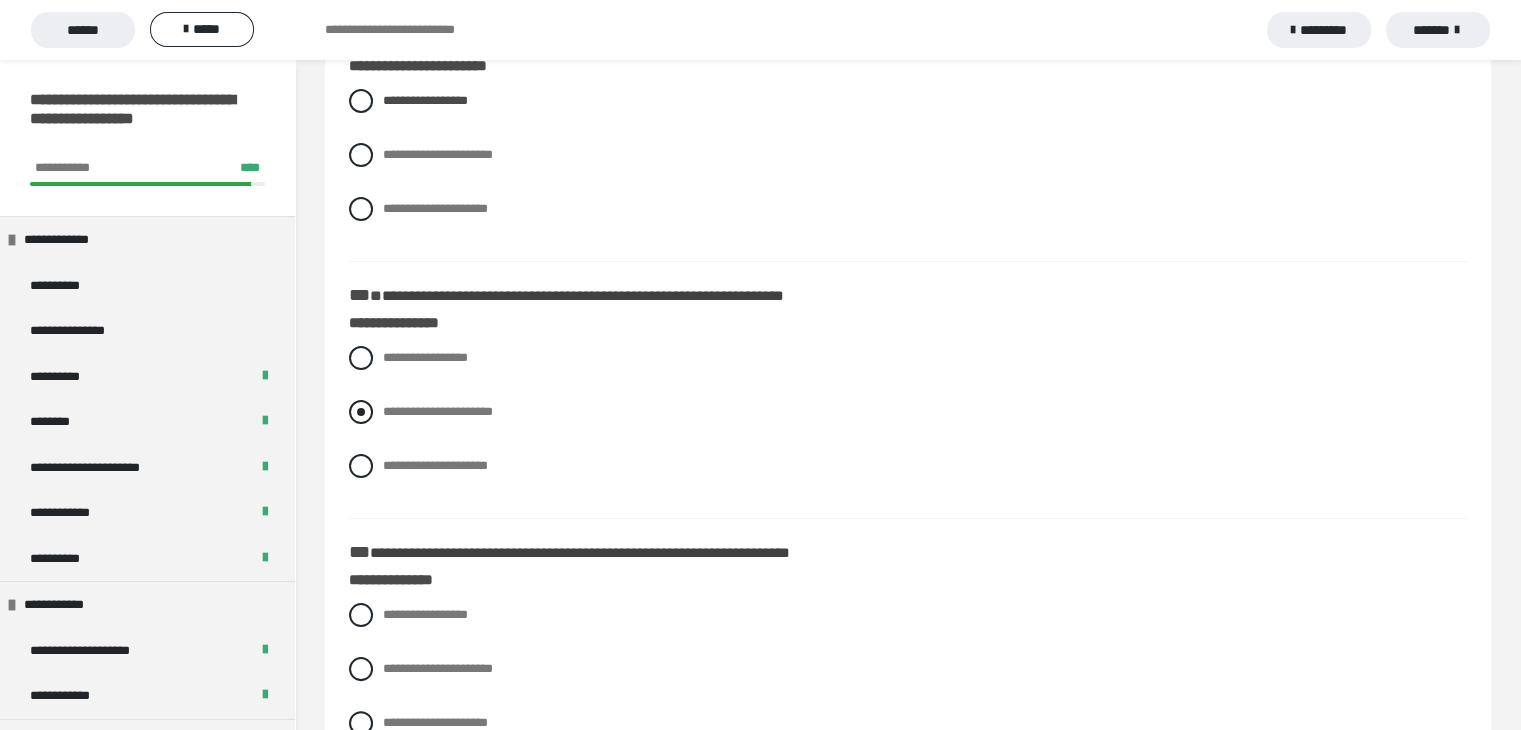 scroll, scrollTop: 300, scrollLeft: 0, axis: vertical 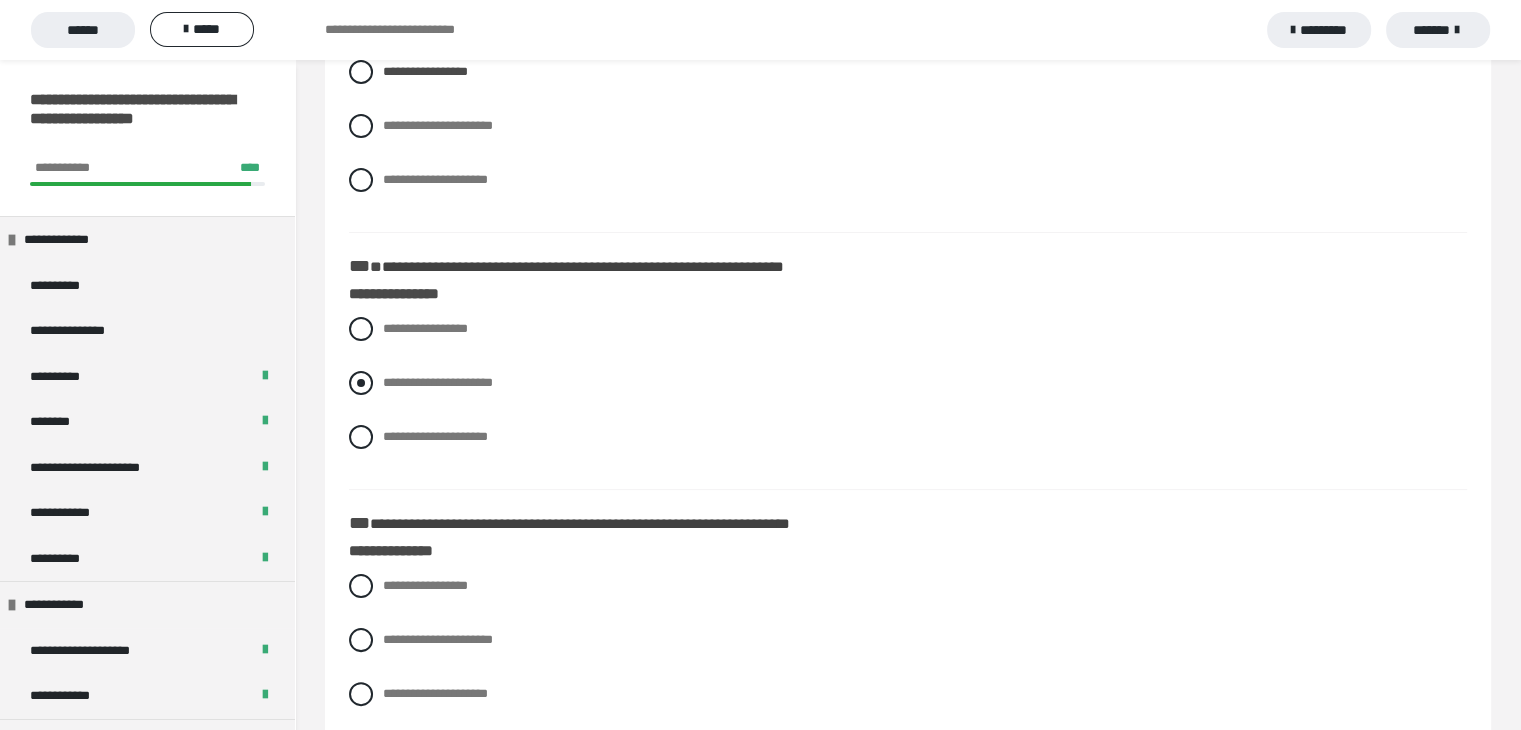 click at bounding box center (361, 383) 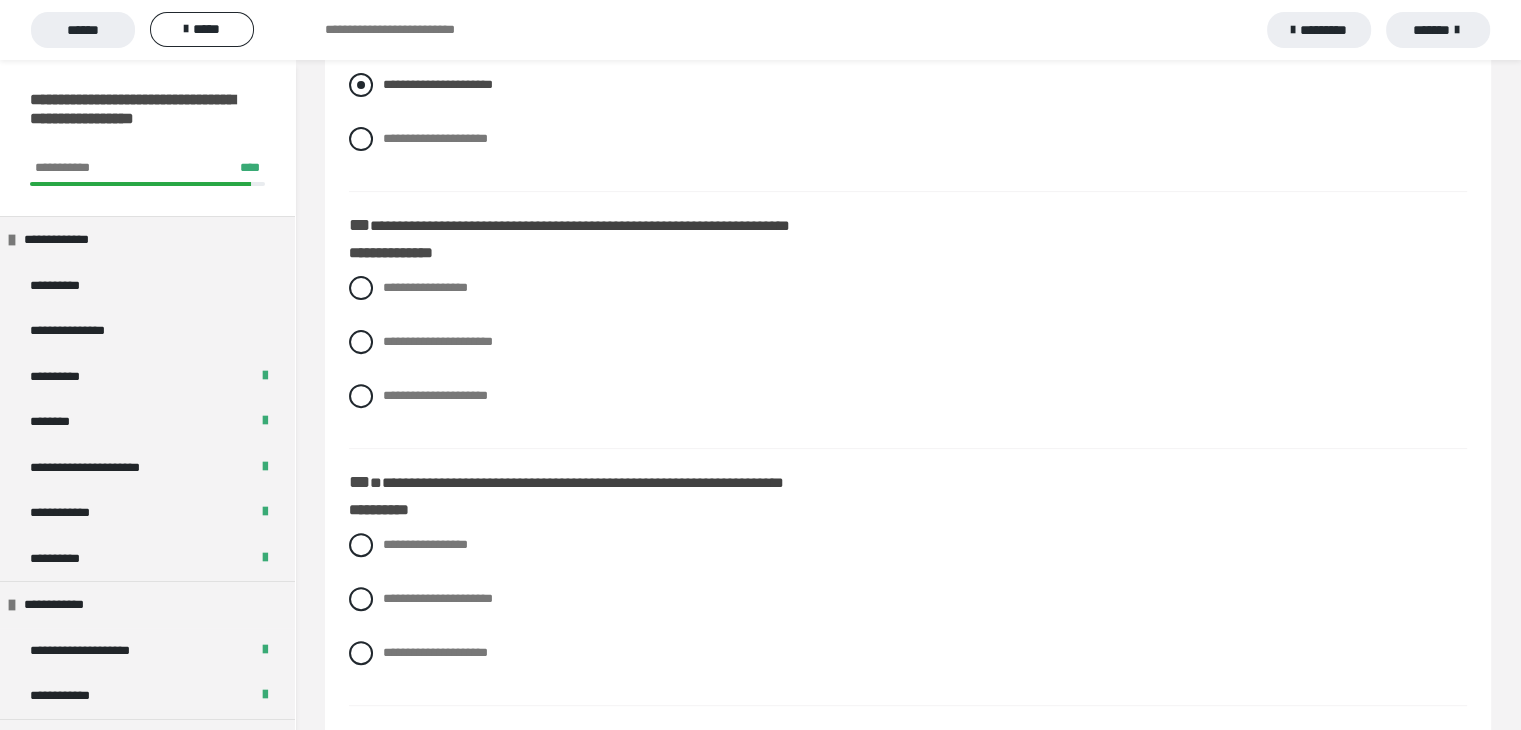 scroll, scrollTop: 600, scrollLeft: 0, axis: vertical 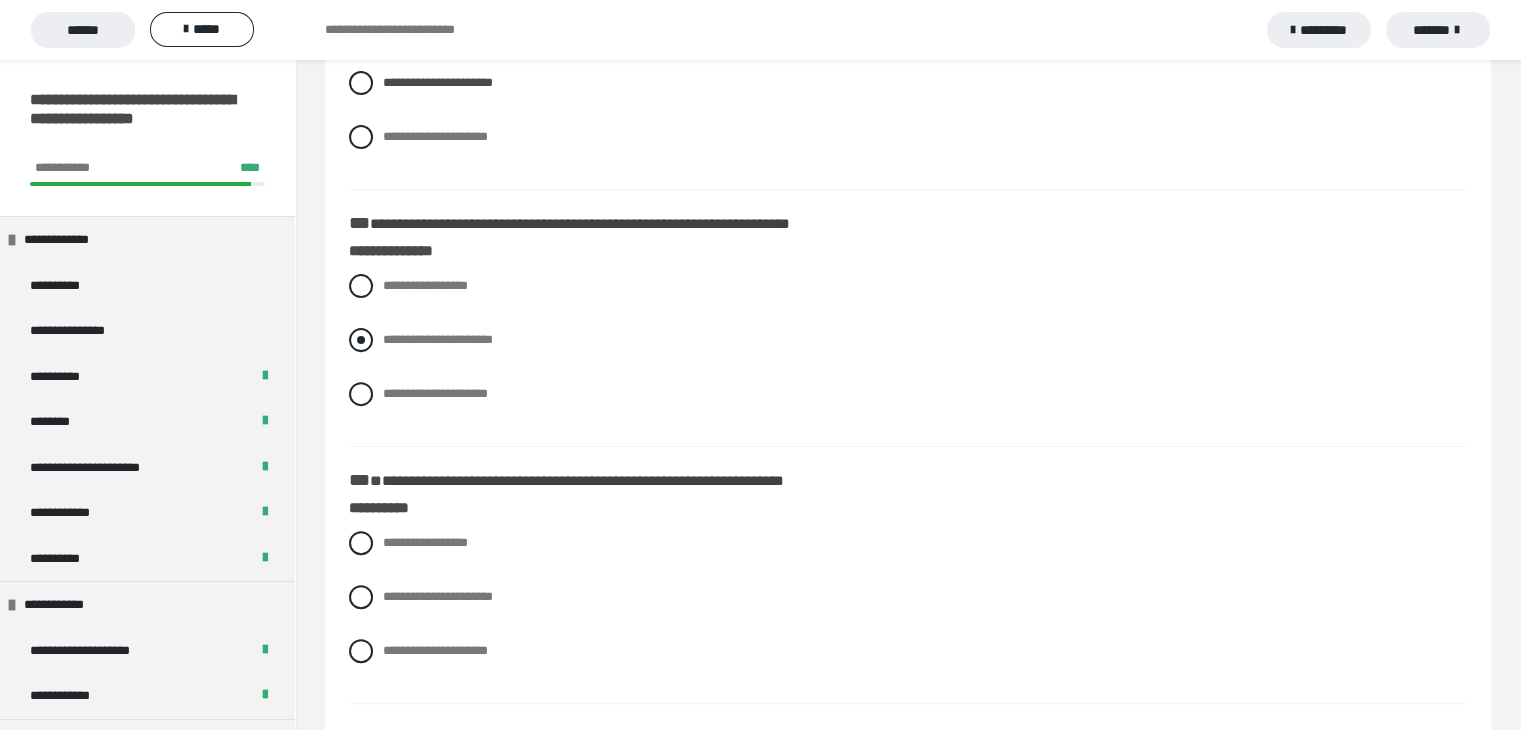 click at bounding box center (361, 340) 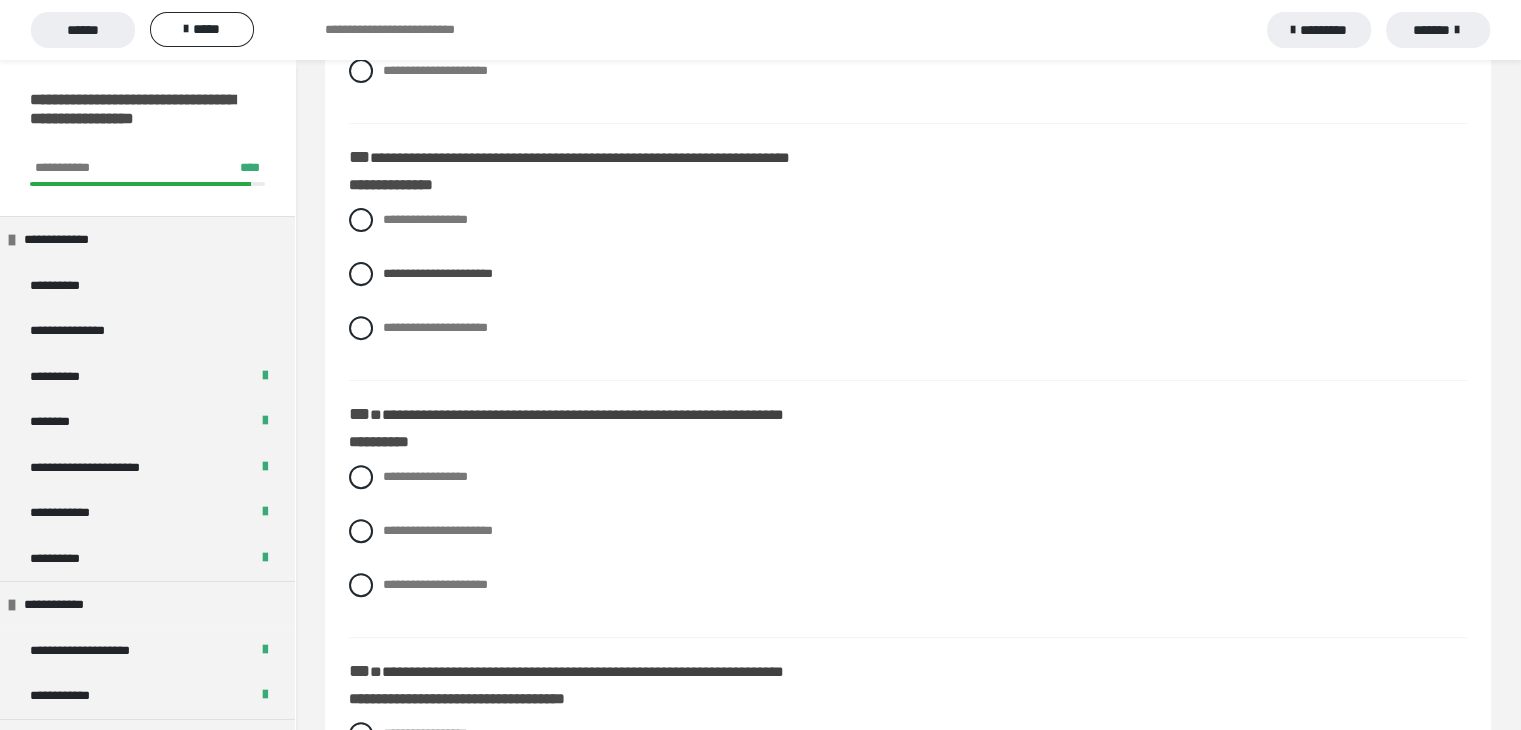 scroll, scrollTop: 700, scrollLeft: 0, axis: vertical 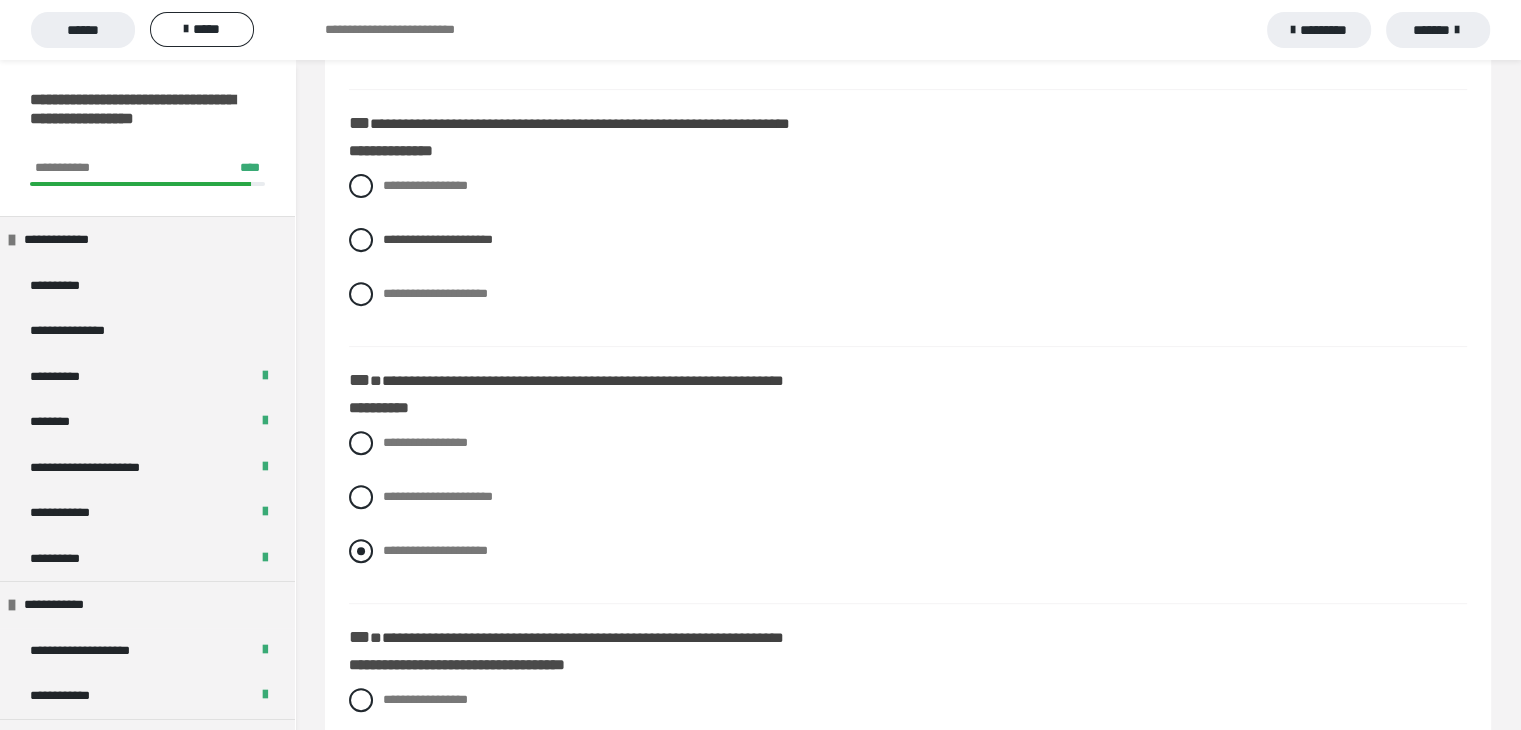 click at bounding box center [361, 551] 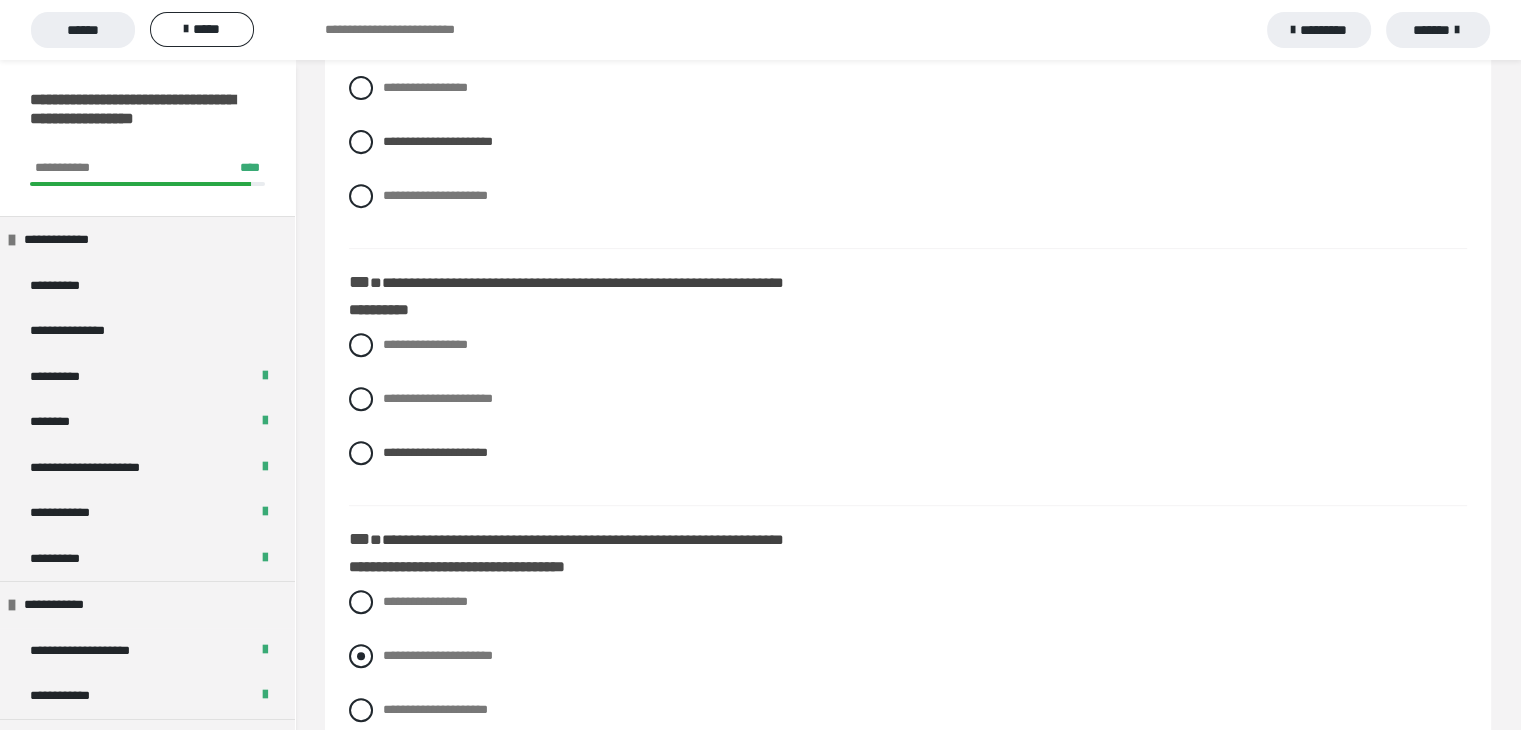 scroll, scrollTop: 900, scrollLeft: 0, axis: vertical 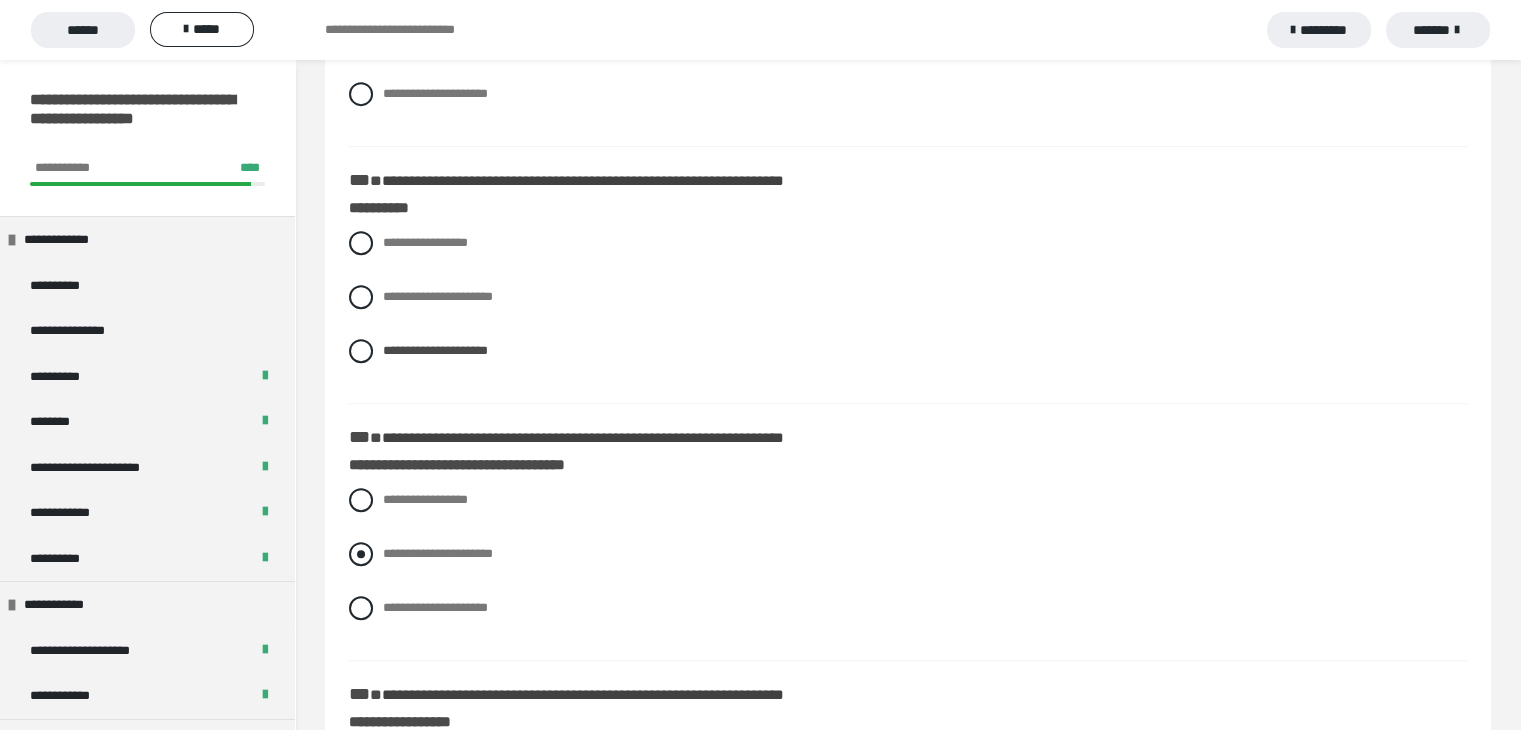 click at bounding box center [361, 554] 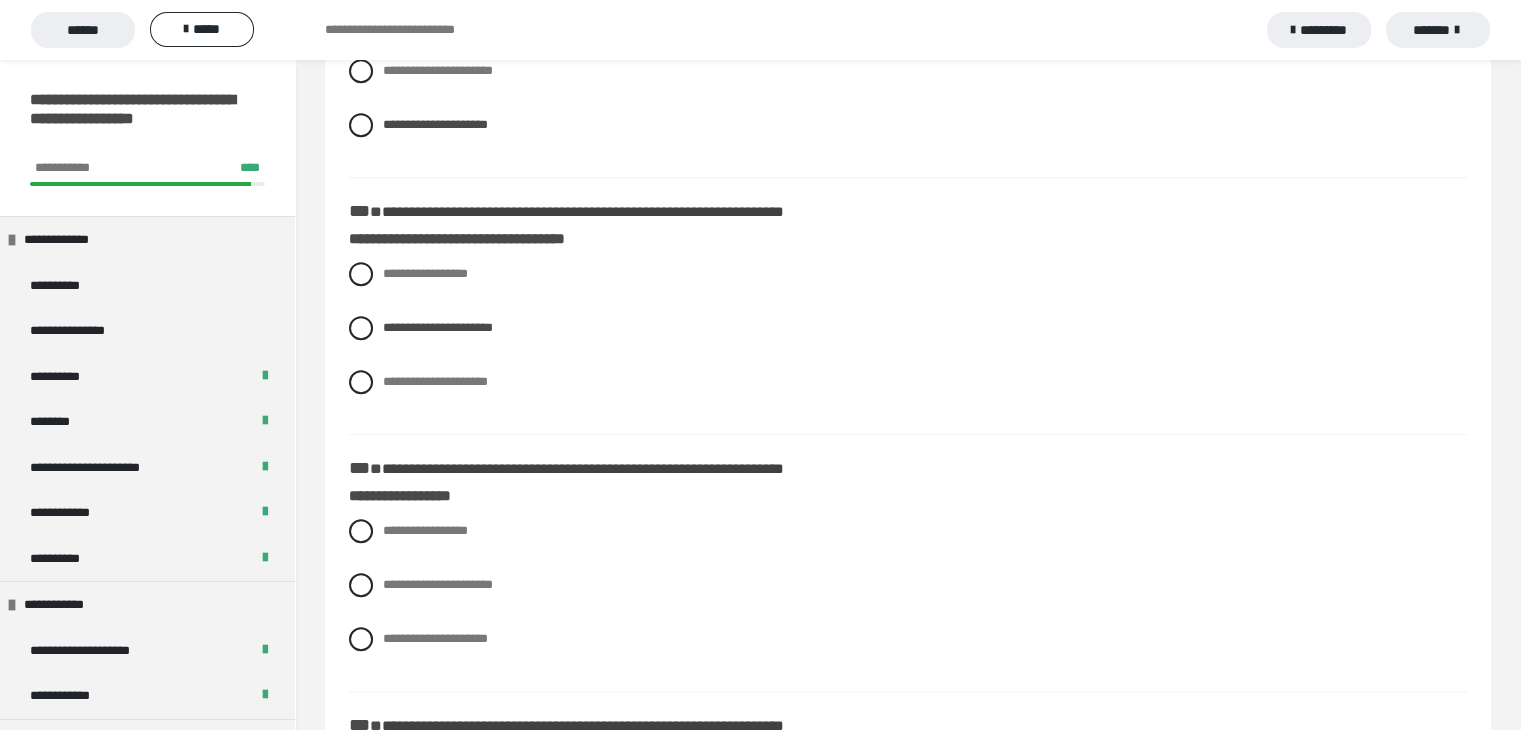 scroll, scrollTop: 1200, scrollLeft: 0, axis: vertical 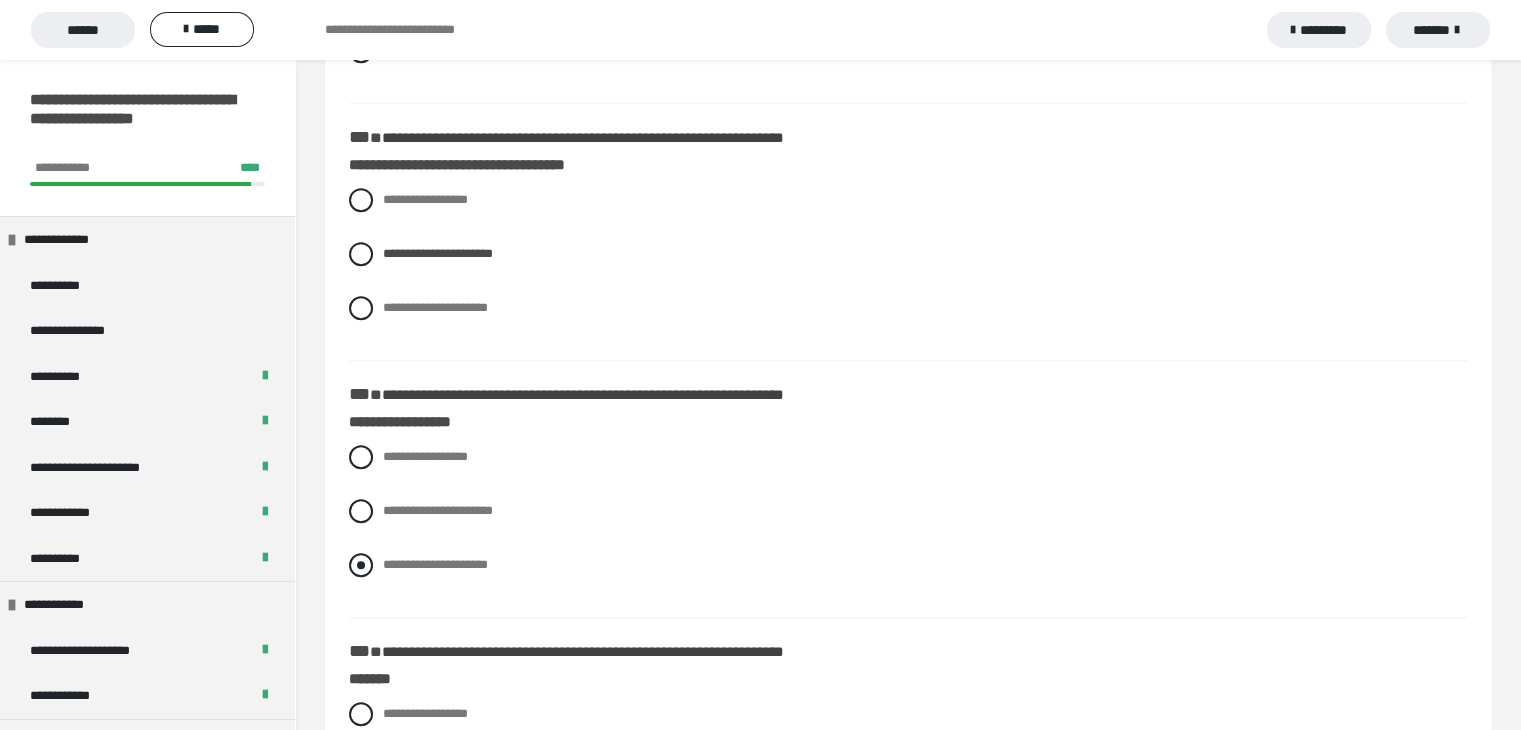 click at bounding box center (361, 565) 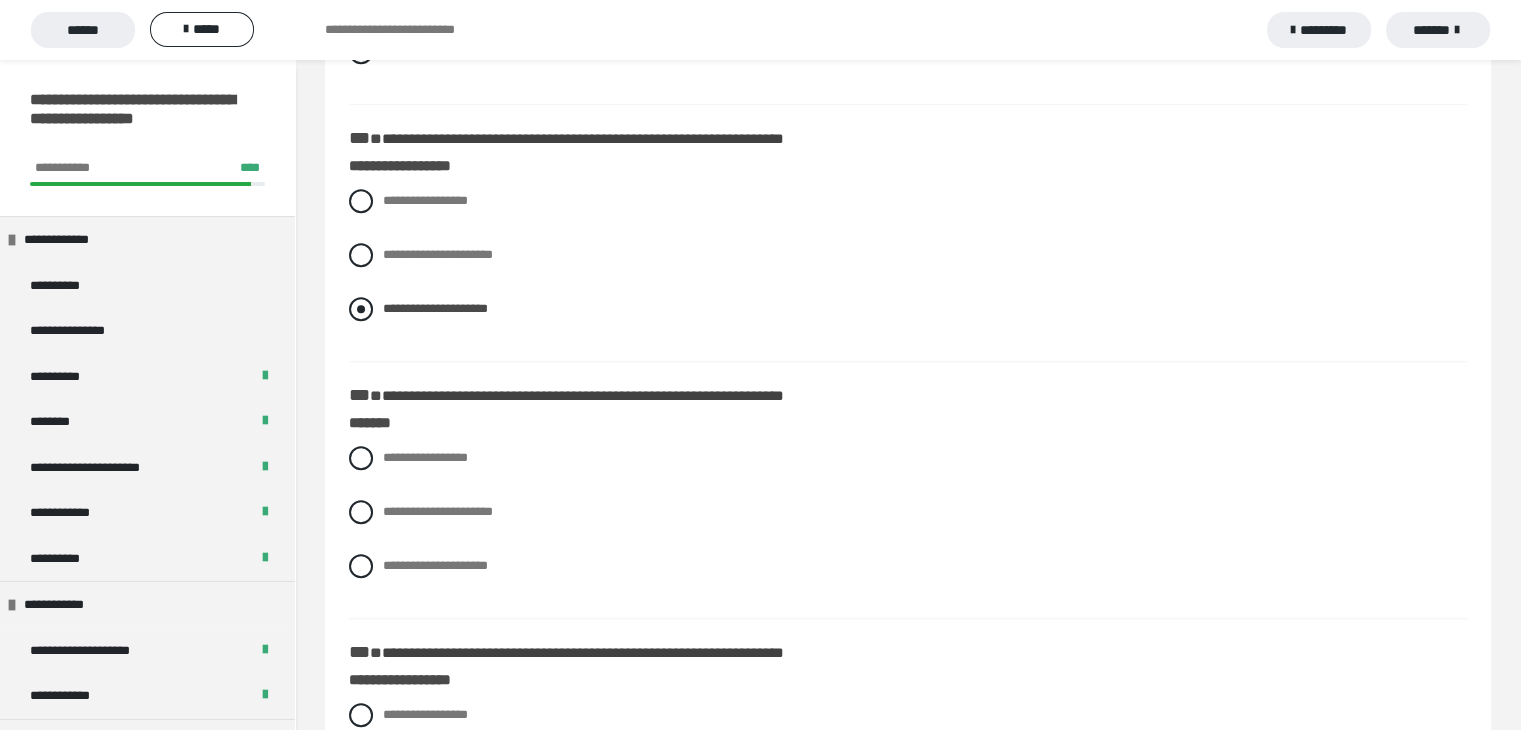 scroll, scrollTop: 1500, scrollLeft: 0, axis: vertical 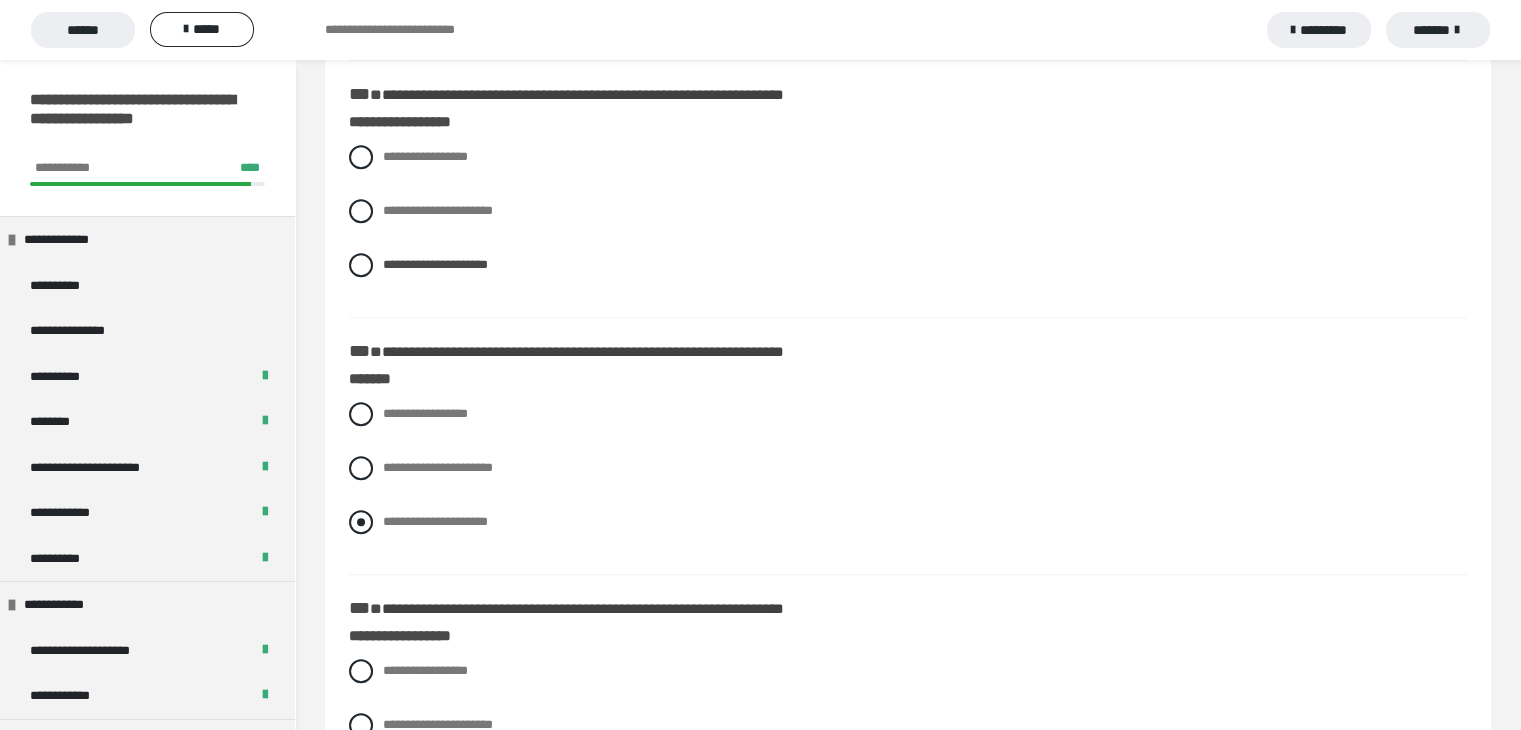 click at bounding box center [361, 522] 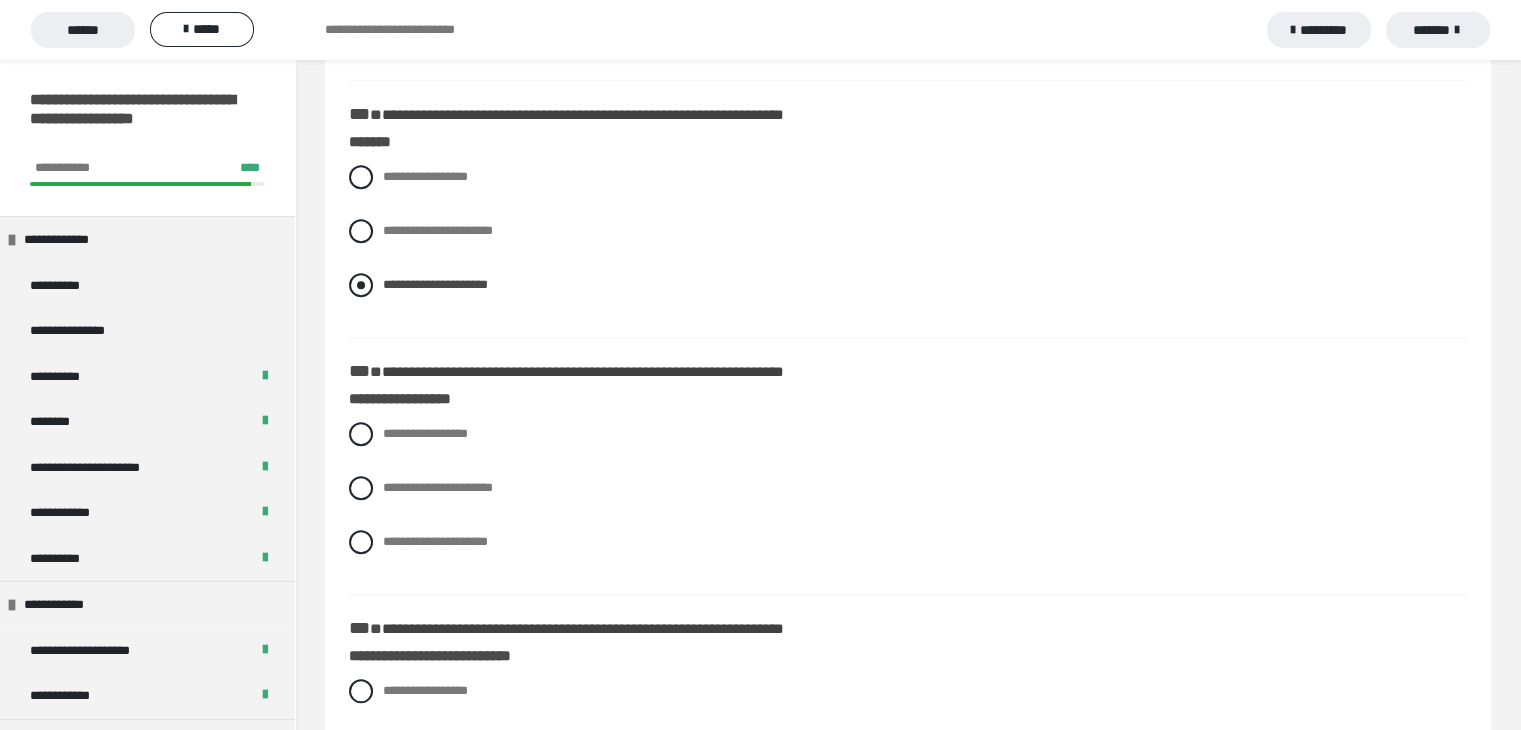 scroll, scrollTop: 1800, scrollLeft: 0, axis: vertical 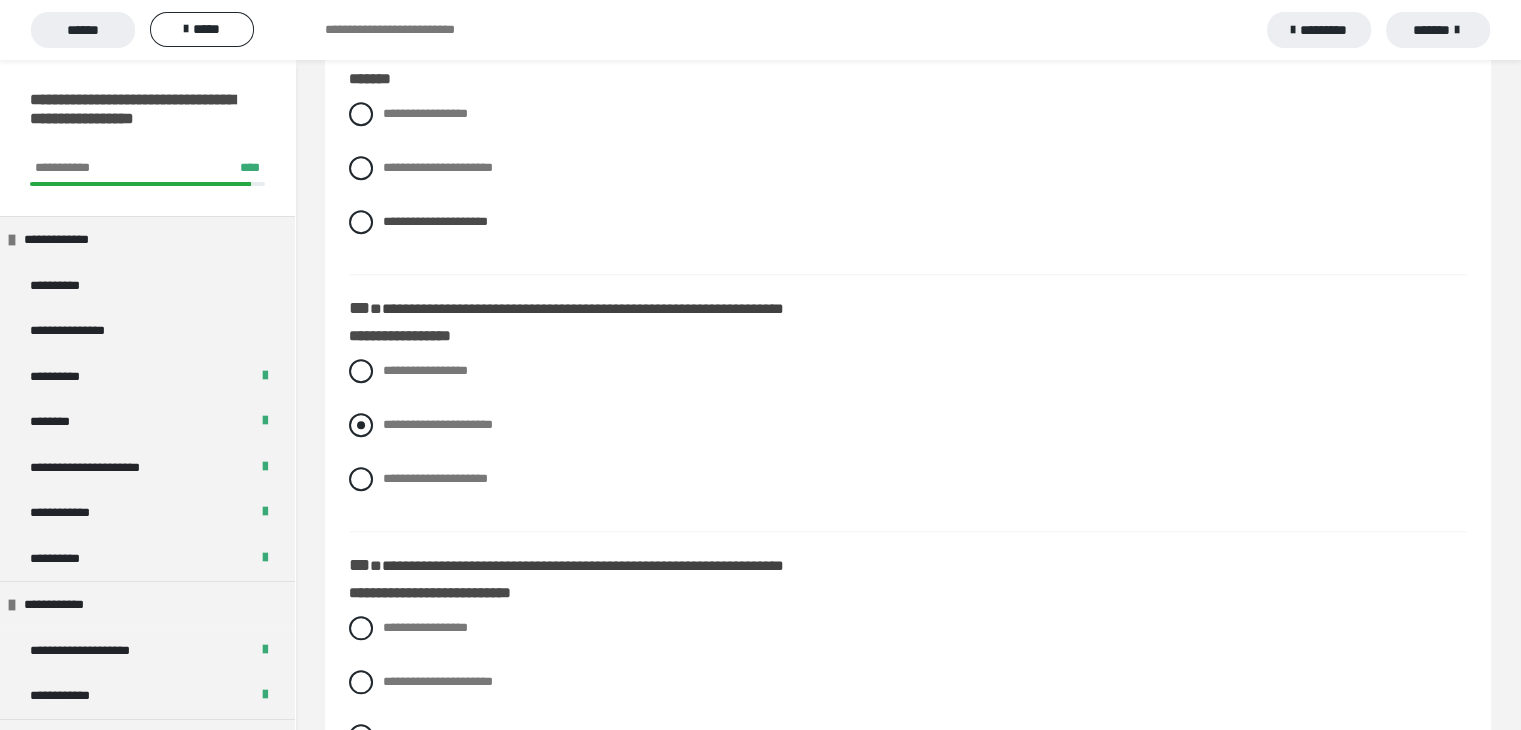 click at bounding box center (361, 425) 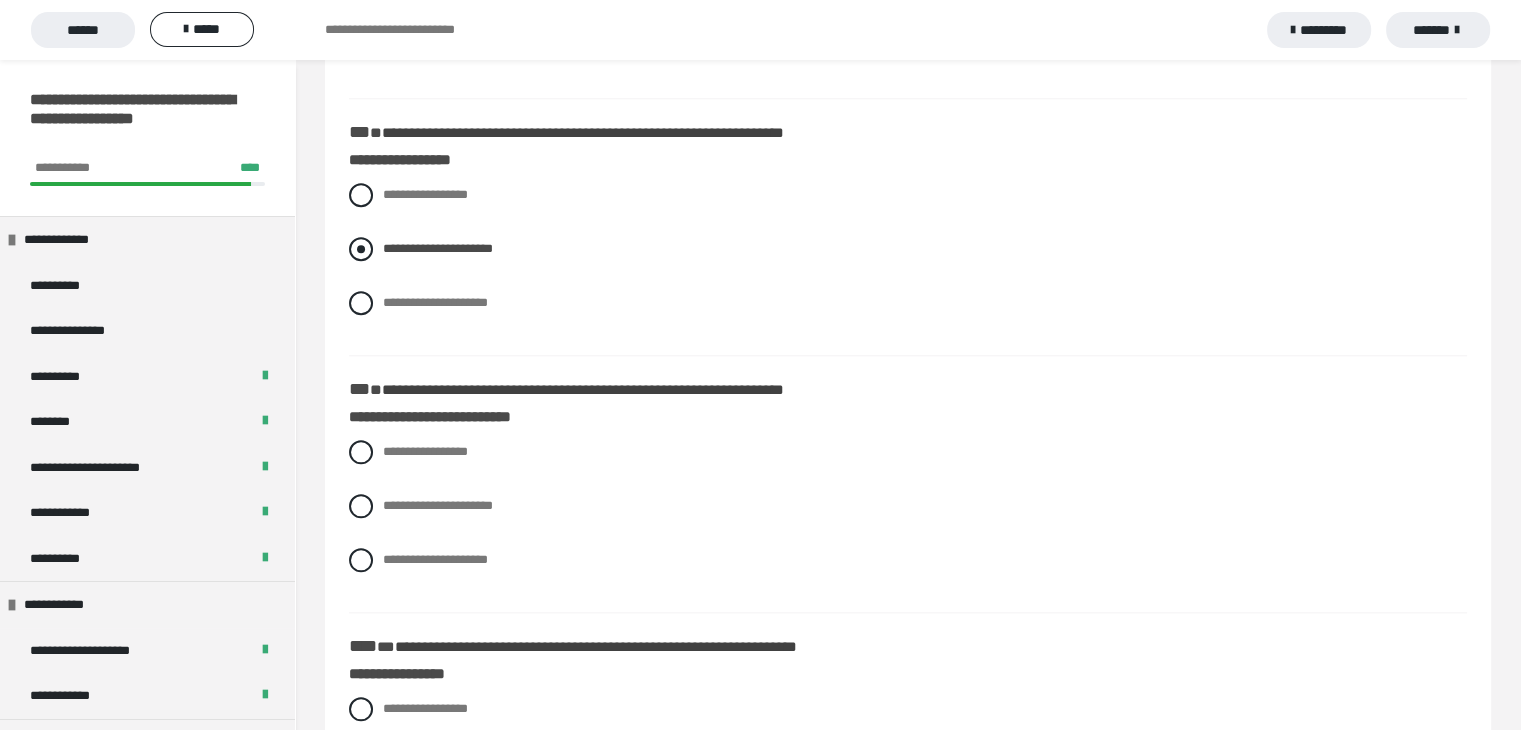 scroll, scrollTop: 2000, scrollLeft: 0, axis: vertical 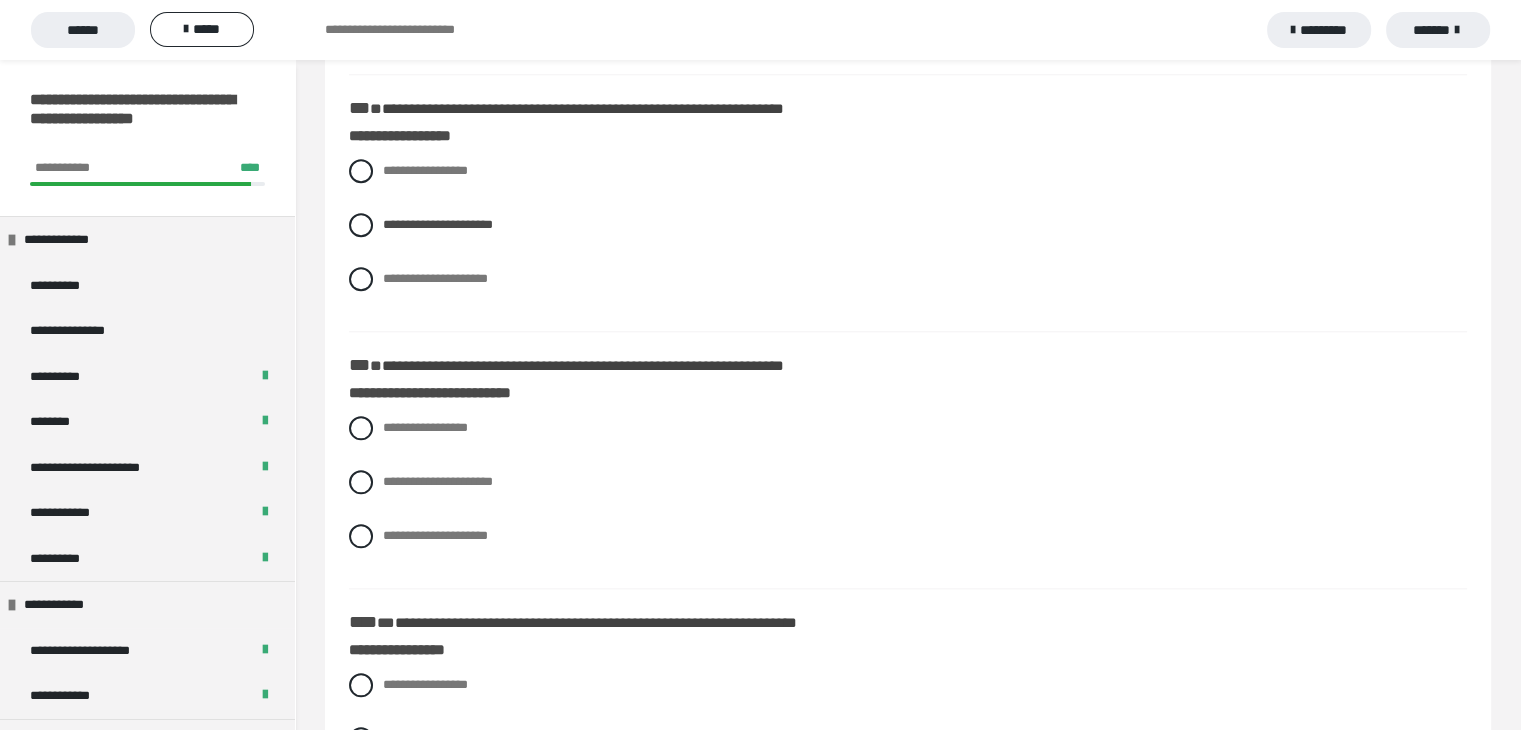 click on "**********" at bounding box center (908, 379) 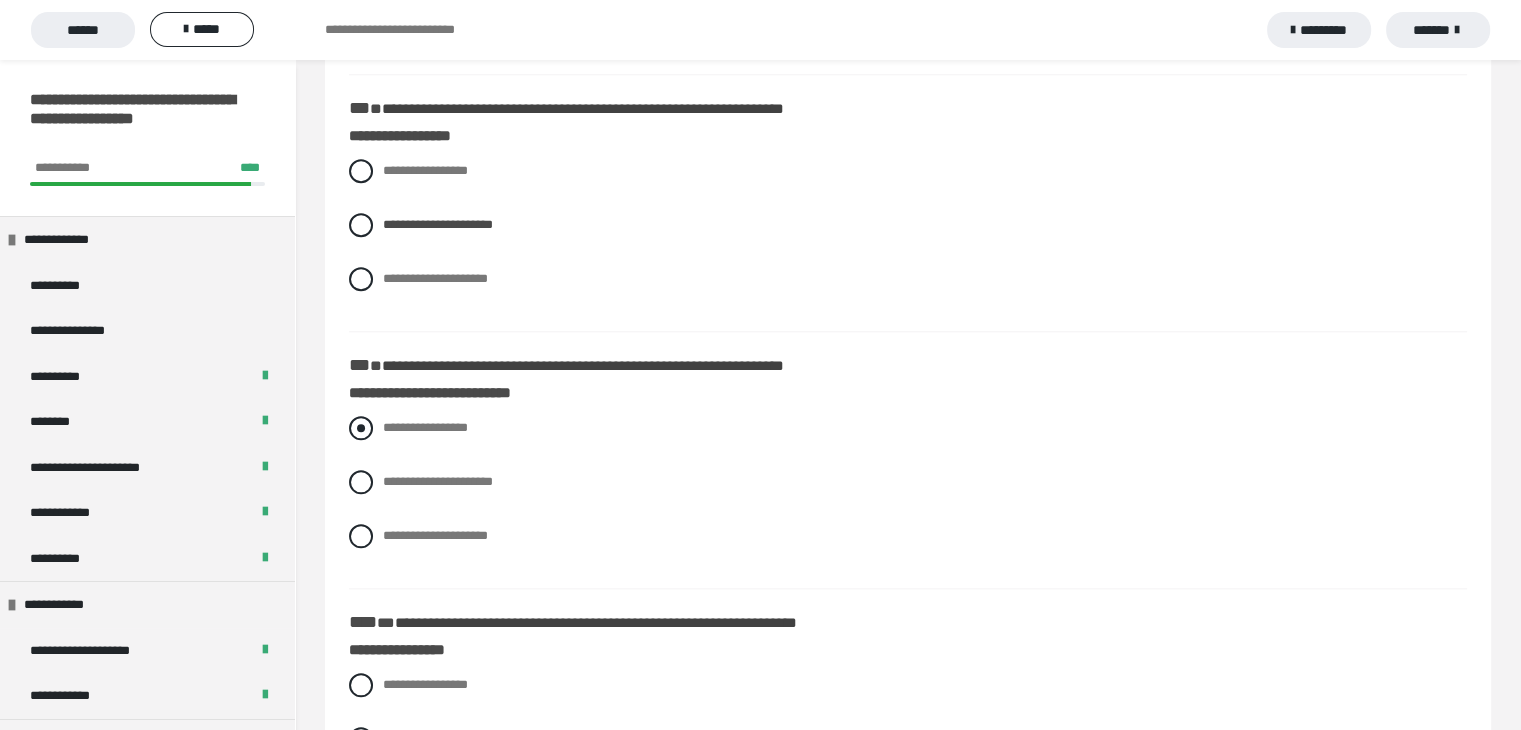 click at bounding box center [361, 428] 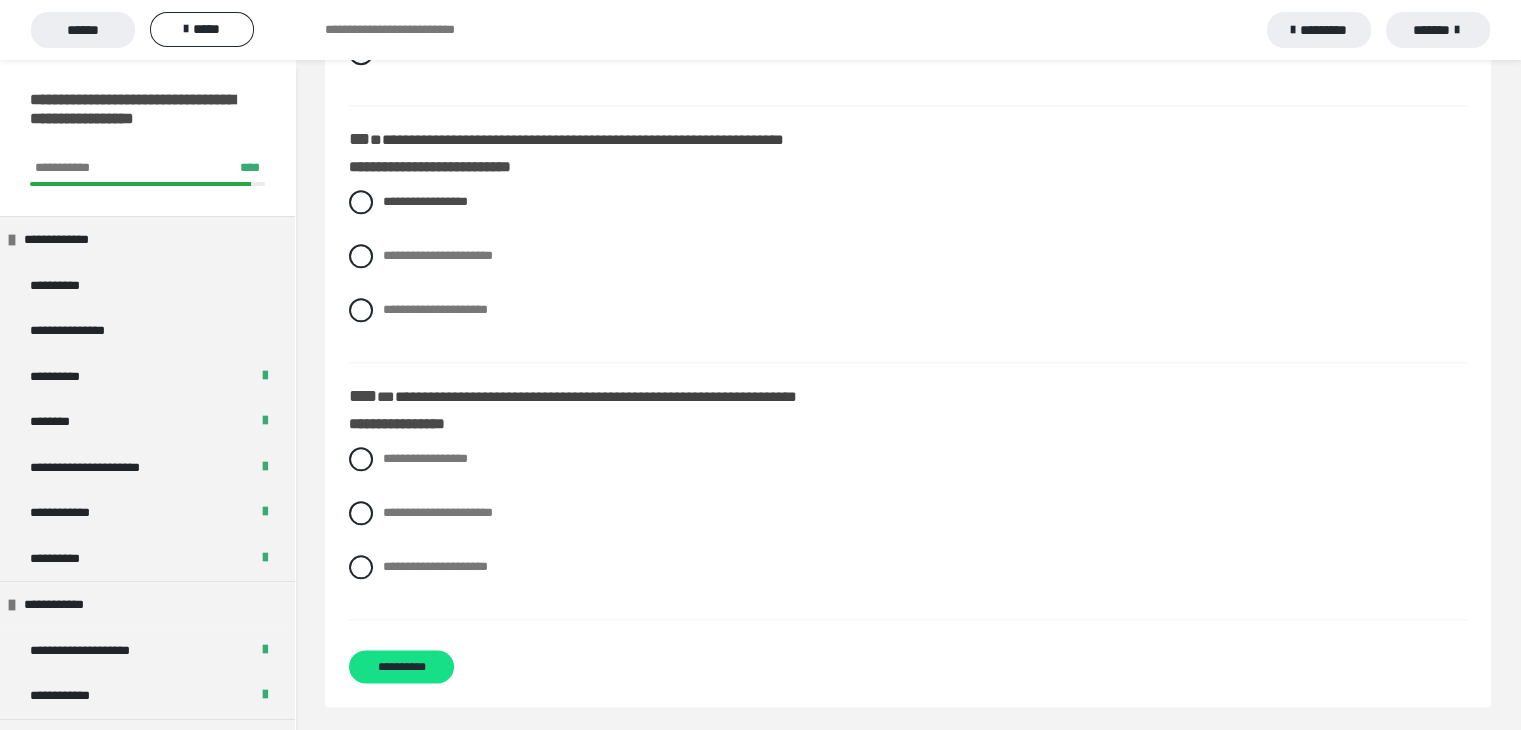scroll, scrollTop: 2231, scrollLeft: 0, axis: vertical 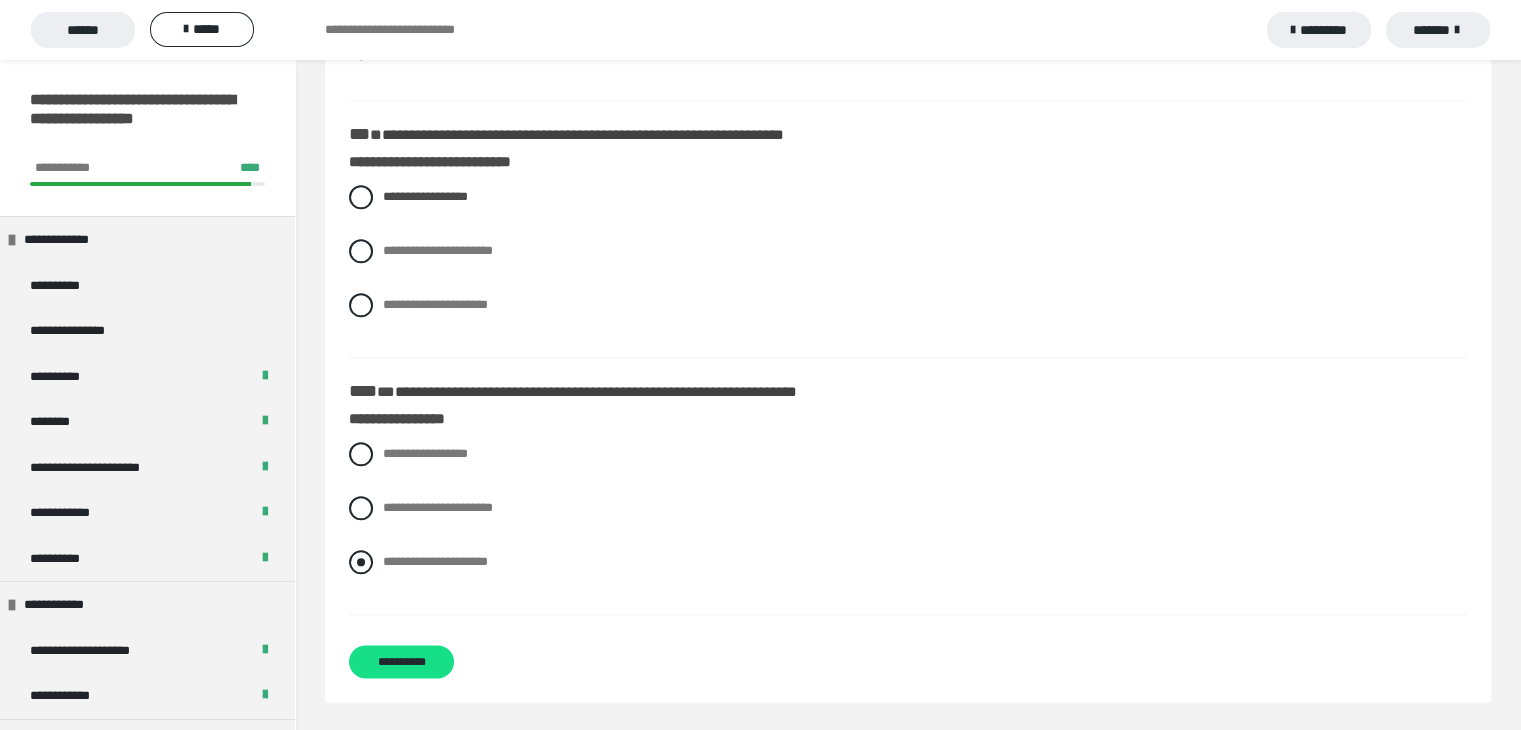 click at bounding box center [361, 562] 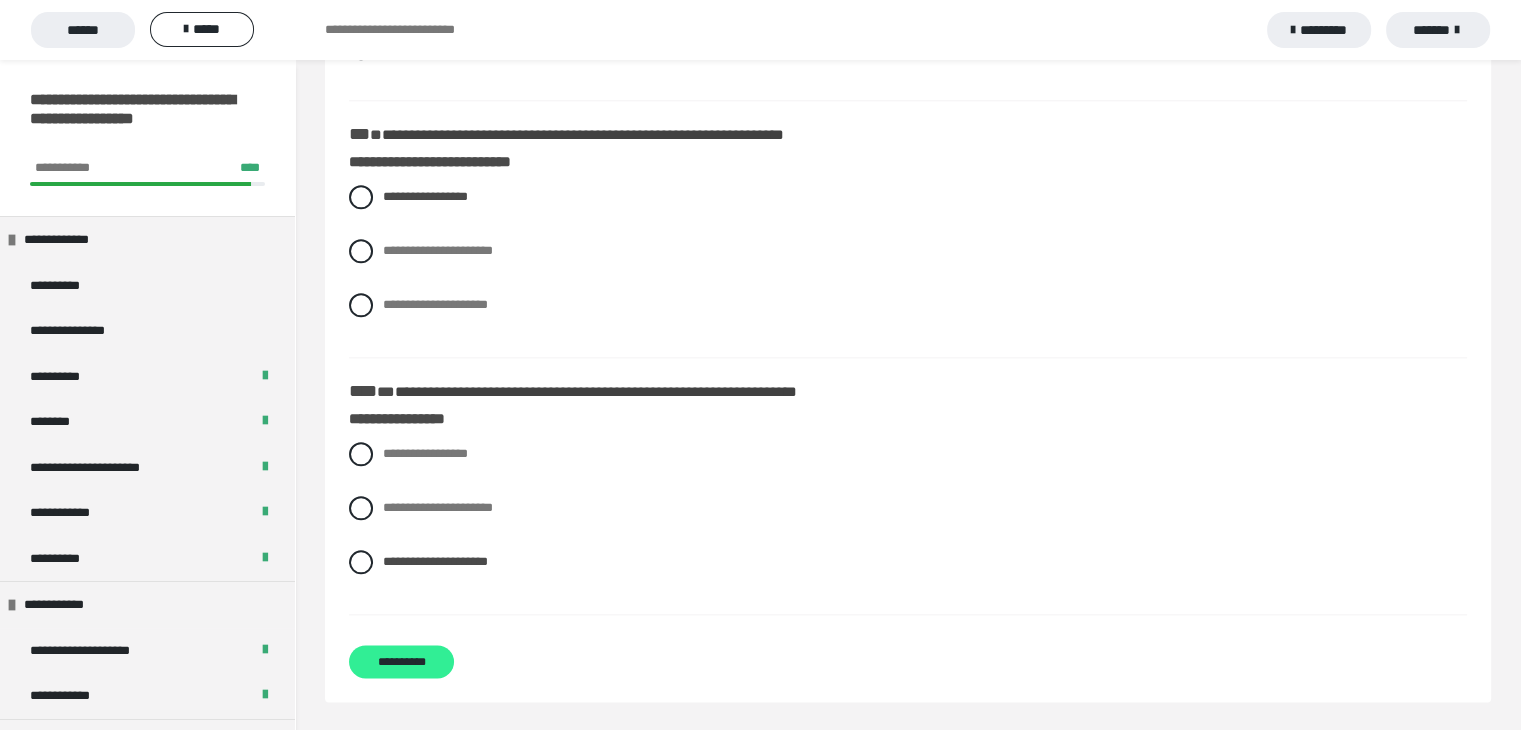 click on "**********" at bounding box center [401, 661] 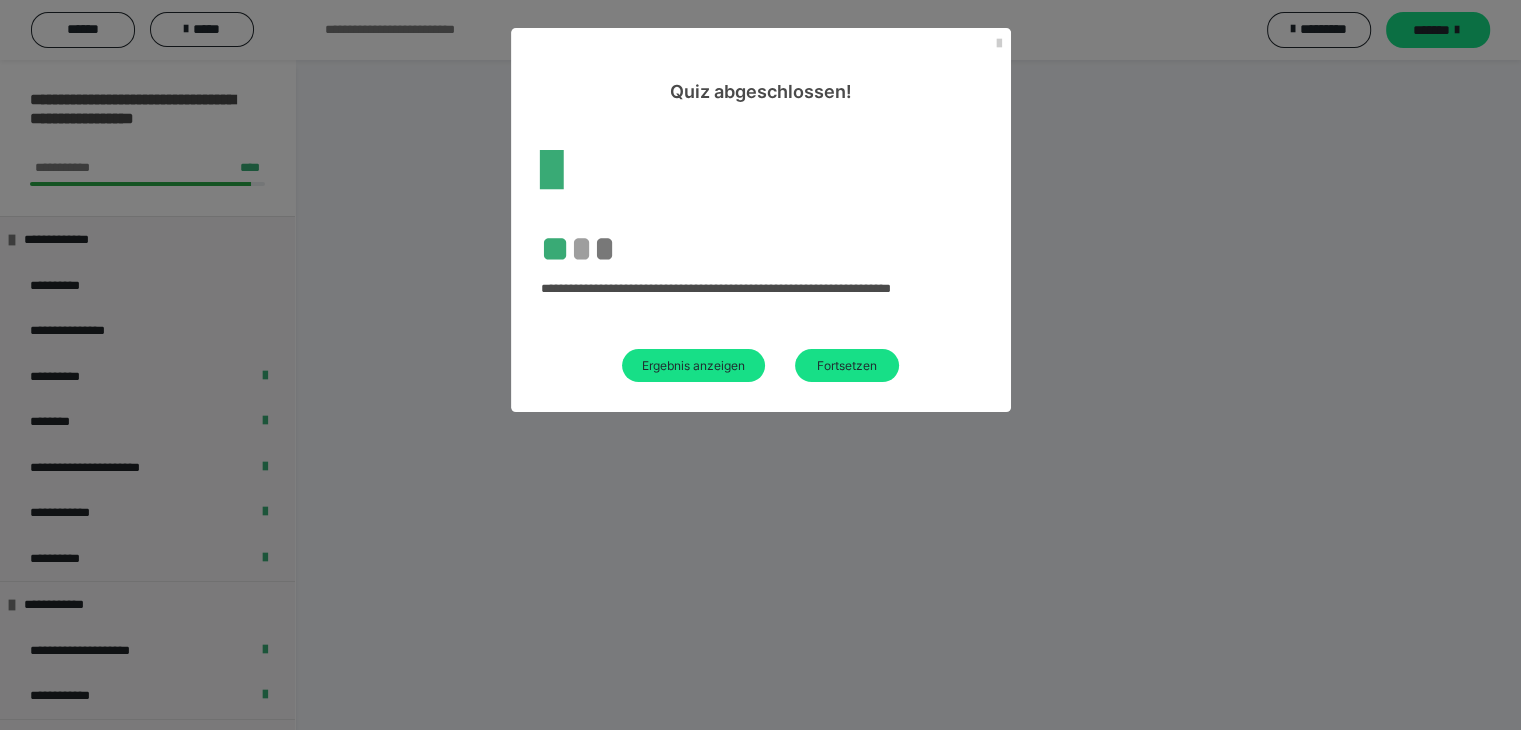 scroll, scrollTop: 60, scrollLeft: 0, axis: vertical 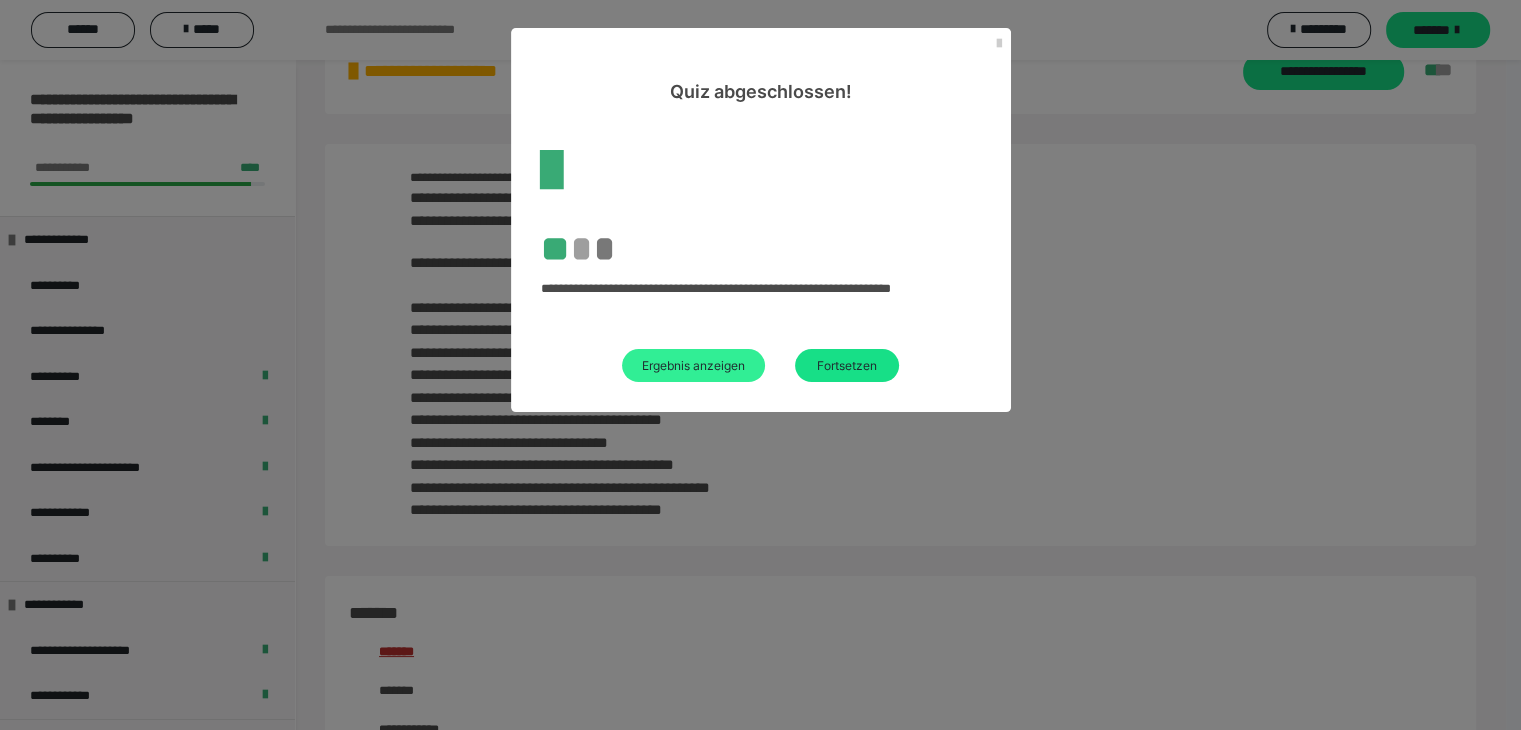 click on "Ergebnis anzeigen" at bounding box center (693, 365) 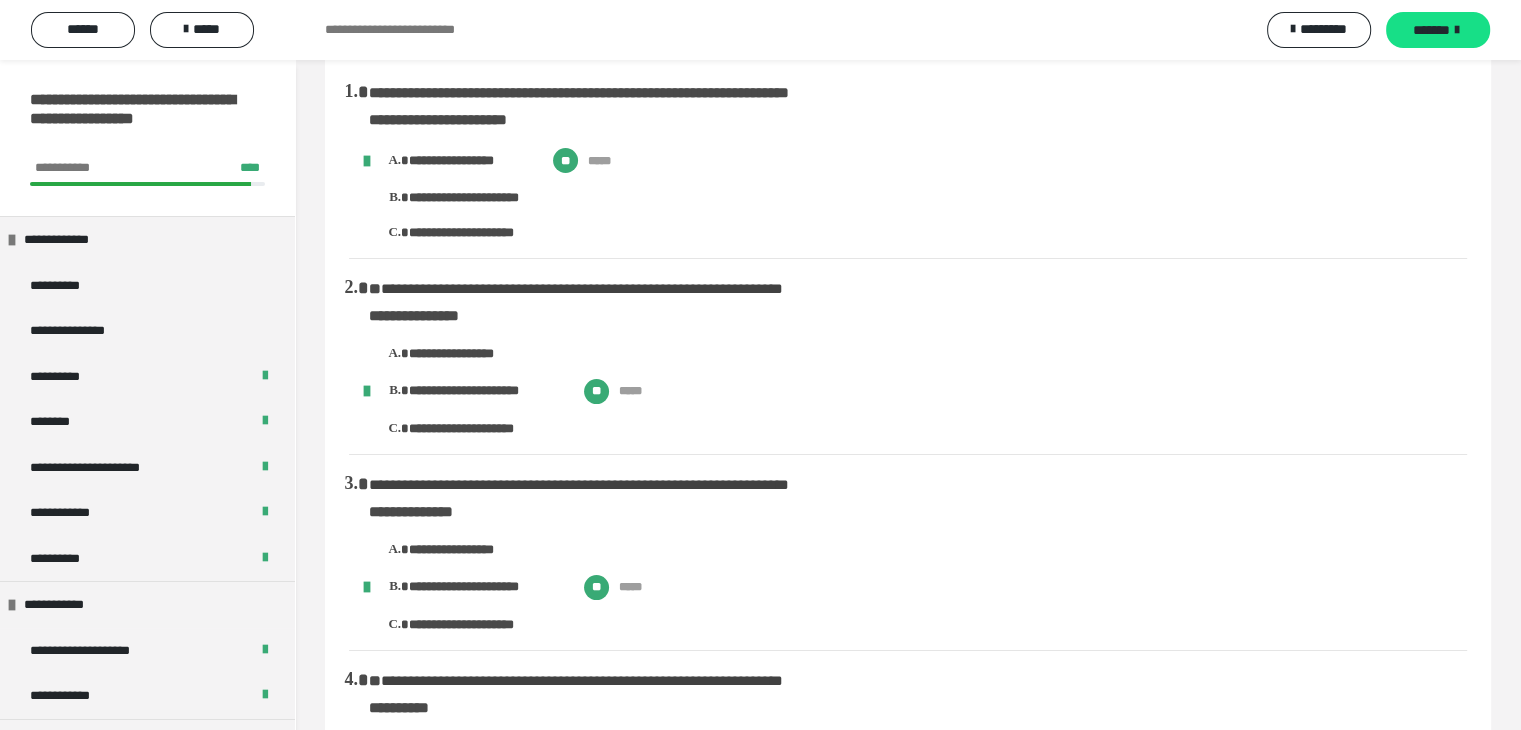 scroll, scrollTop: 0, scrollLeft: 0, axis: both 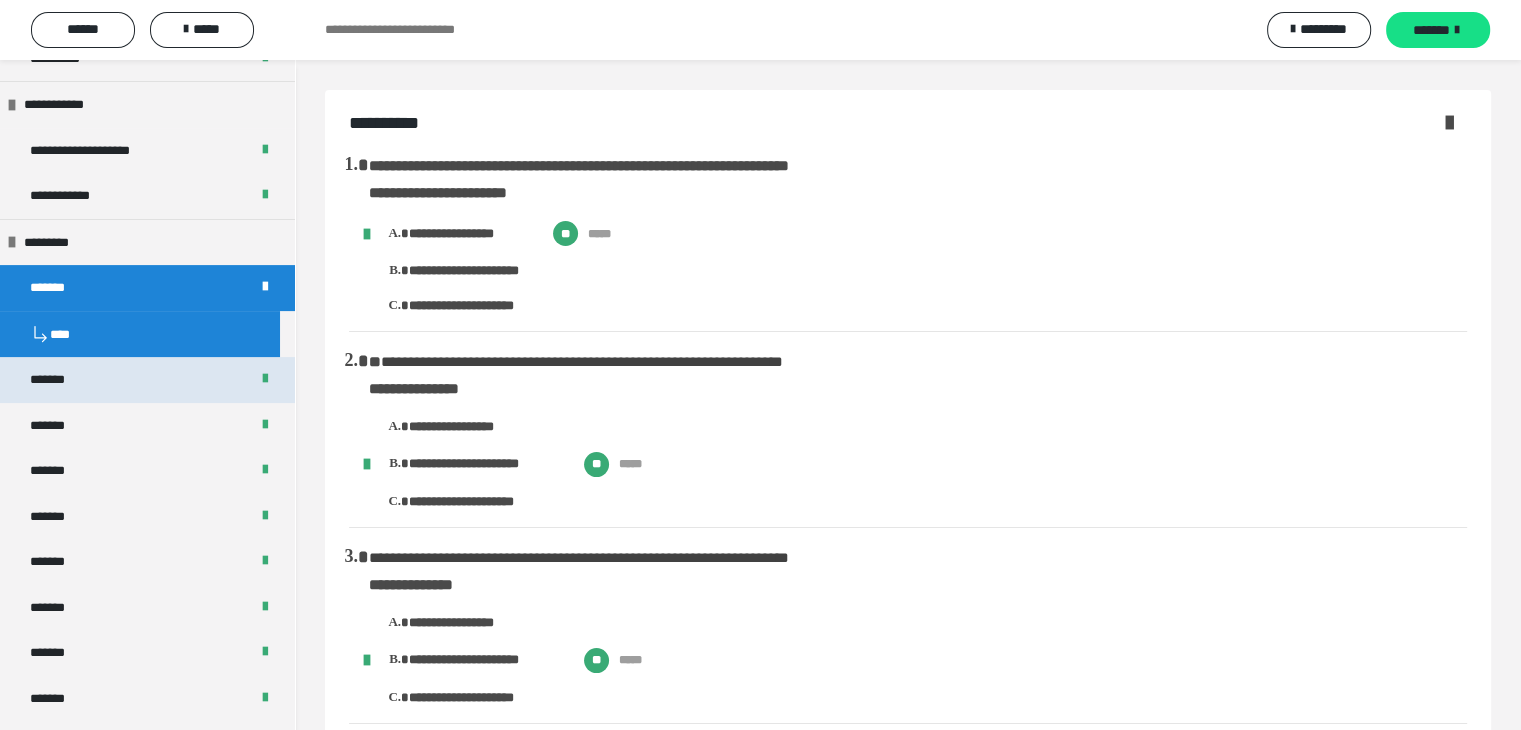 click on "*******" at bounding box center [58, 380] 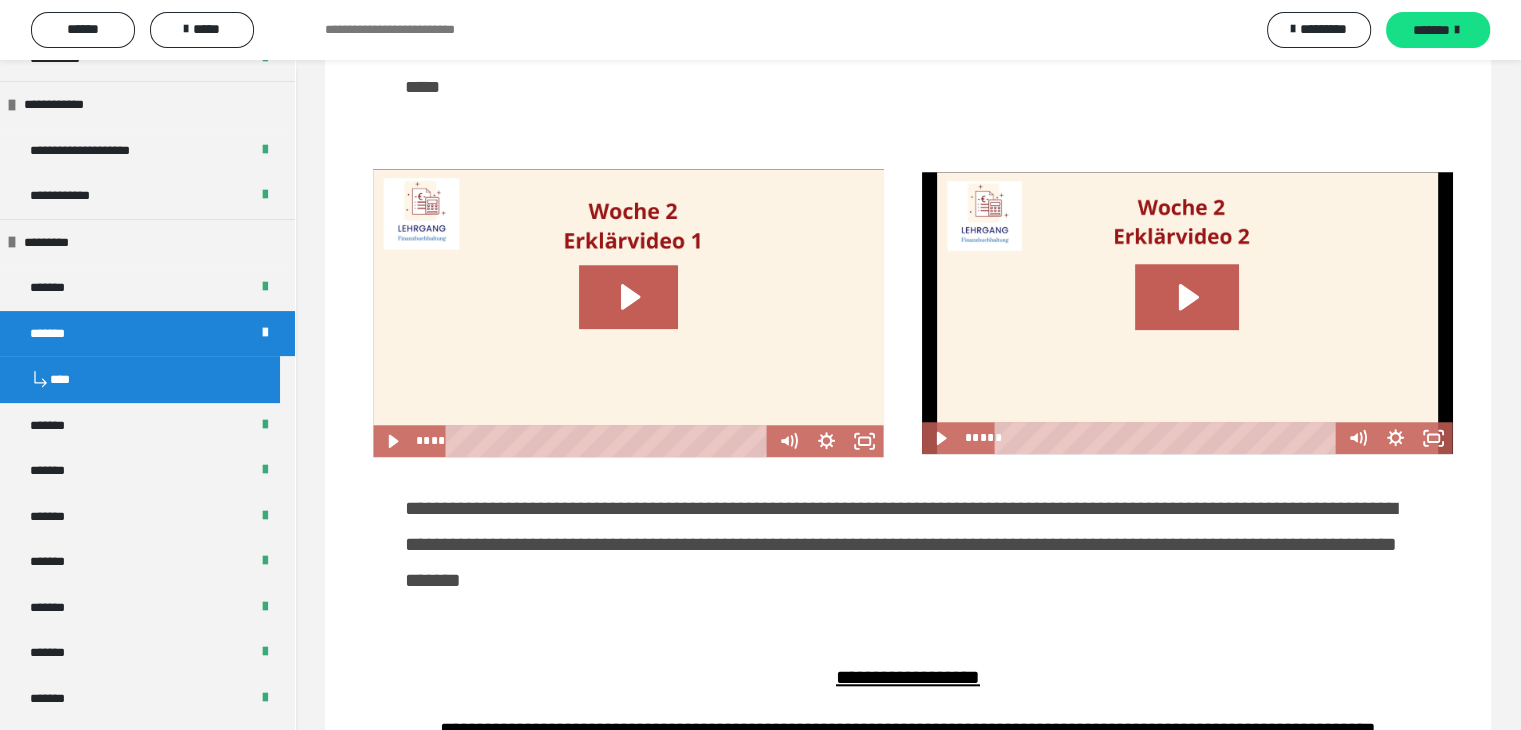 scroll, scrollTop: 1700, scrollLeft: 0, axis: vertical 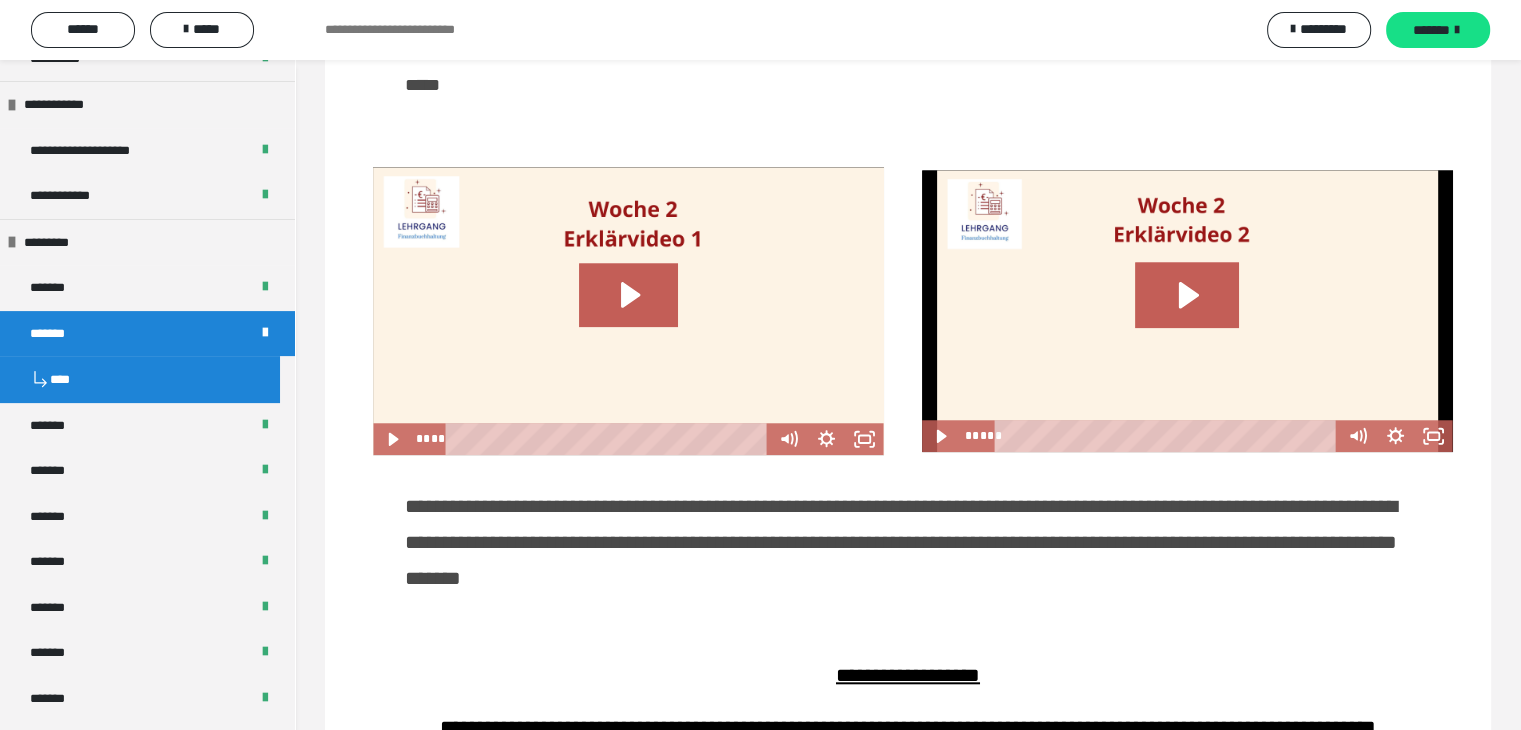 drag, startPoint x: 588, startPoint y: 477, endPoint x: 420, endPoint y: 470, distance: 168.14577 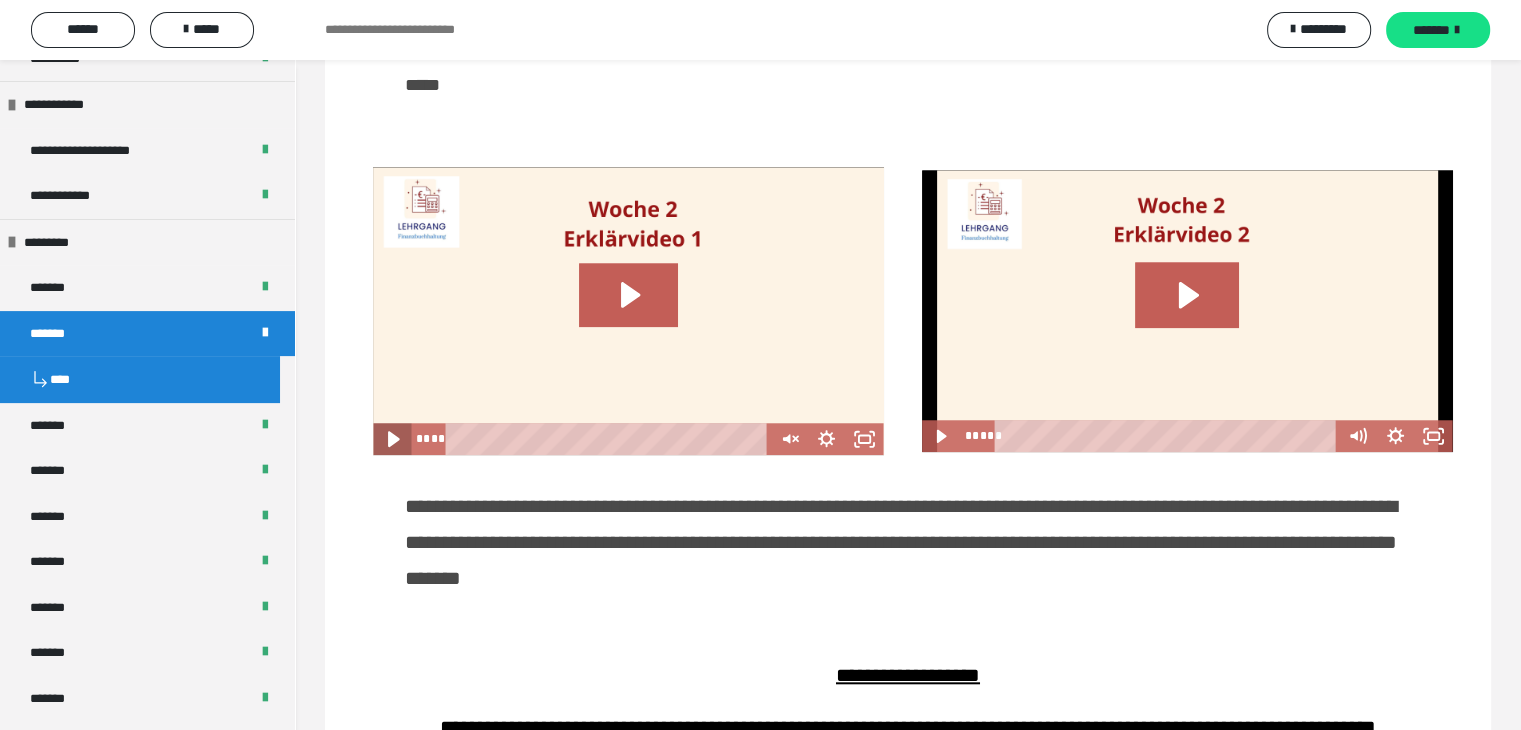 click 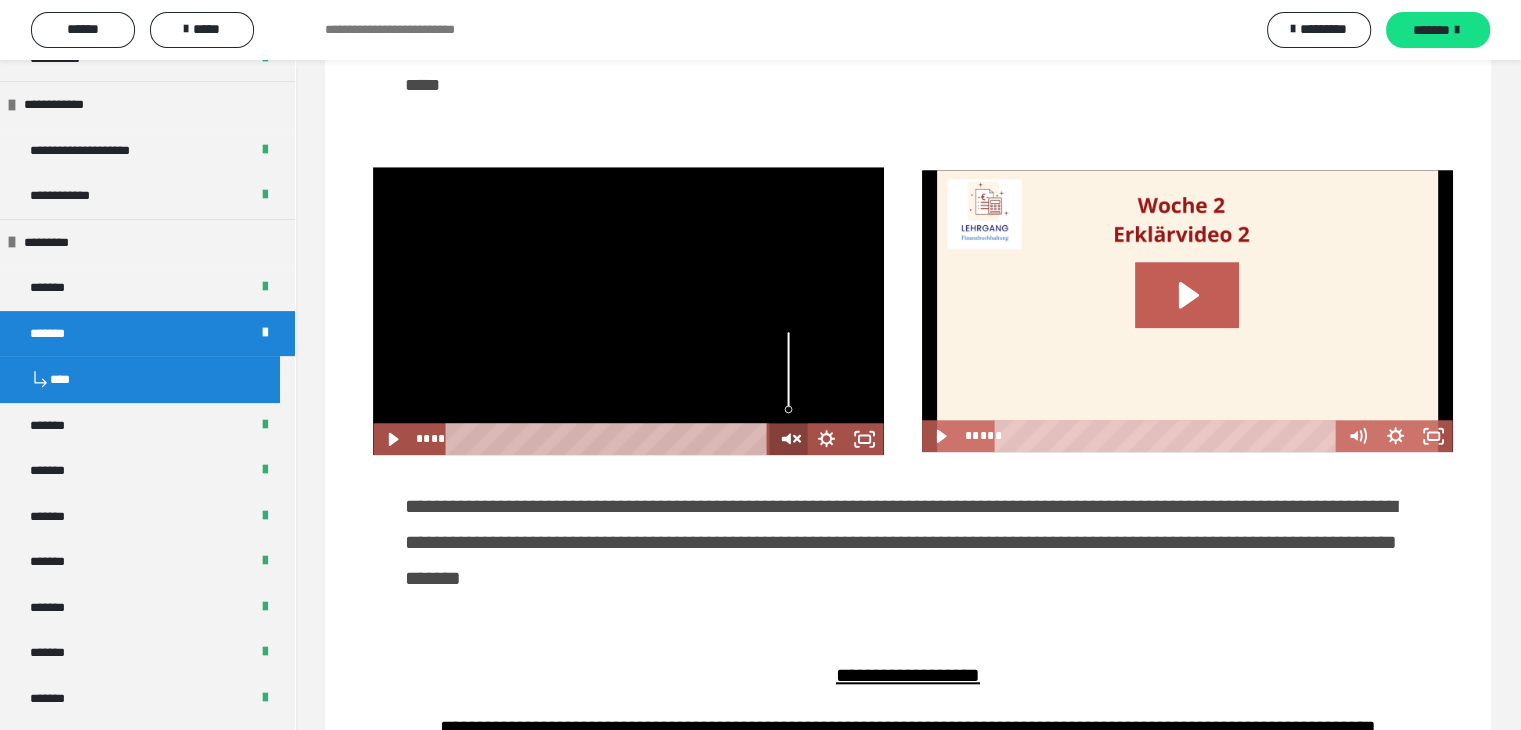 click 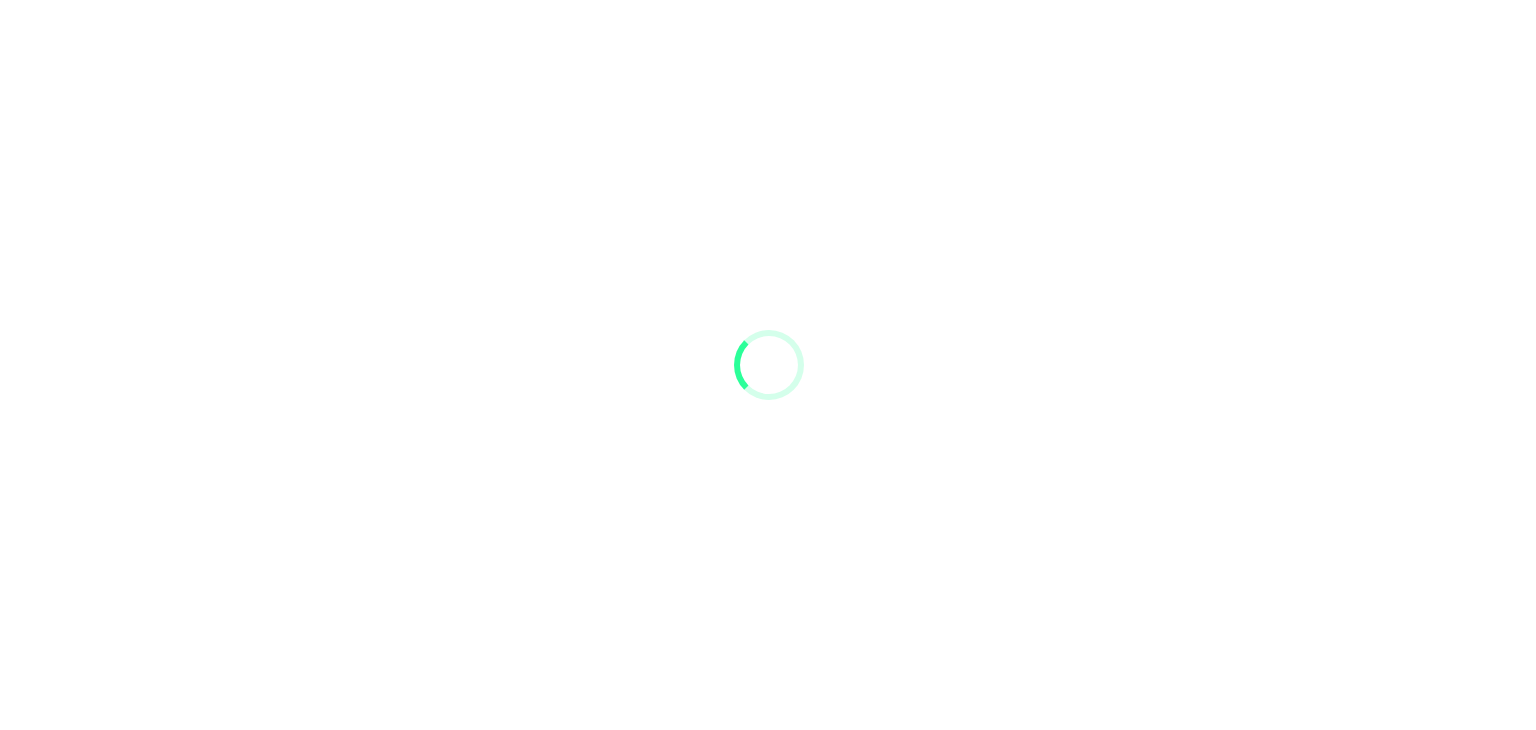 scroll, scrollTop: 0, scrollLeft: 0, axis: both 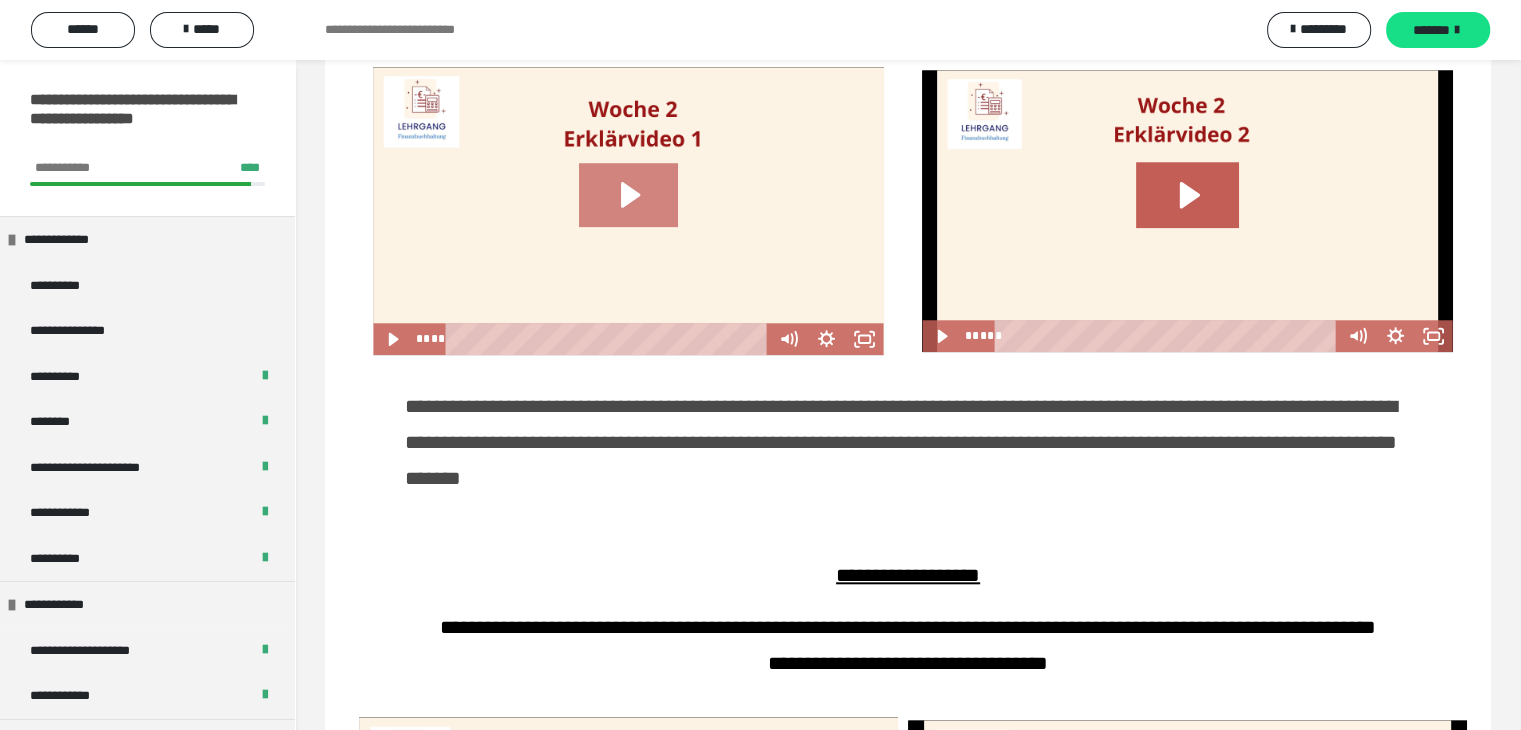click 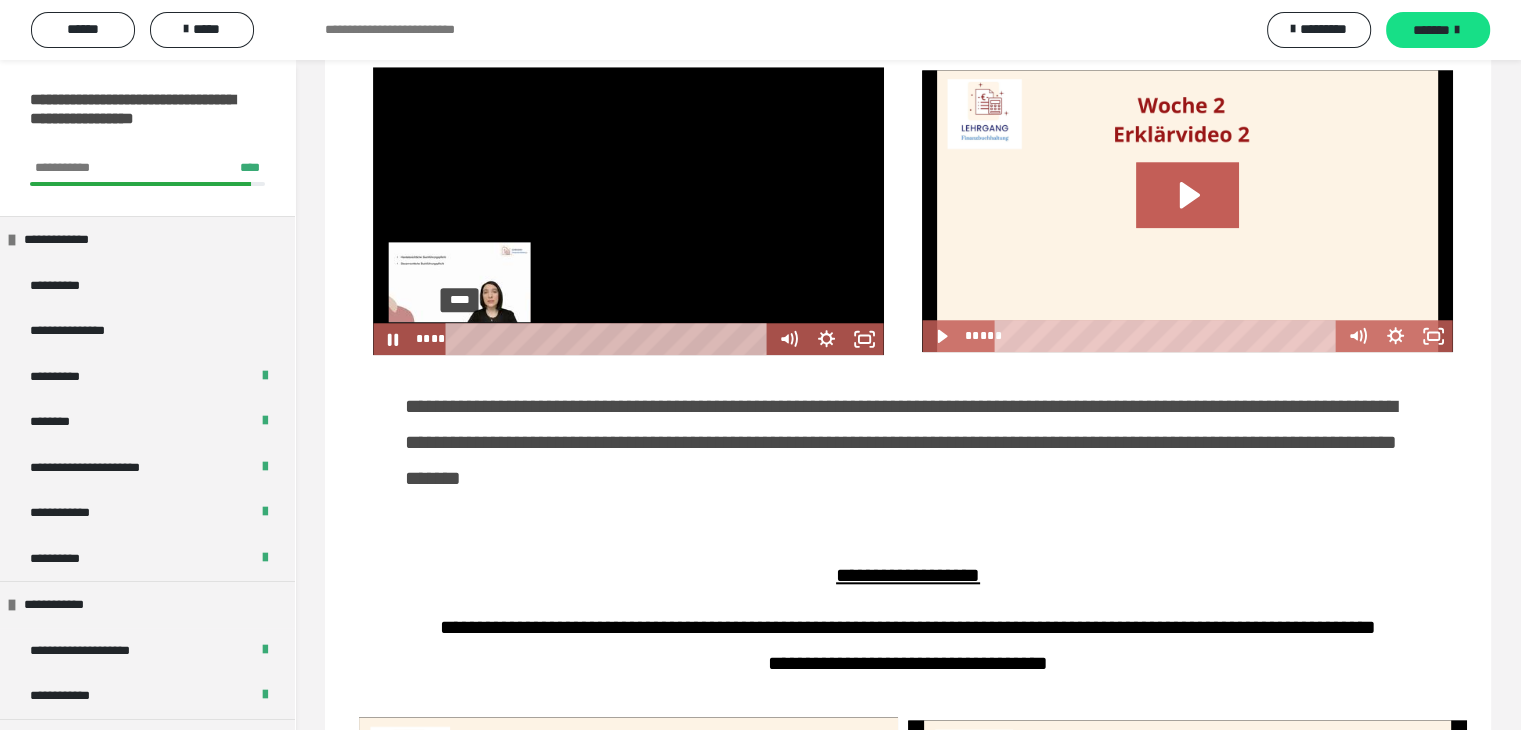 drag, startPoint x: 587, startPoint y: 378, endPoint x: 440, endPoint y: 381, distance: 147.03061 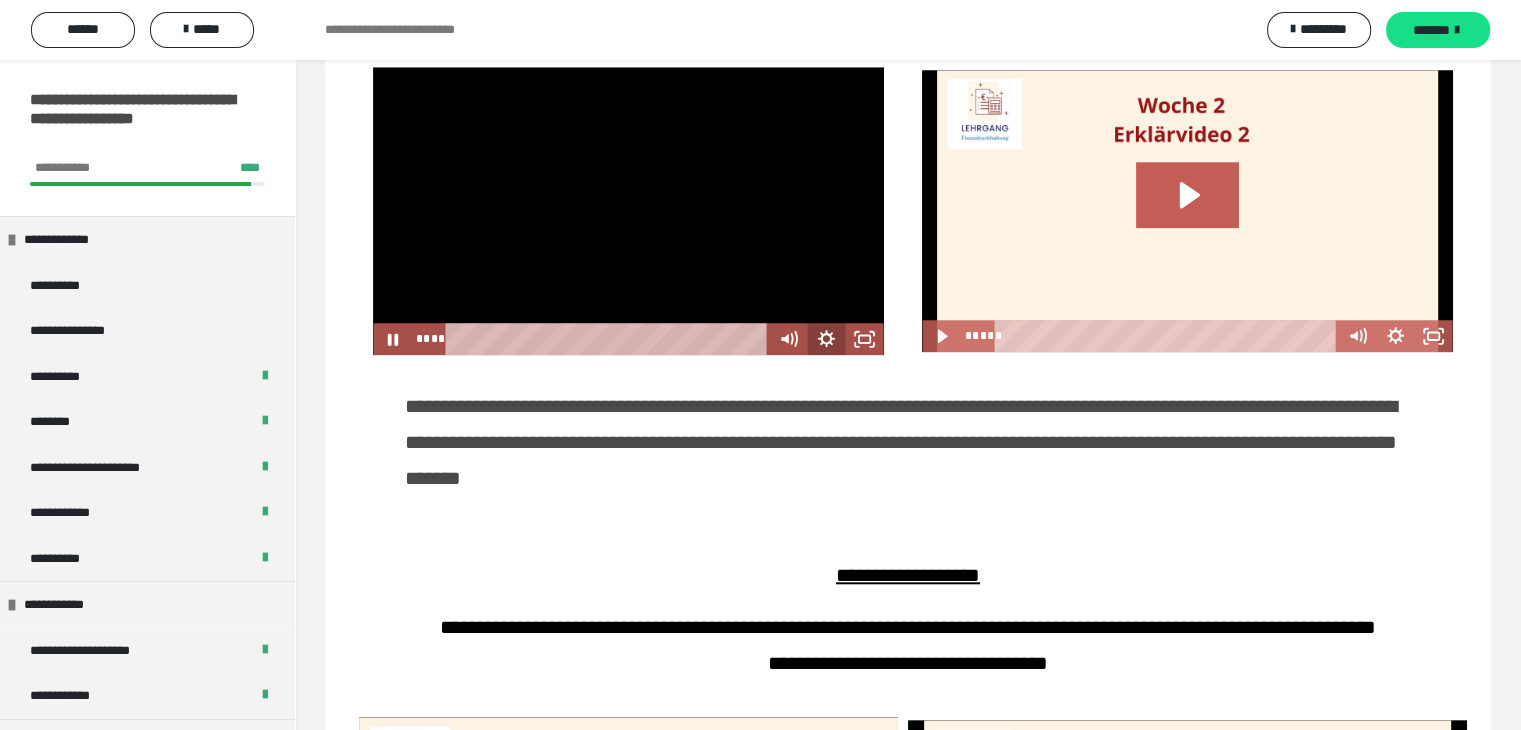click 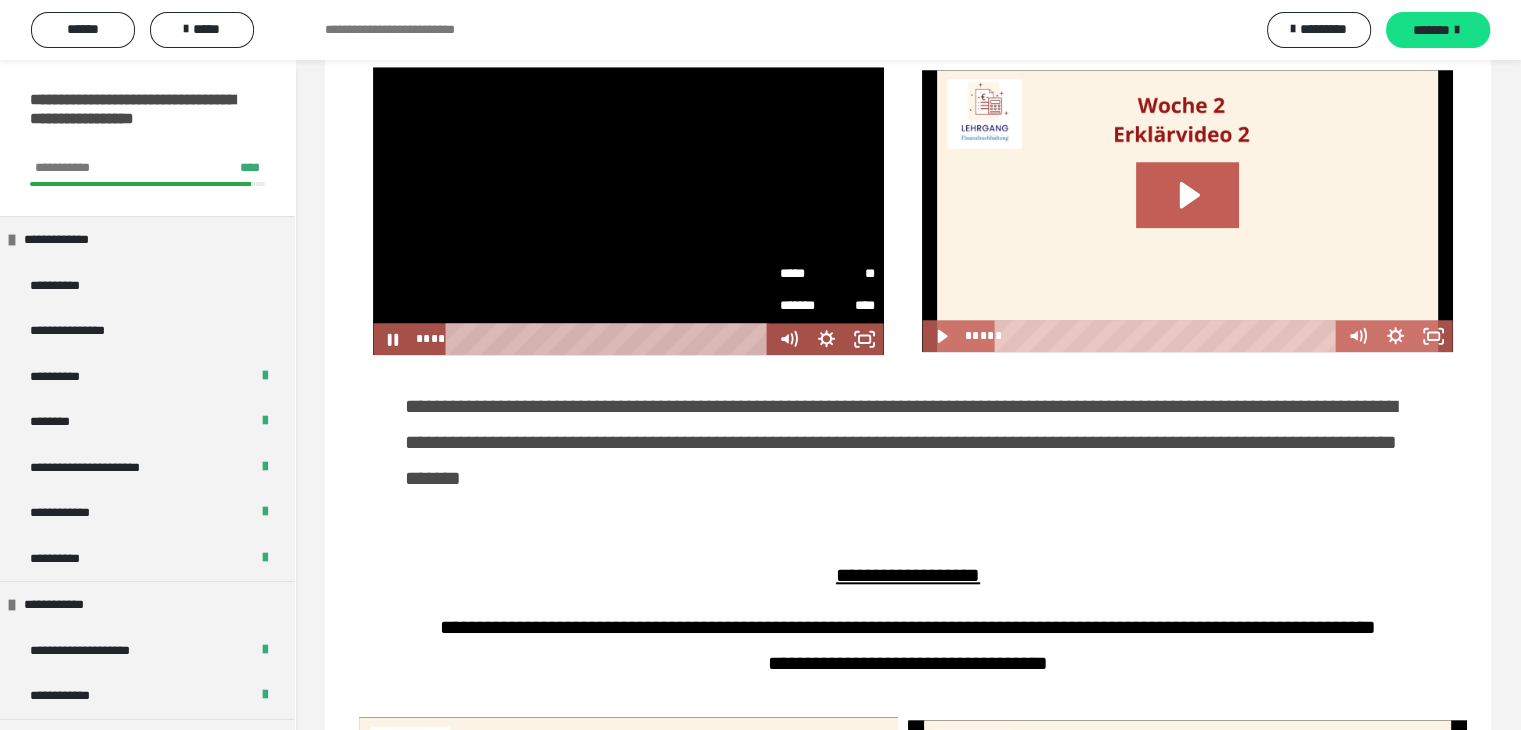 click on "**" at bounding box center [851, 274] 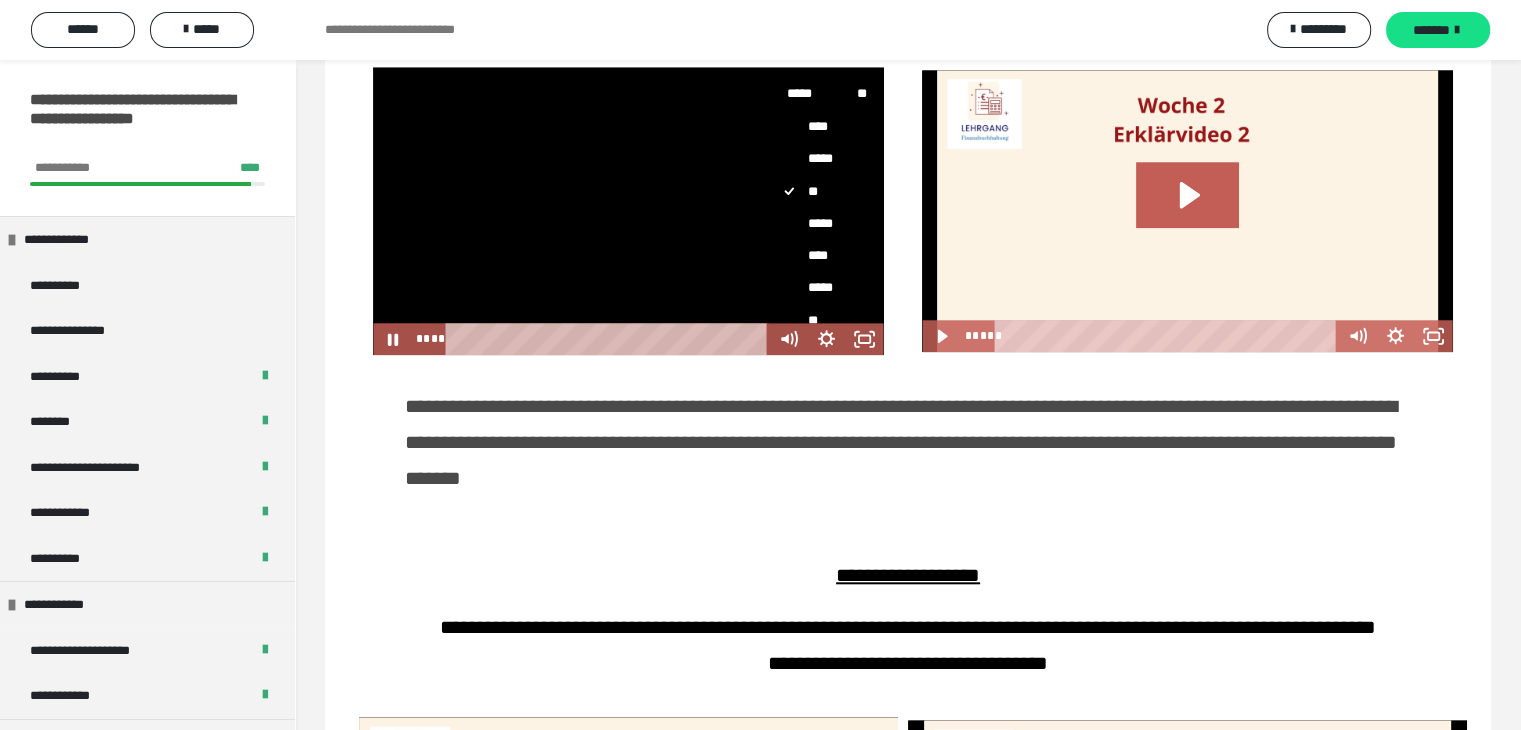 click on "*****" at bounding box center [819, 223] 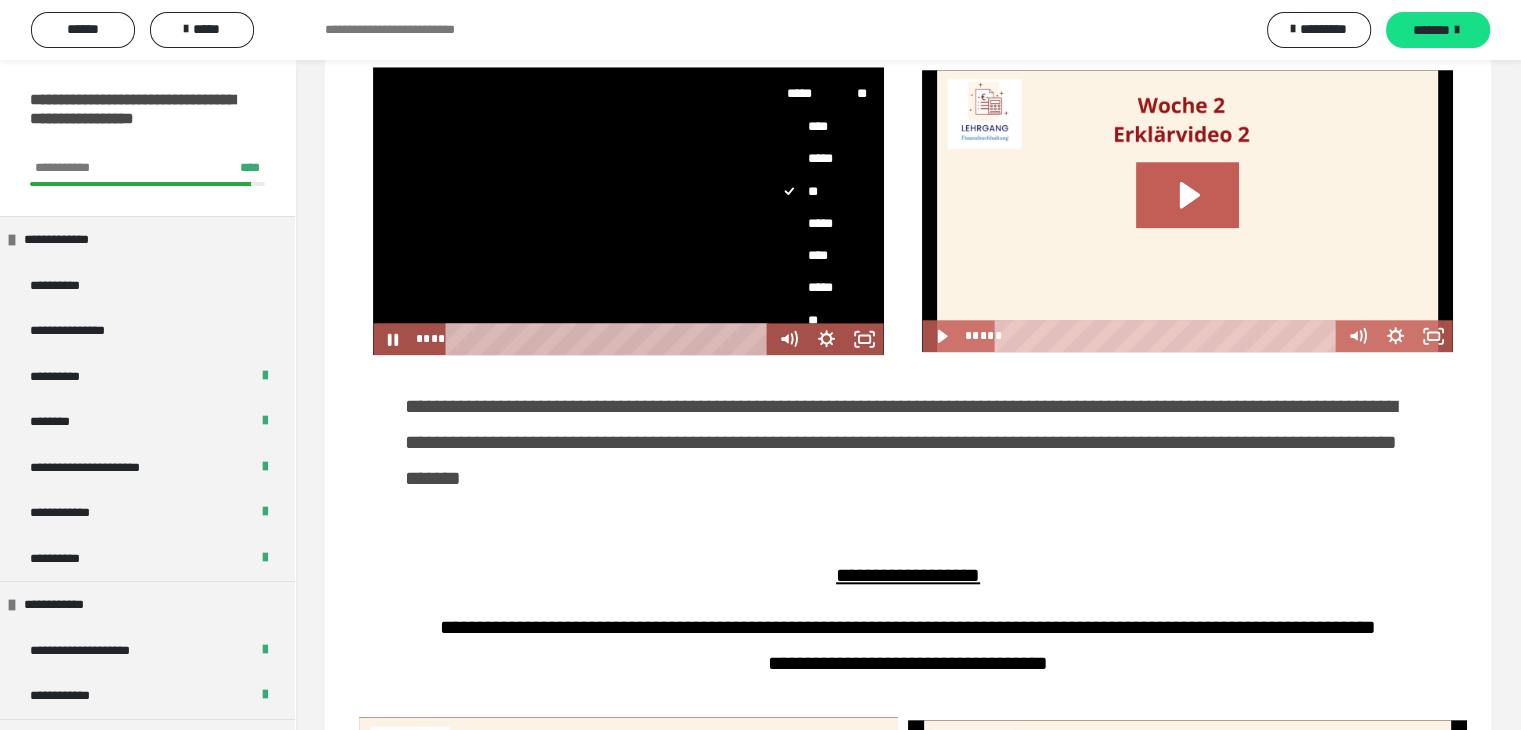 click on "*****" at bounding box center [770, 207] 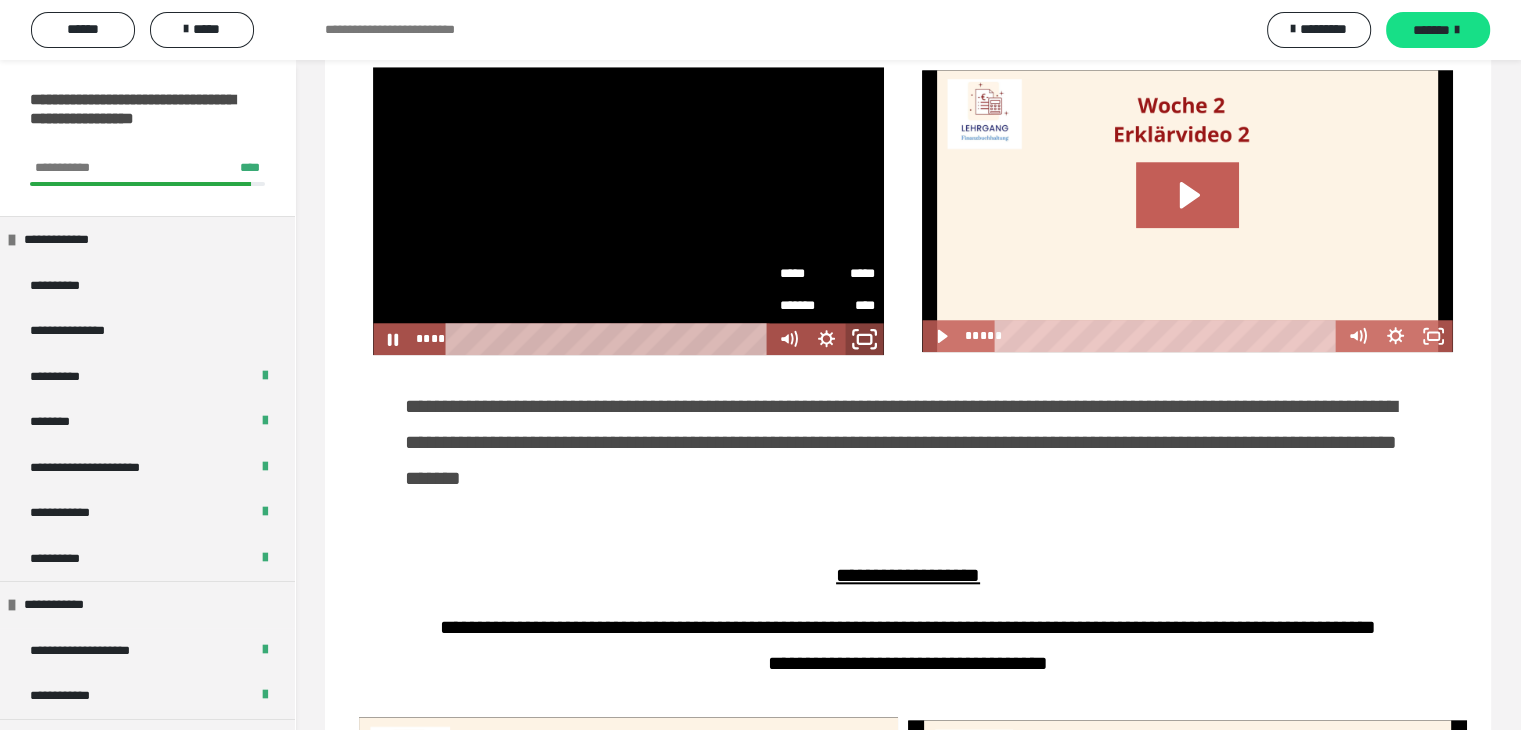 click 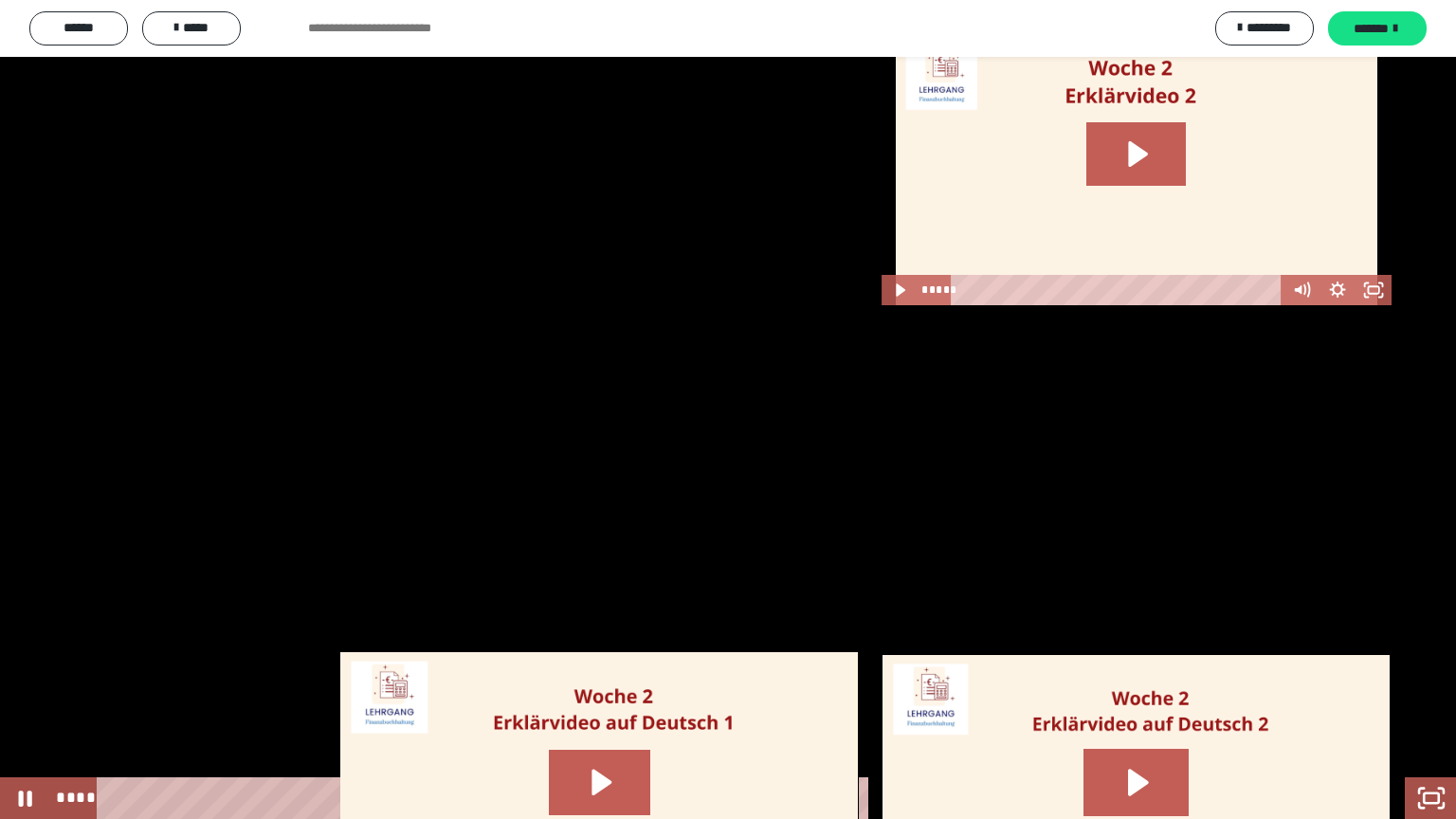 click at bounding box center [728, 410] 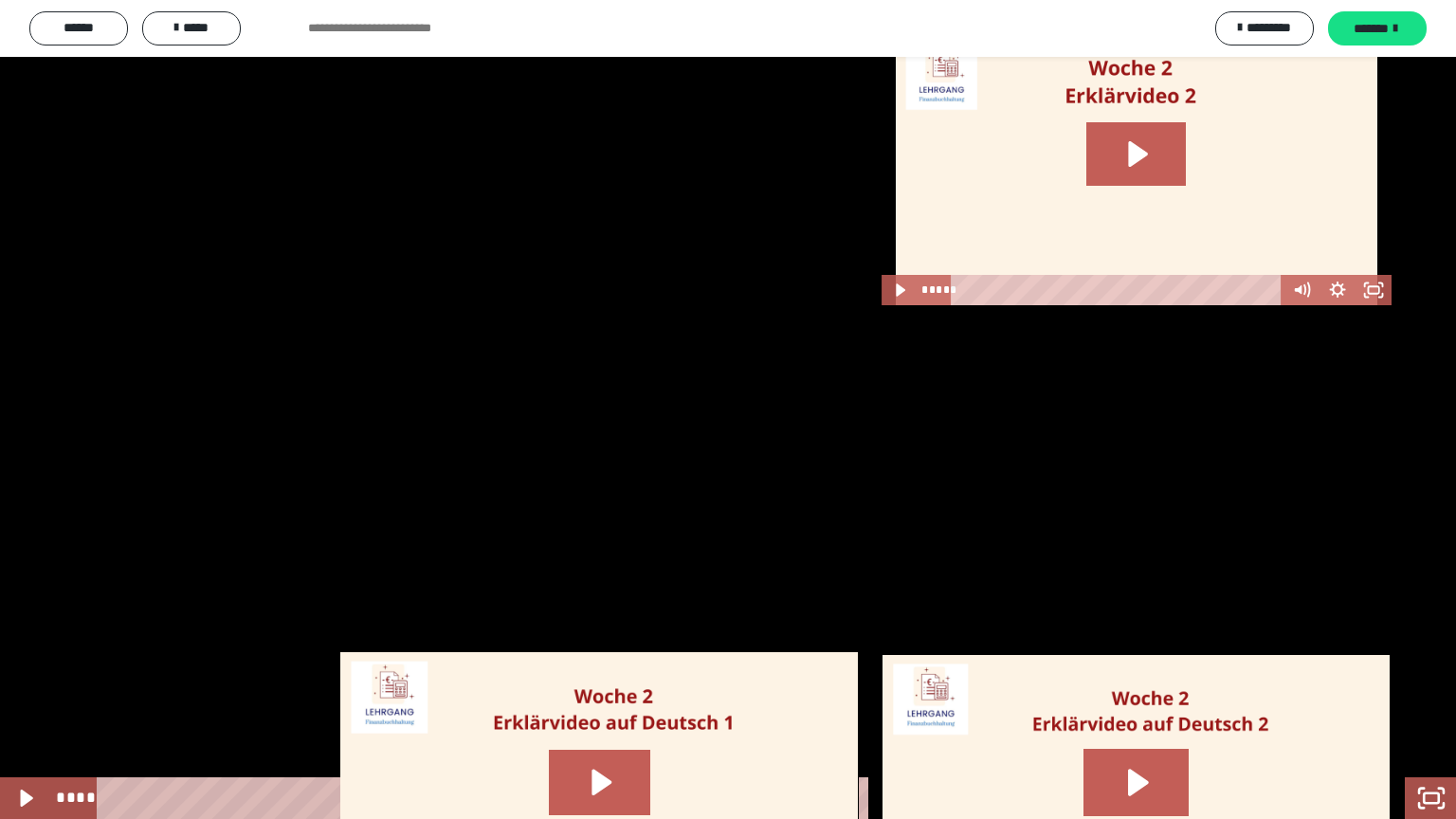 click at bounding box center (728, 410) 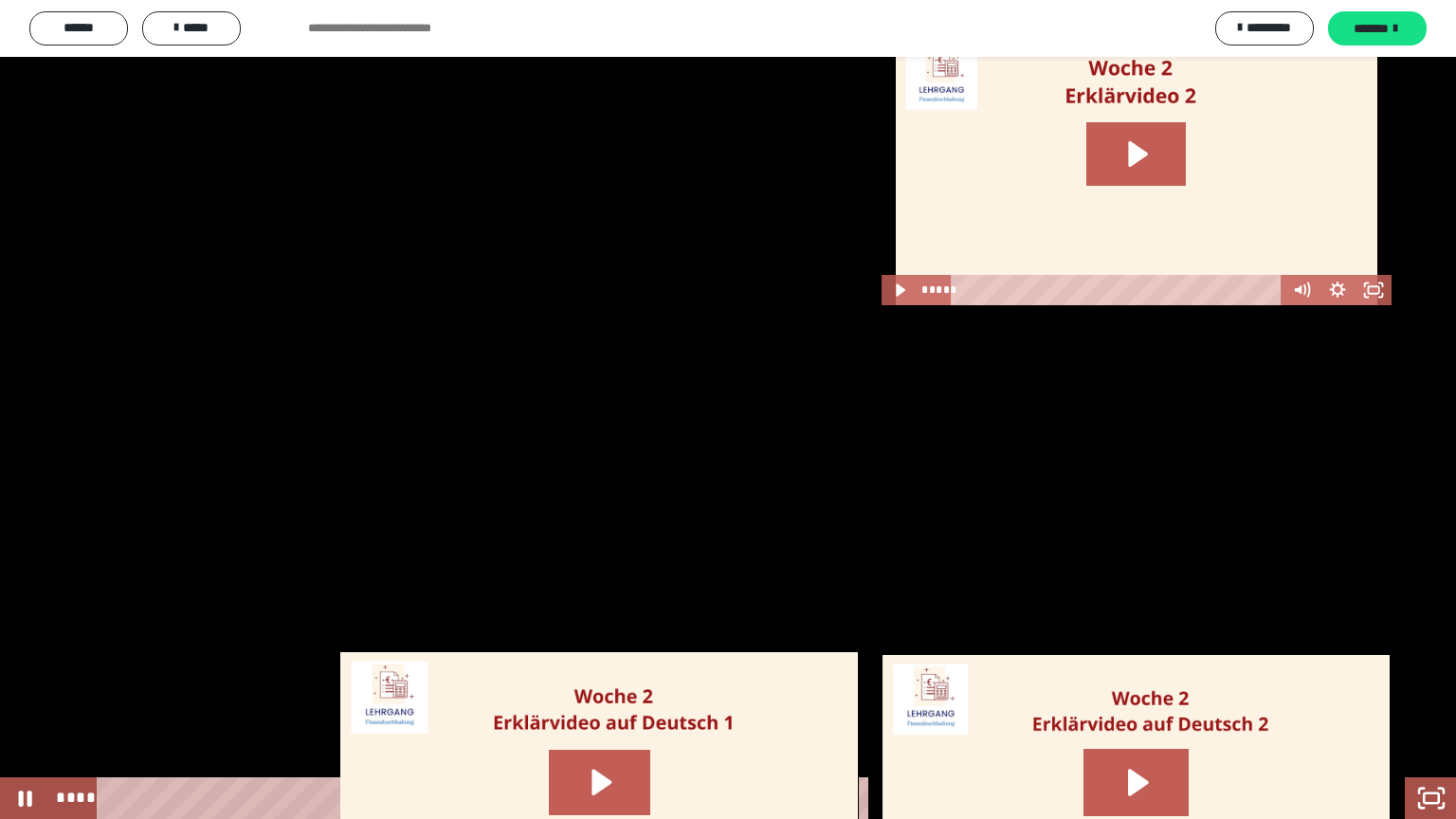 click at bounding box center (728, 410) 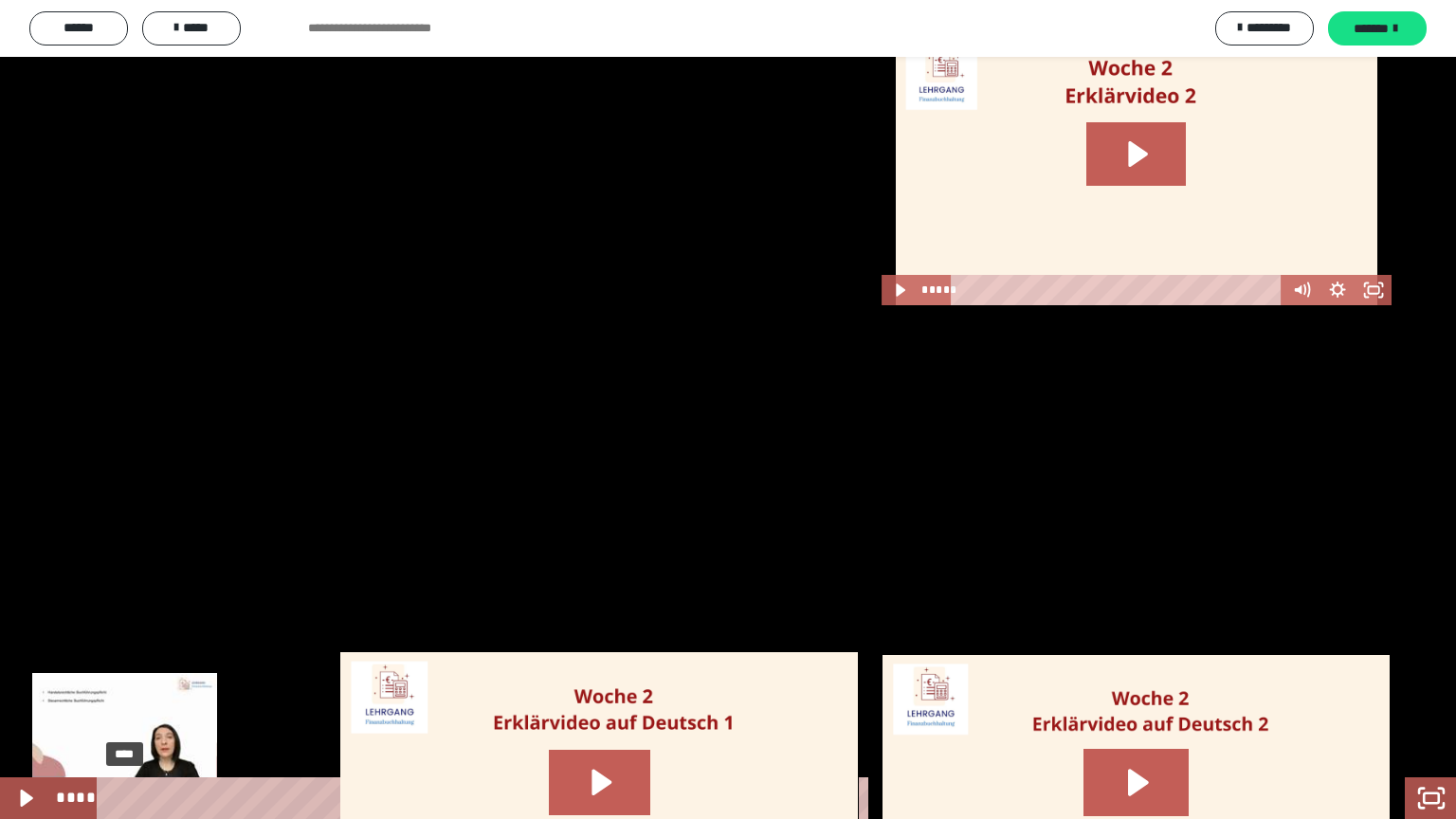 click on "****" at bounding box center (705, 798) 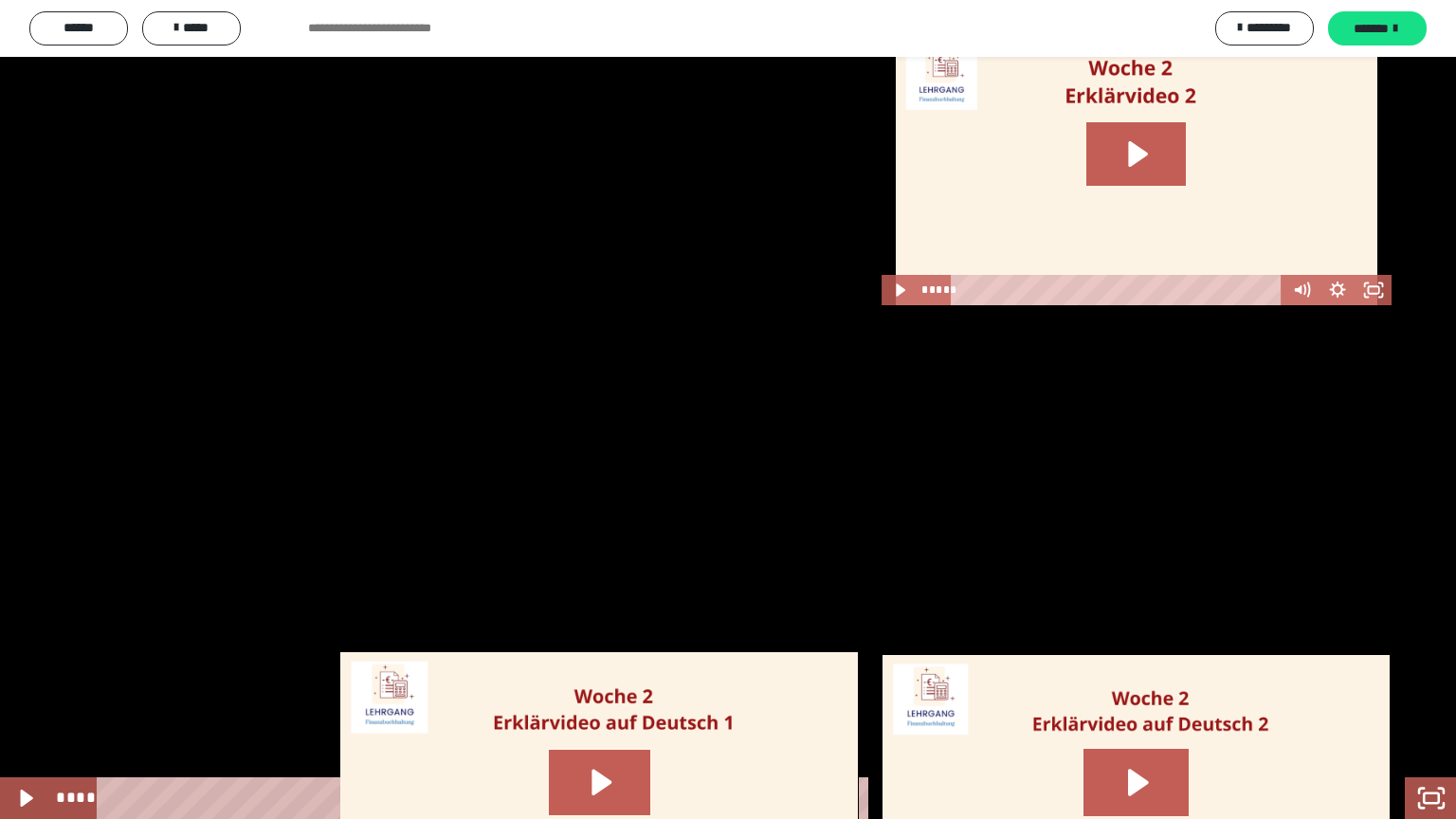 click at bounding box center [728, 410] 